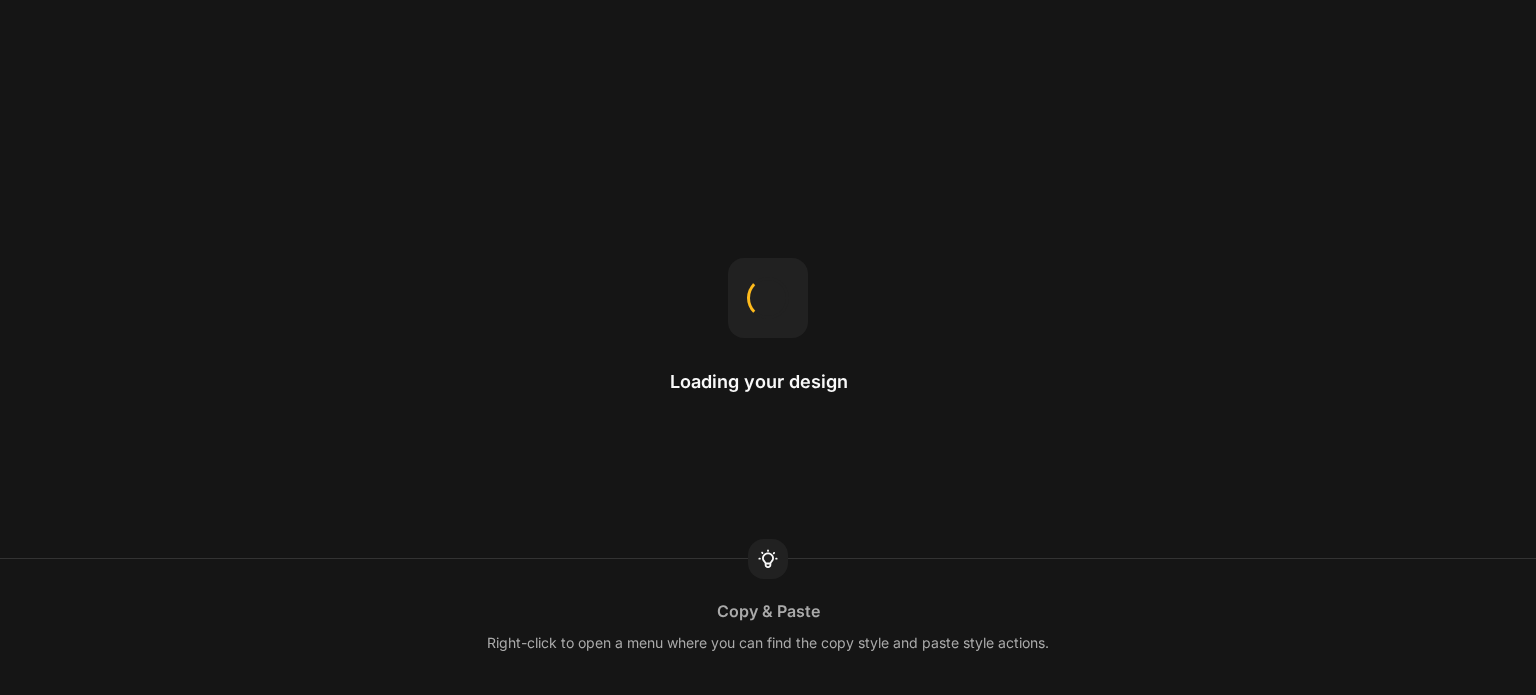 scroll, scrollTop: 0, scrollLeft: 0, axis: both 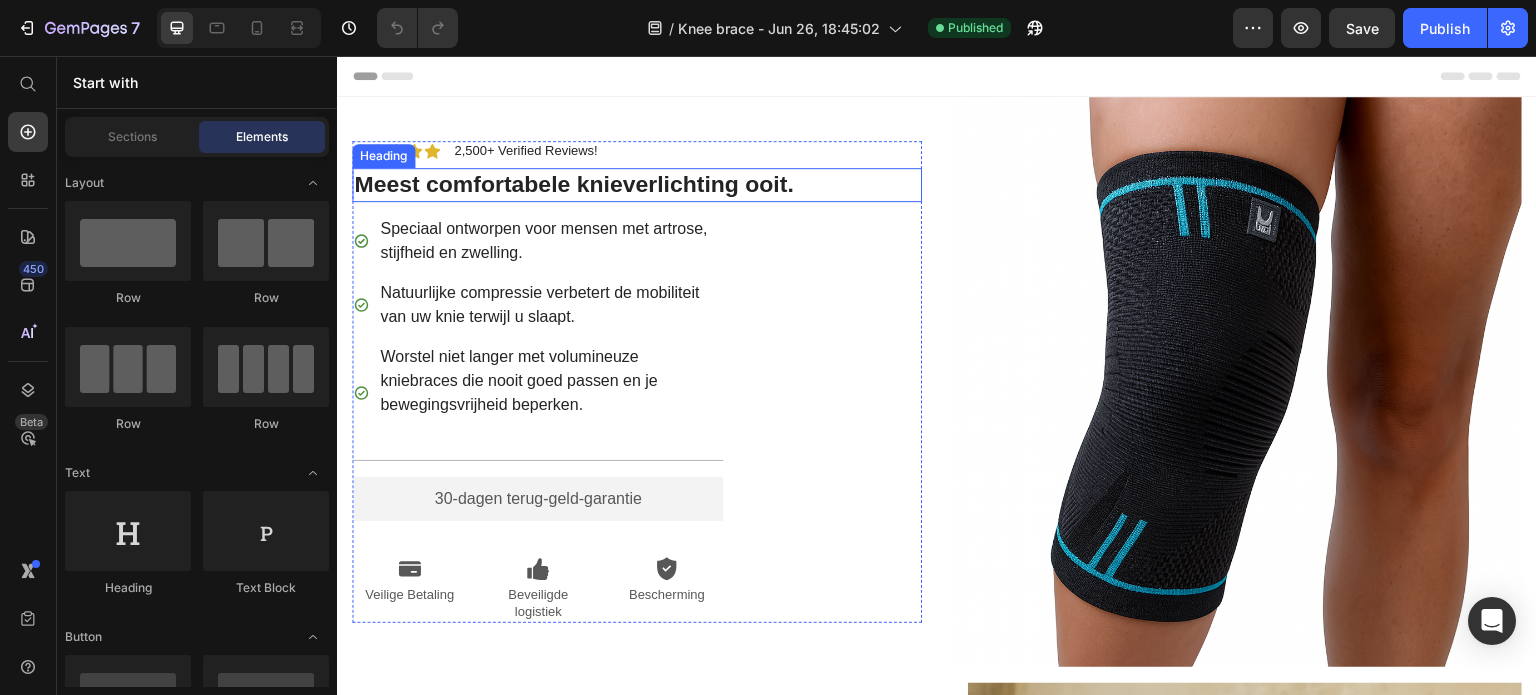 click on "Meest comfortabele knieverlichting ooit." at bounding box center [637, 185] 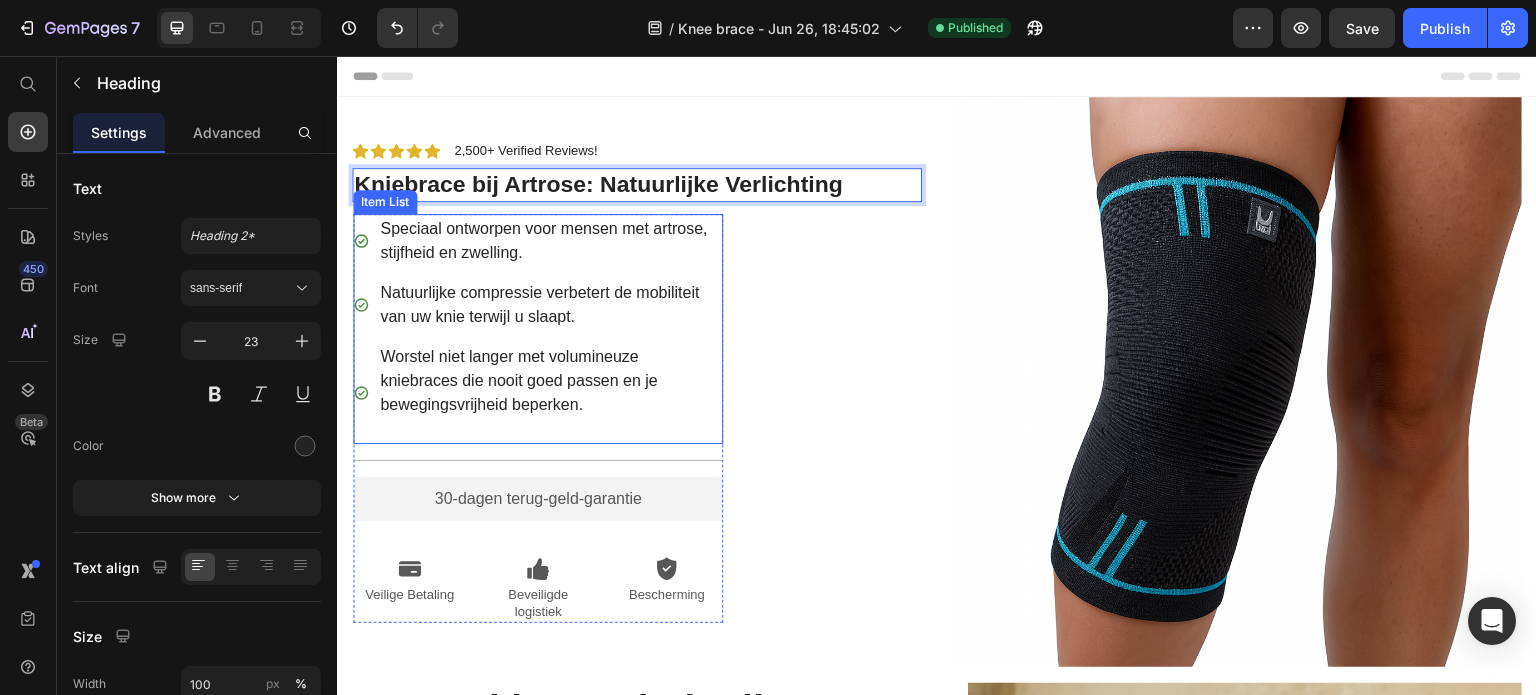 click on "Speciaal ontworpen voor mensen met artrose, stijfheid en zwelling." at bounding box center (550, 241) 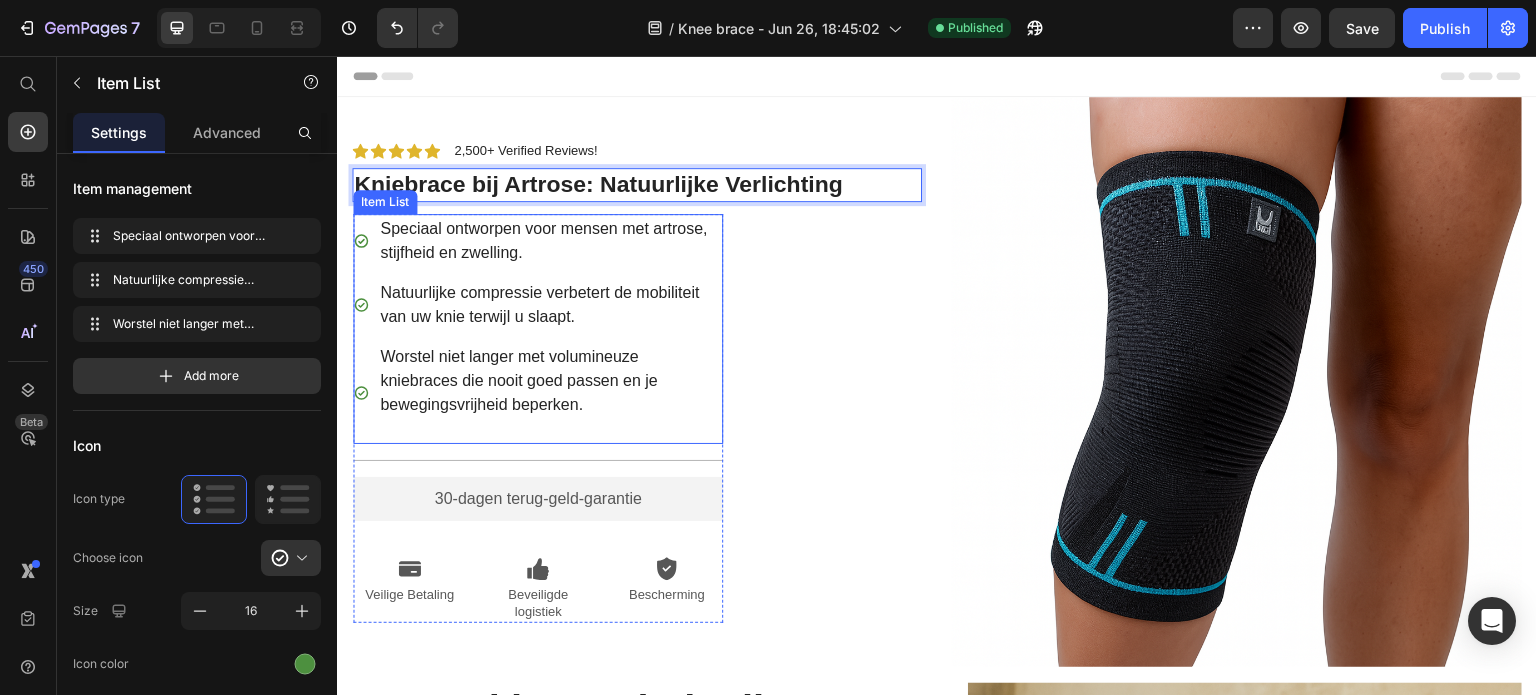 click on "Speciaal ontworpen voor mensen met artrose, stijfheid en zwelling." at bounding box center (550, 241) 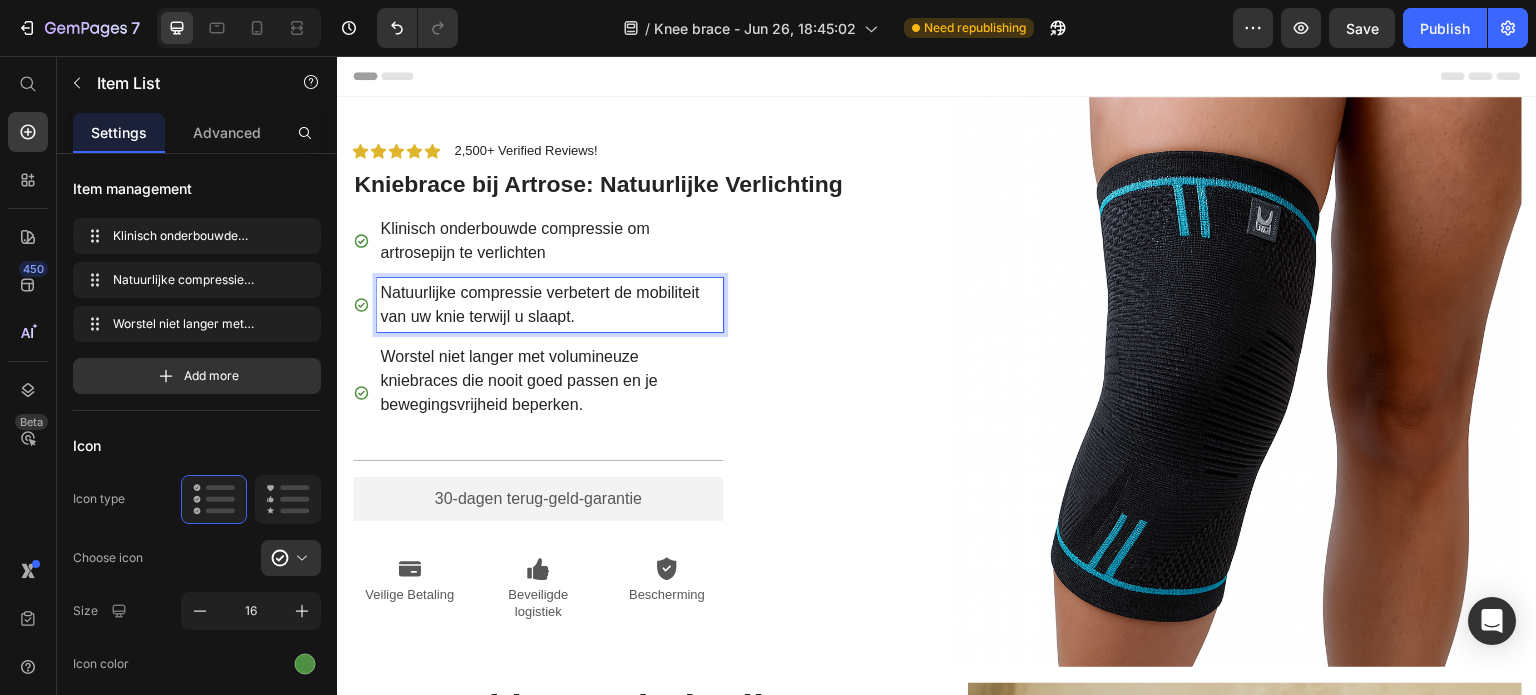click on "Natuurlijke compressie verbetert de mobiliteit van uw knie terwijl u slaapt." at bounding box center [550, 305] 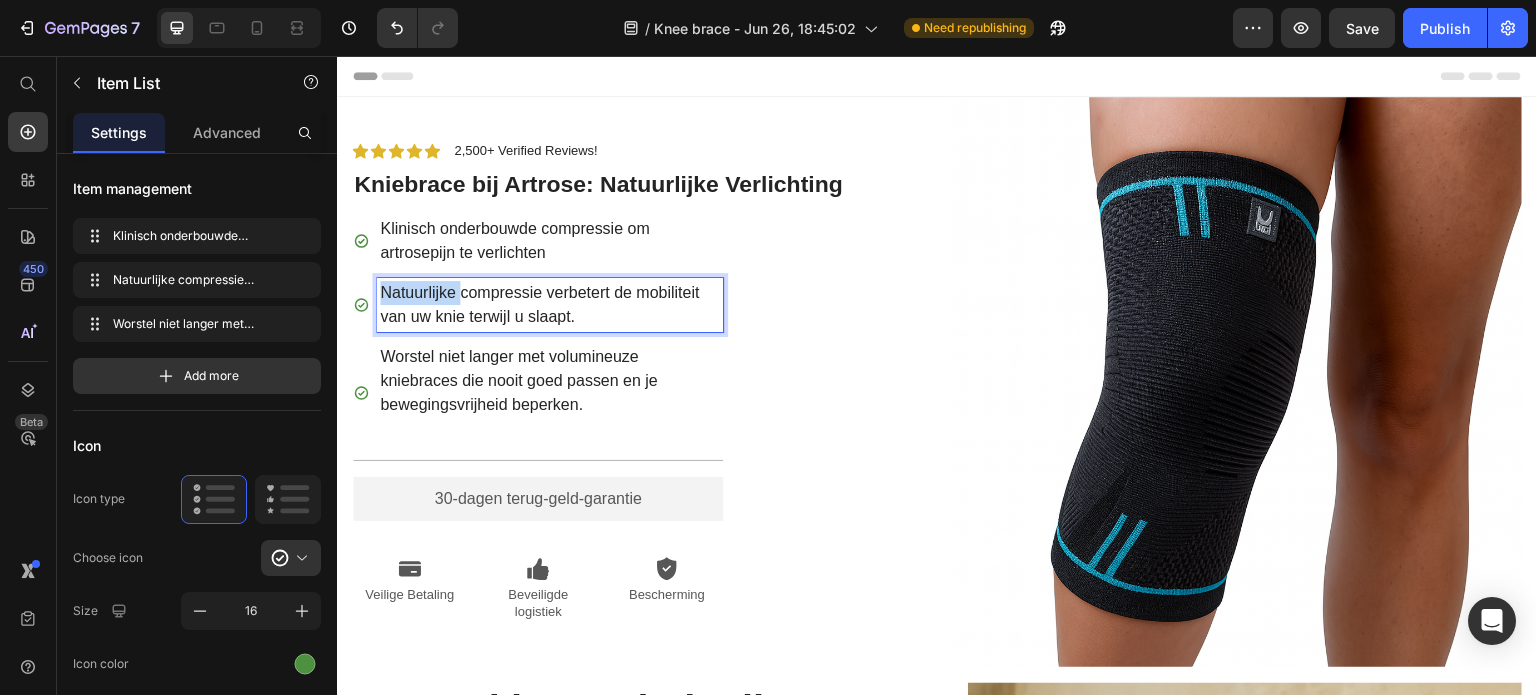 click on "Natuurlijke compressie verbetert de mobiliteit van uw knie terwijl u slaapt." at bounding box center [550, 305] 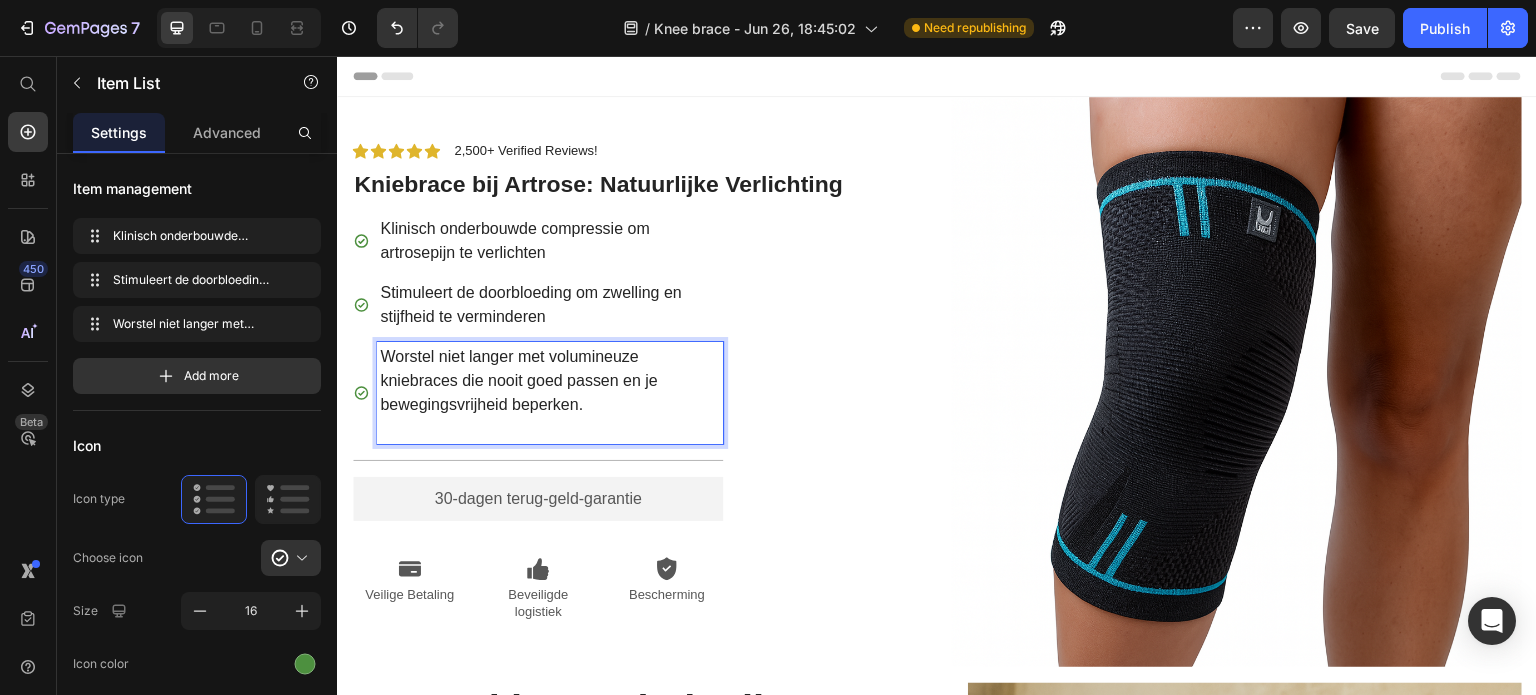 click on "Worstel niet langer met volumineuze kniebraces die nooit goed passen en je bewegingsvrijheid beperken." at bounding box center (550, 393) 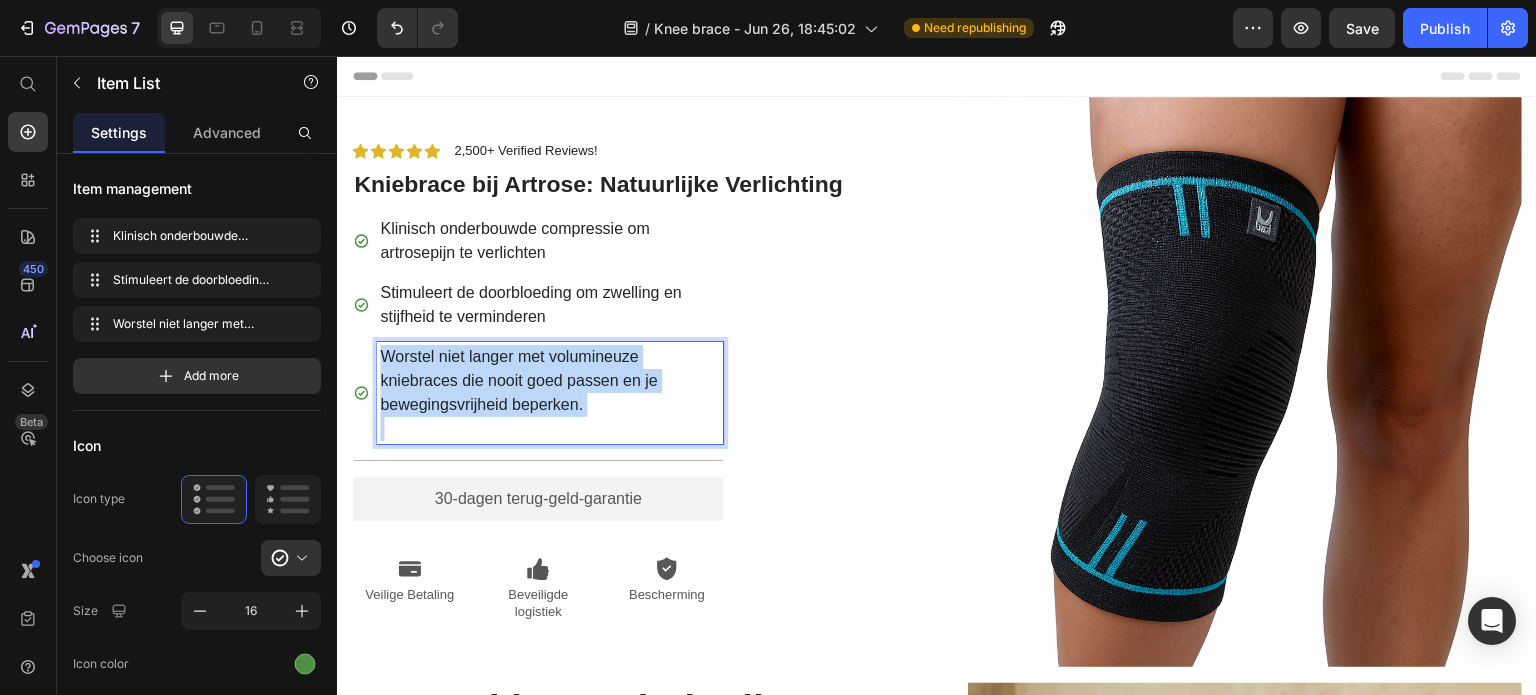 click on "Worstel niet langer met volumineuze kniebraces die nooit goed passen en je bewegingsvrijheid beperken." at bounding box center [550, 393] 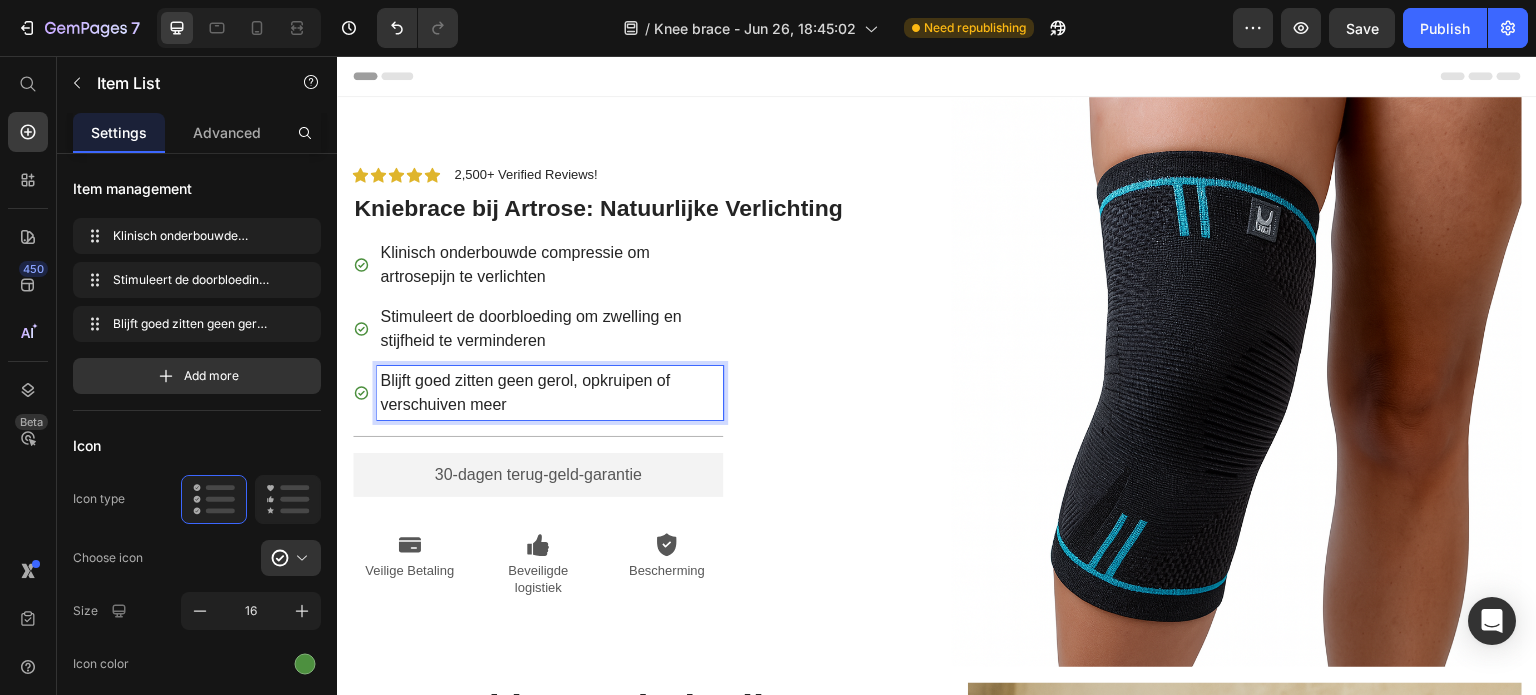 scroll, scrollTop: 580, scrollLeft: 0, axis: vertical 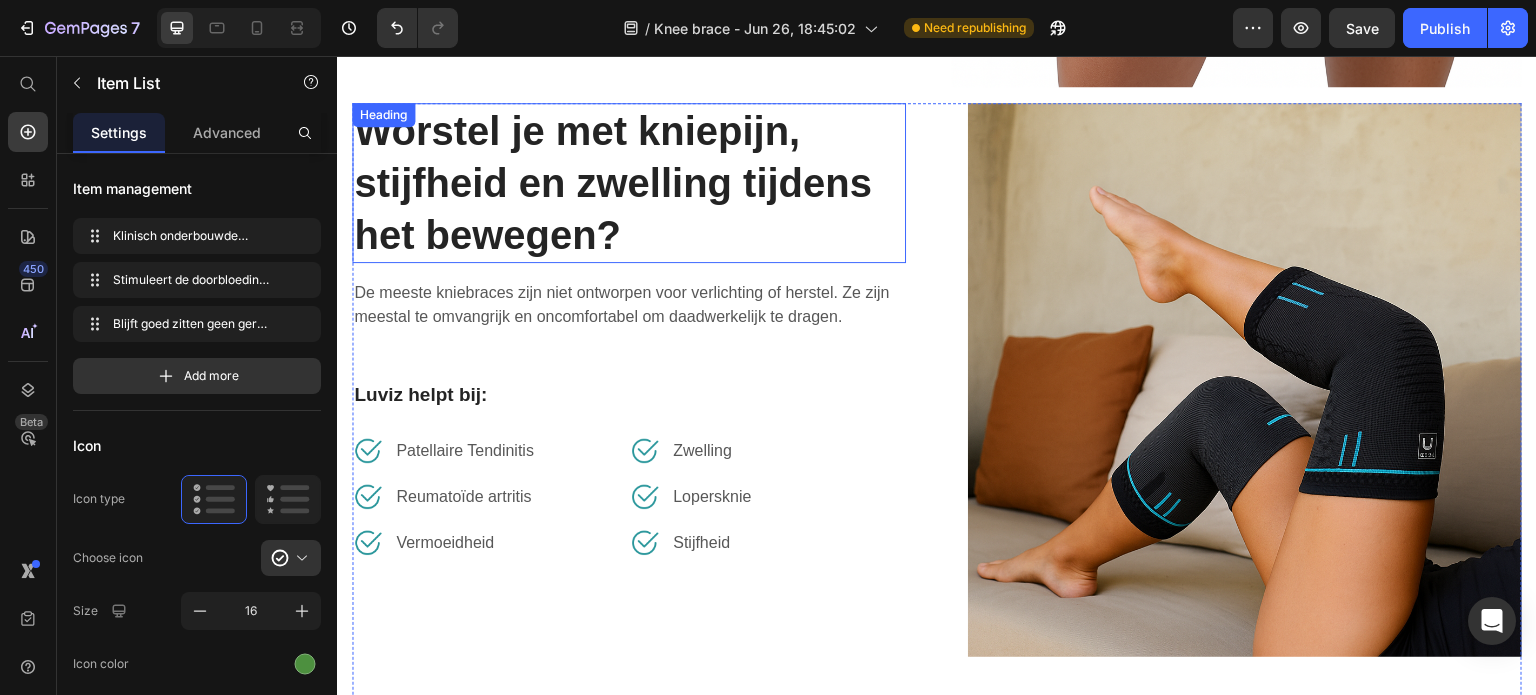 click on "Worstel je met kniepijn, stijfheid en zwelling tijdens het bewegen?" at bounding box center [629, 183] 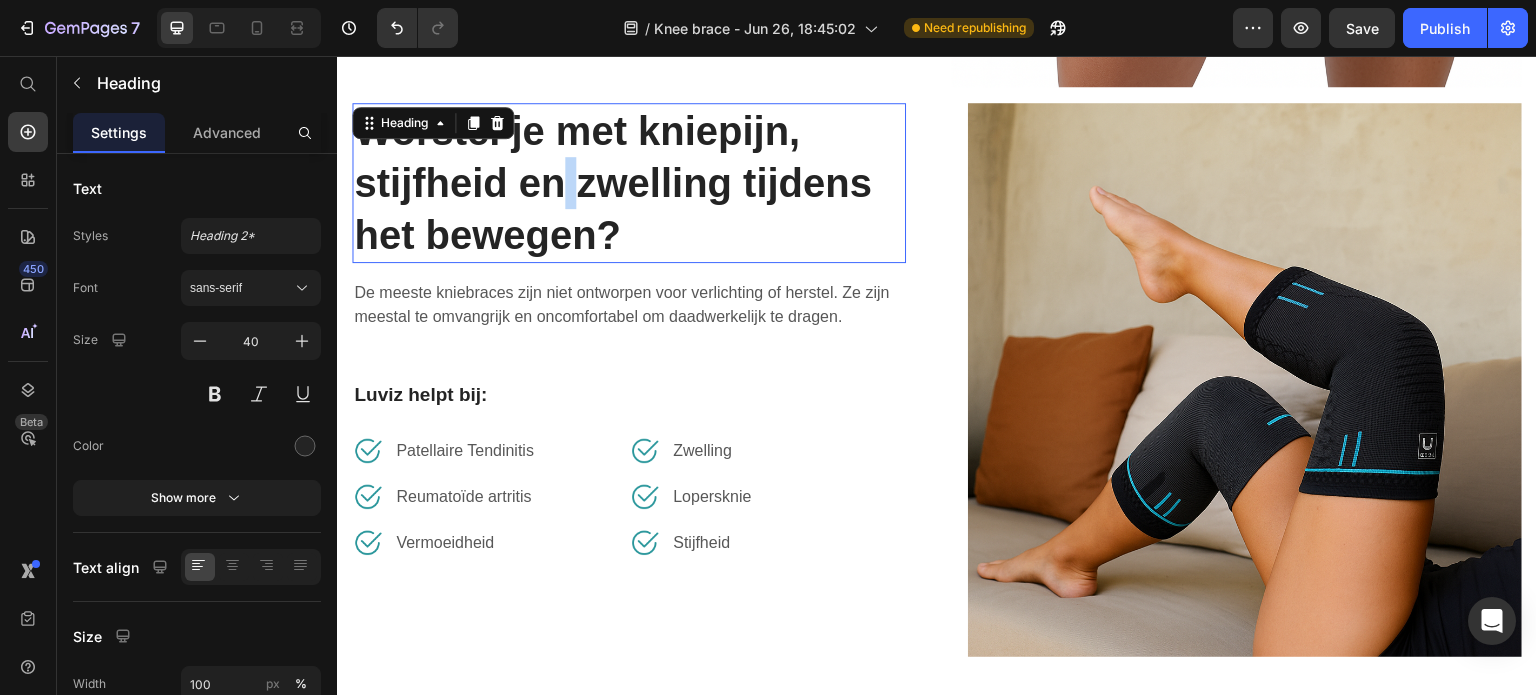 click on "Worstel je met kniepijn, stijfheid en zwelling tijdens het bewegen?" at bounding box center [629, 183] 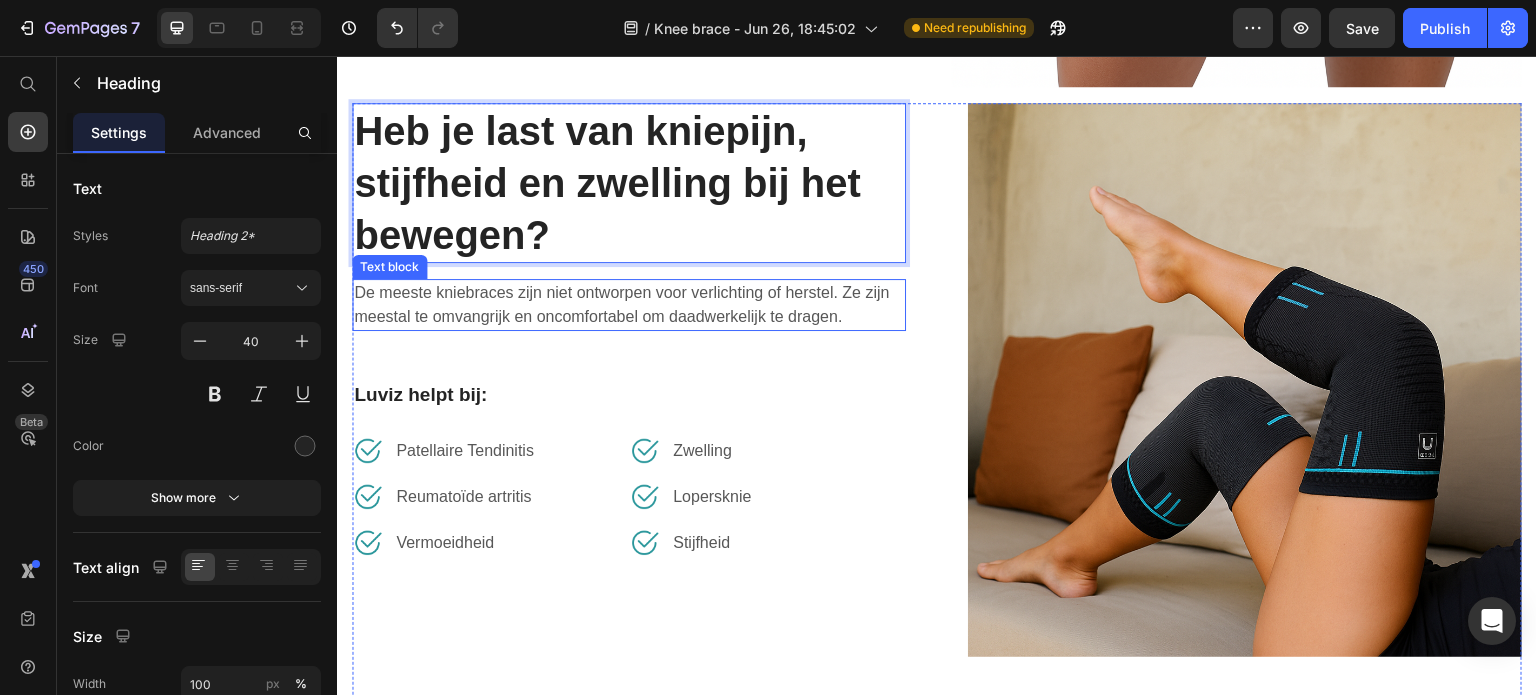 click on "De meeste kniebraces zijn niet ontworpen voor verlichting of herstel. Ze zijn meestal te omvangrijk en oncomfortabel om daadwerkelijk te dragen." at bounding box center [629, 305] 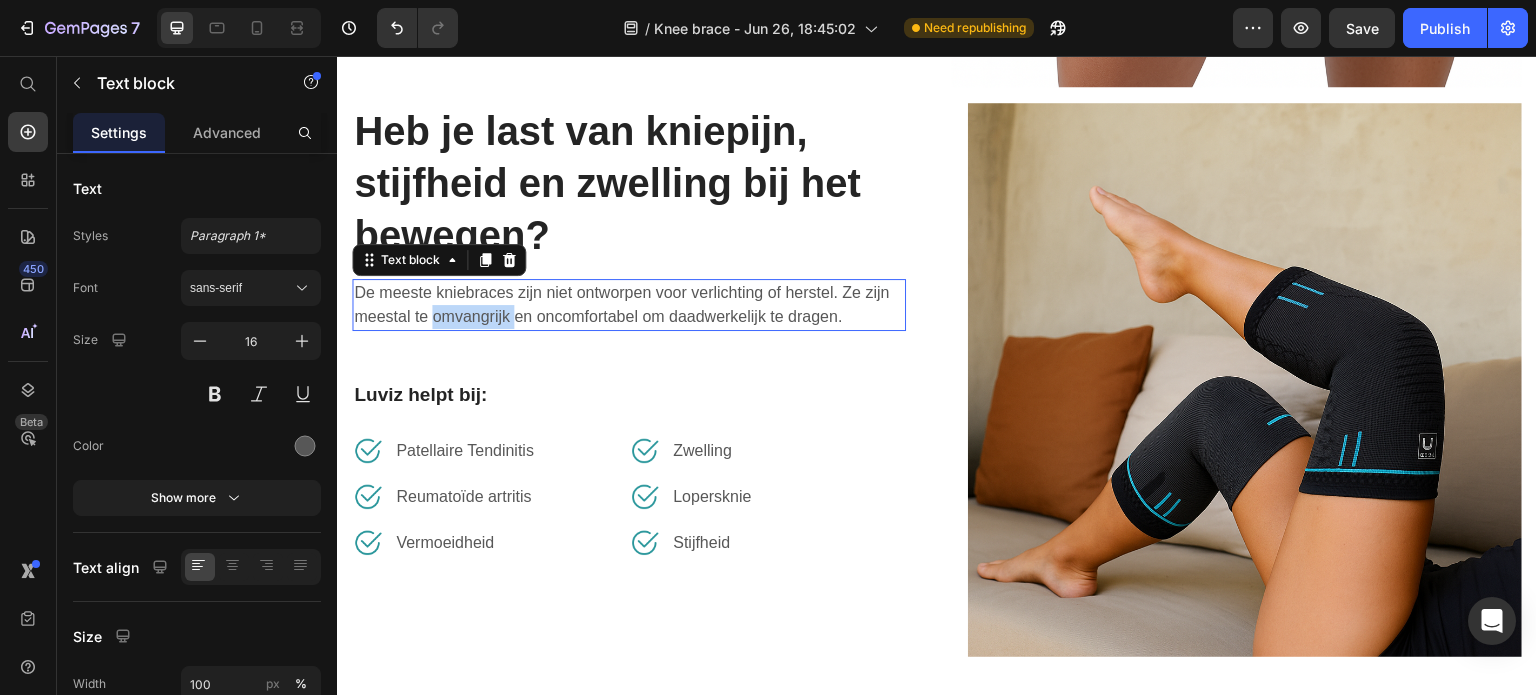 click on "De meeste kniebraces zijn niet ontworpen voor verlichting of herstel. Ze zijn meestal te omvangrijk en oncomfortabel om daadwerkelijk te dragen." at bounding box center [629, 305] 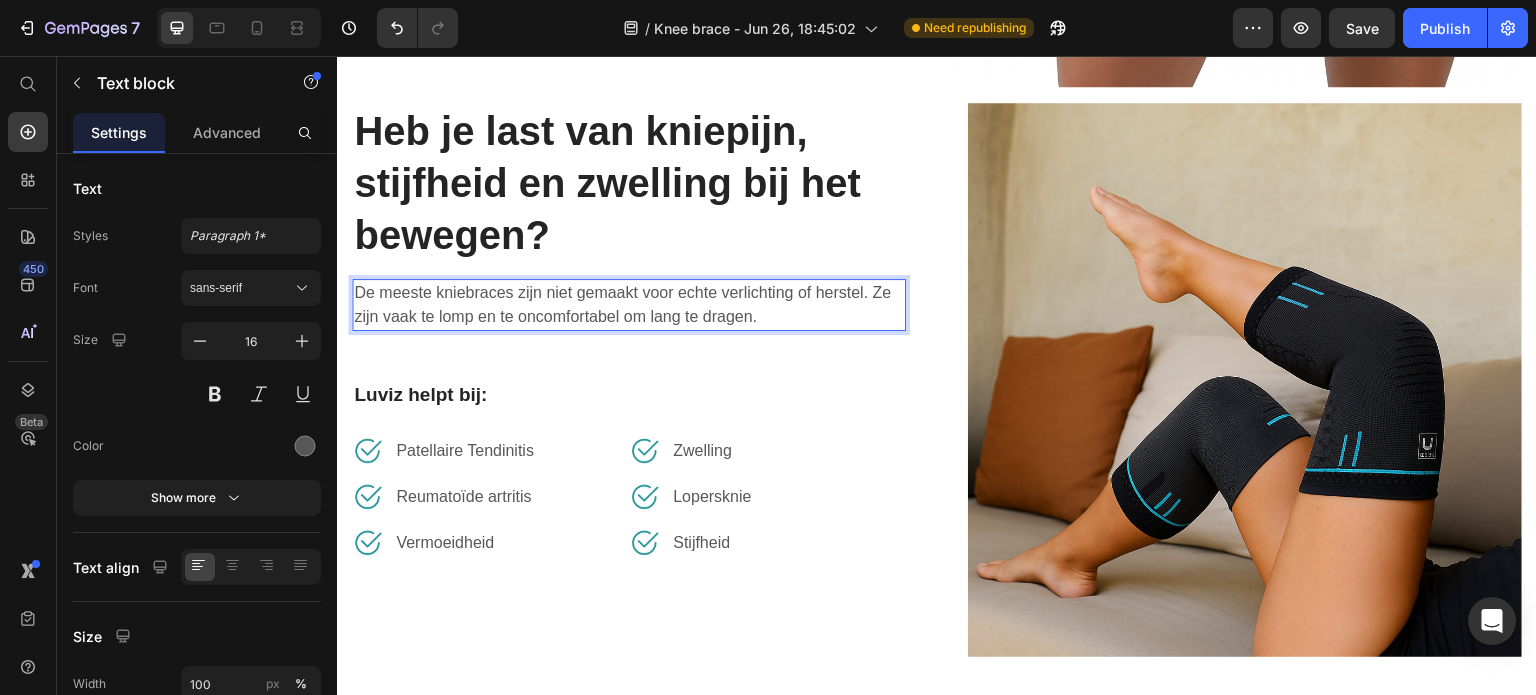 click on "De meeste kniebraces zijn niet gemaakt voor echte verlichting of herstel. Ze zijn vaak te lomp en te oncomfortabel om lang te dragen." at bounding box center [629, 305] 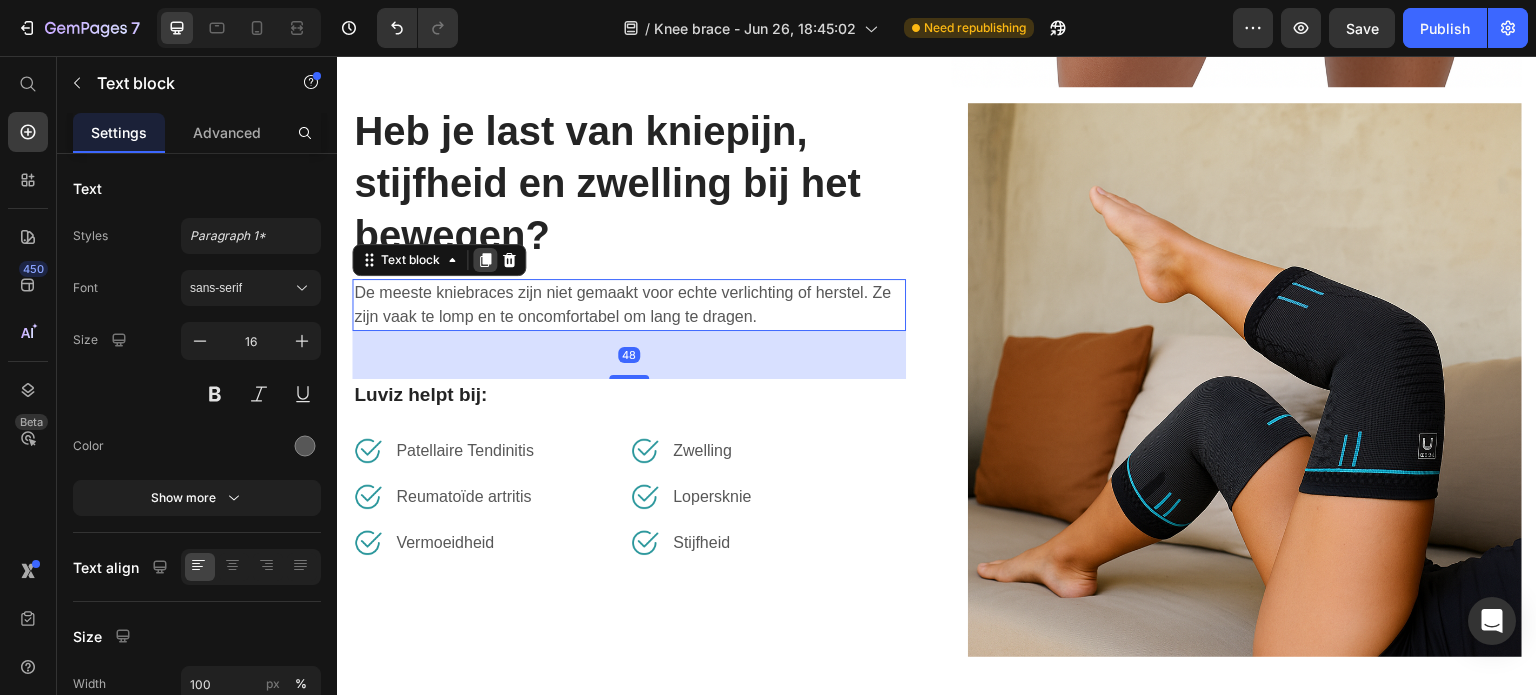 click 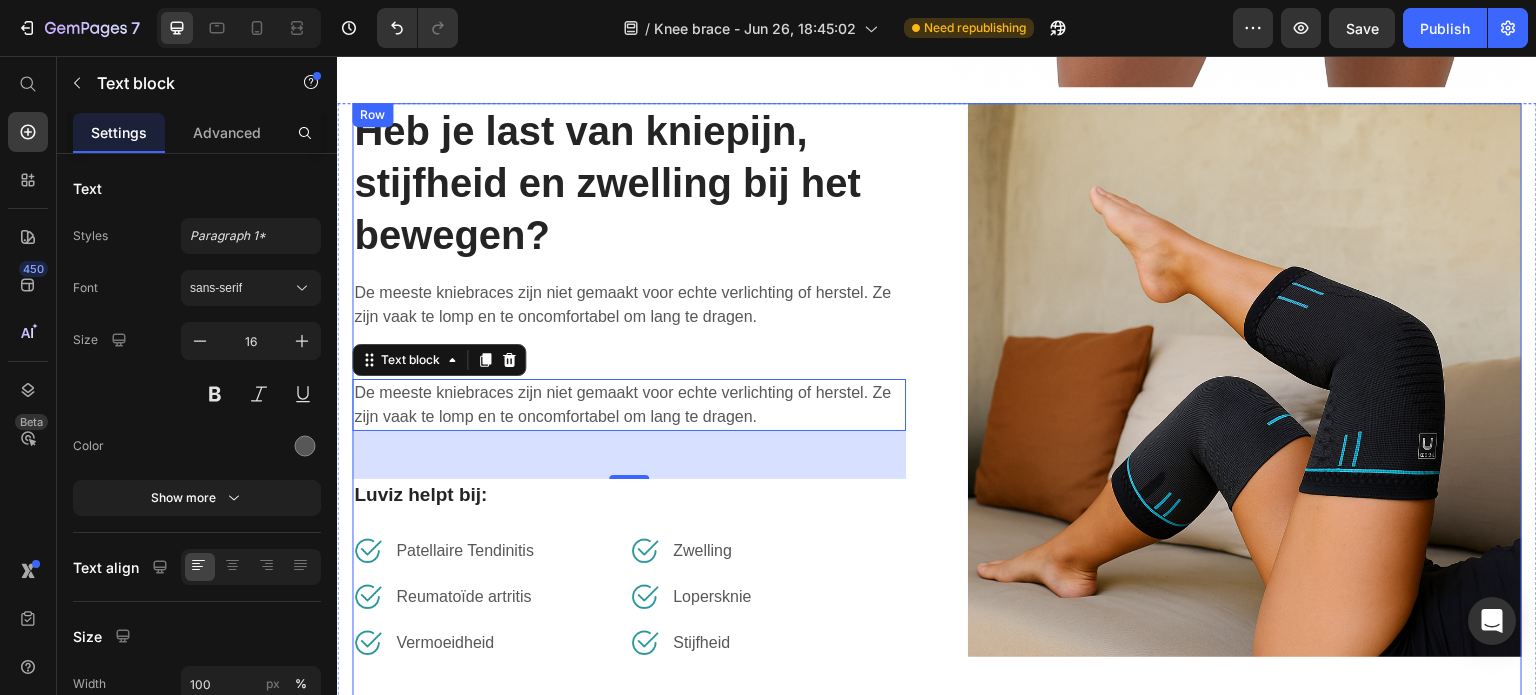 click on "Heb je last van kniepijn, stijfheid en zwelling bij het bewegen? Heading De meeste kniebraces zijn niet gemaakt voor echte verlichting of herstel. Ze zijn vaak te lomp en te oncomfortabel om lang te dragen. Text block De meeste kniebraces zijn niet gemaakt voor echte verlichting of herstel. Ze zijn vaak te lomp en te oncomfortabel om lang te dragen. Text block 48 [PERSON] helpt bij: Text block Image Patellaire Tendinitis Text block Row Image Reumatoïde artritis Text block Row Image Vermoeidheid Text block Row Image Zwelling Text block Row Image Lopersknie Text block Row Image Stijfheid Text block Row Row" at bounding box center (629, 404) 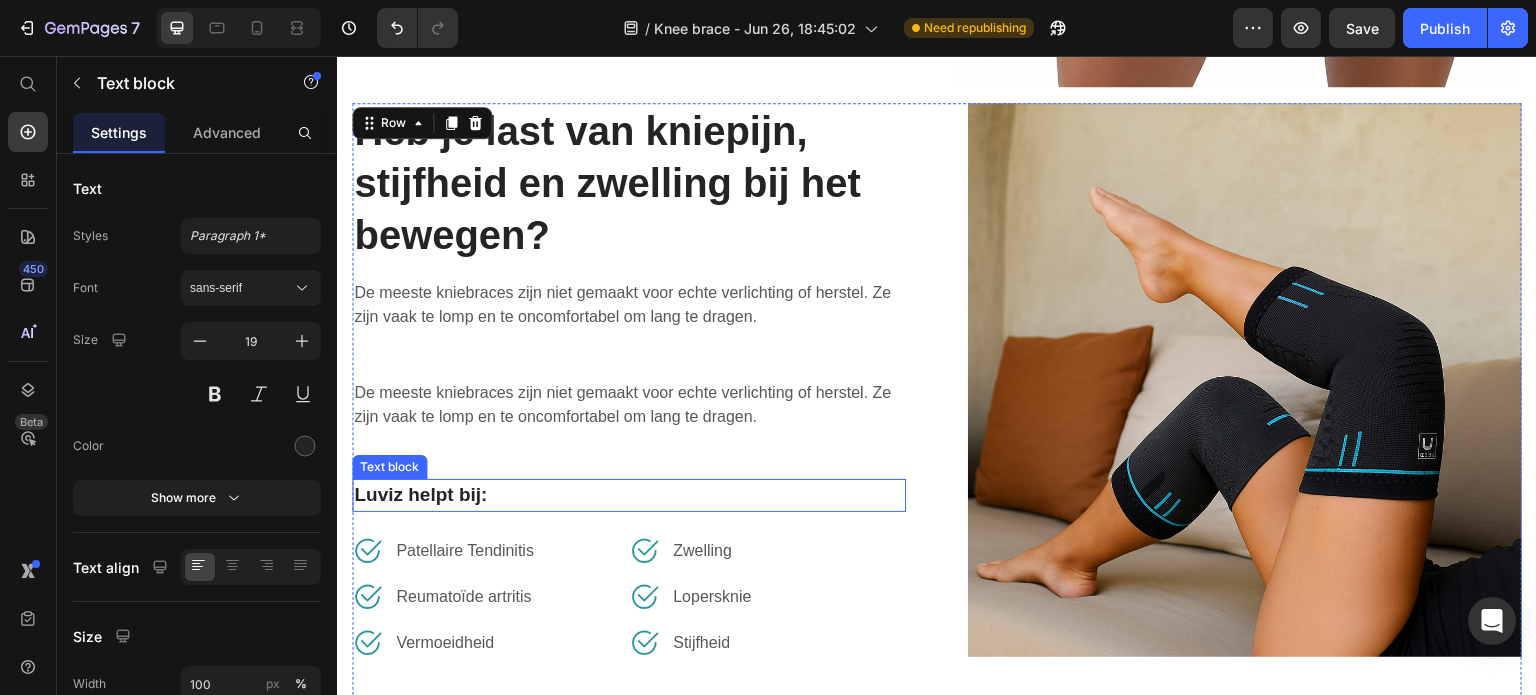 click on "Luviz helpt bij:" at bounding box center (629, 495) 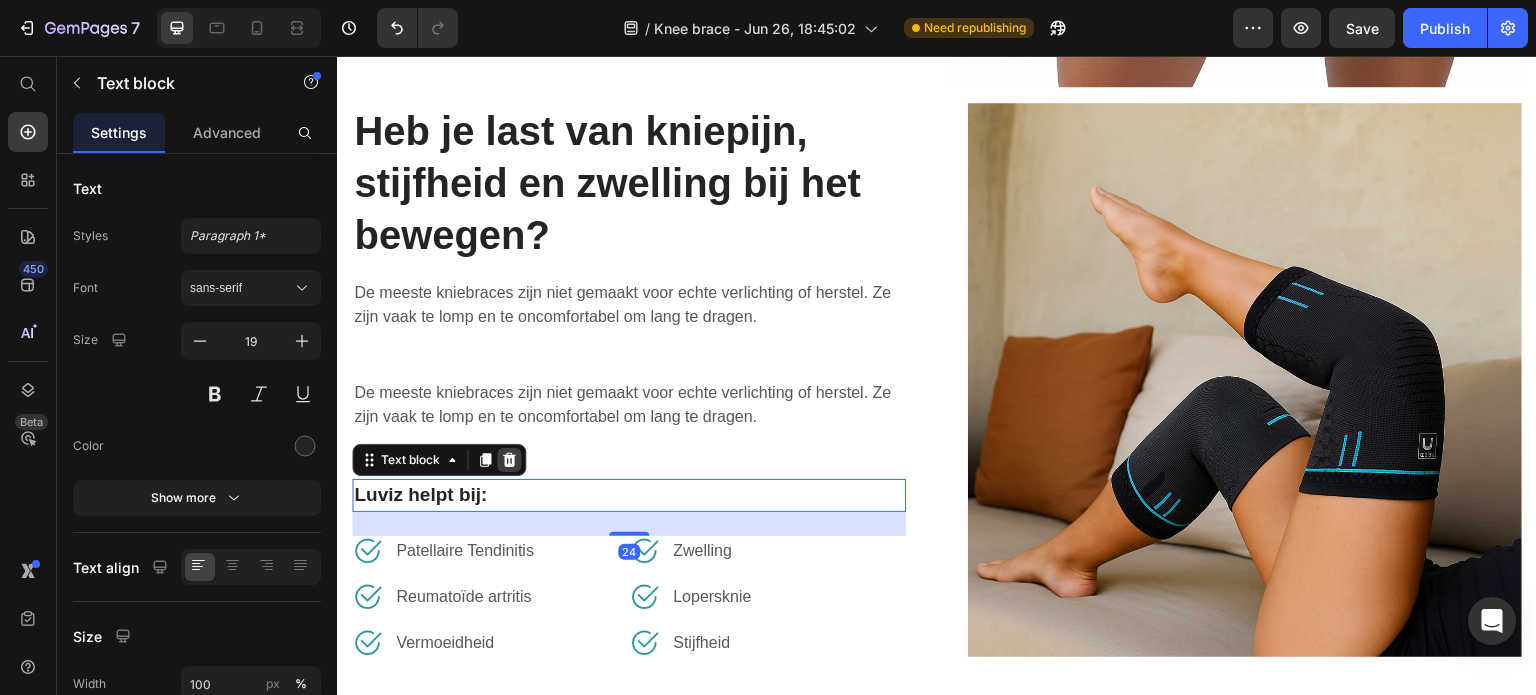 click 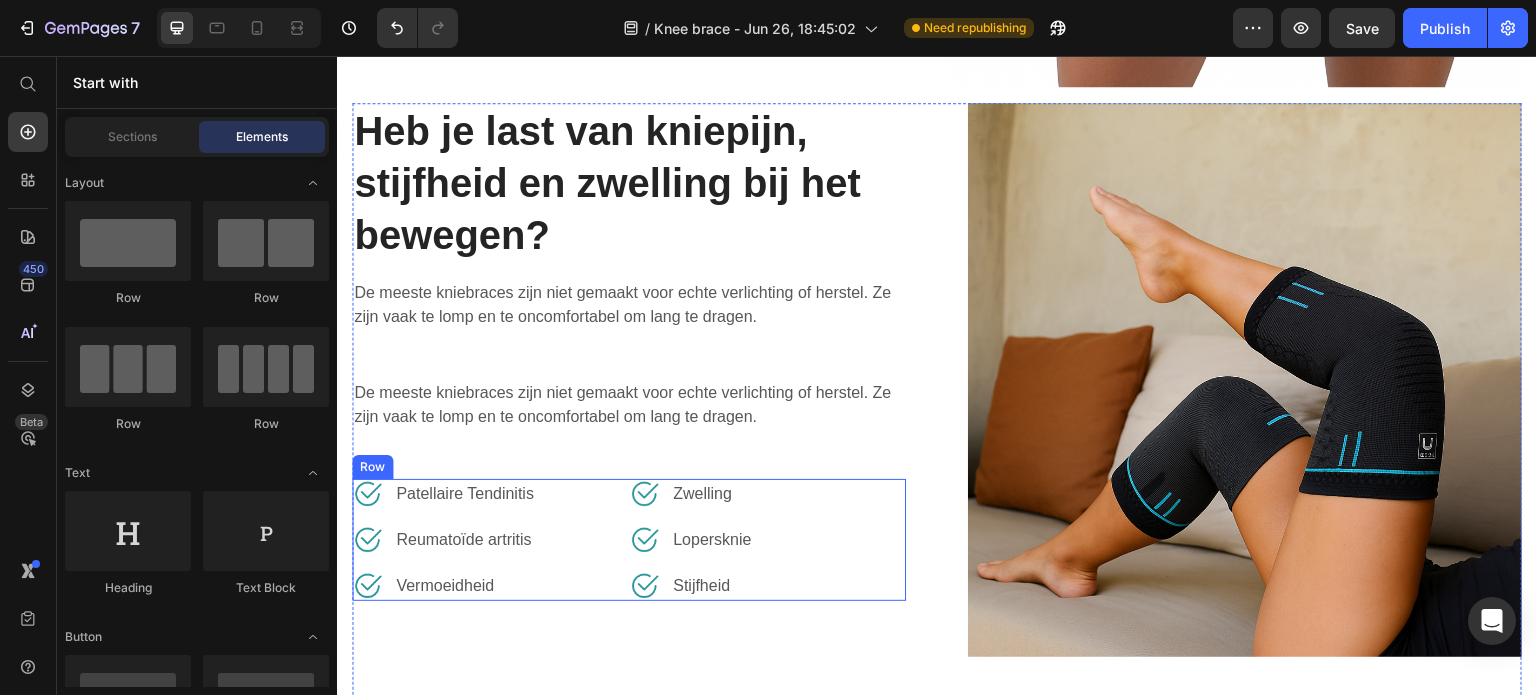 click on "Image Patellaire Tendinitis Text block Row Image Reumatoïde artritis Text block Row Image Vermoeidheid Text block Row" at bounding box center (490, 540) 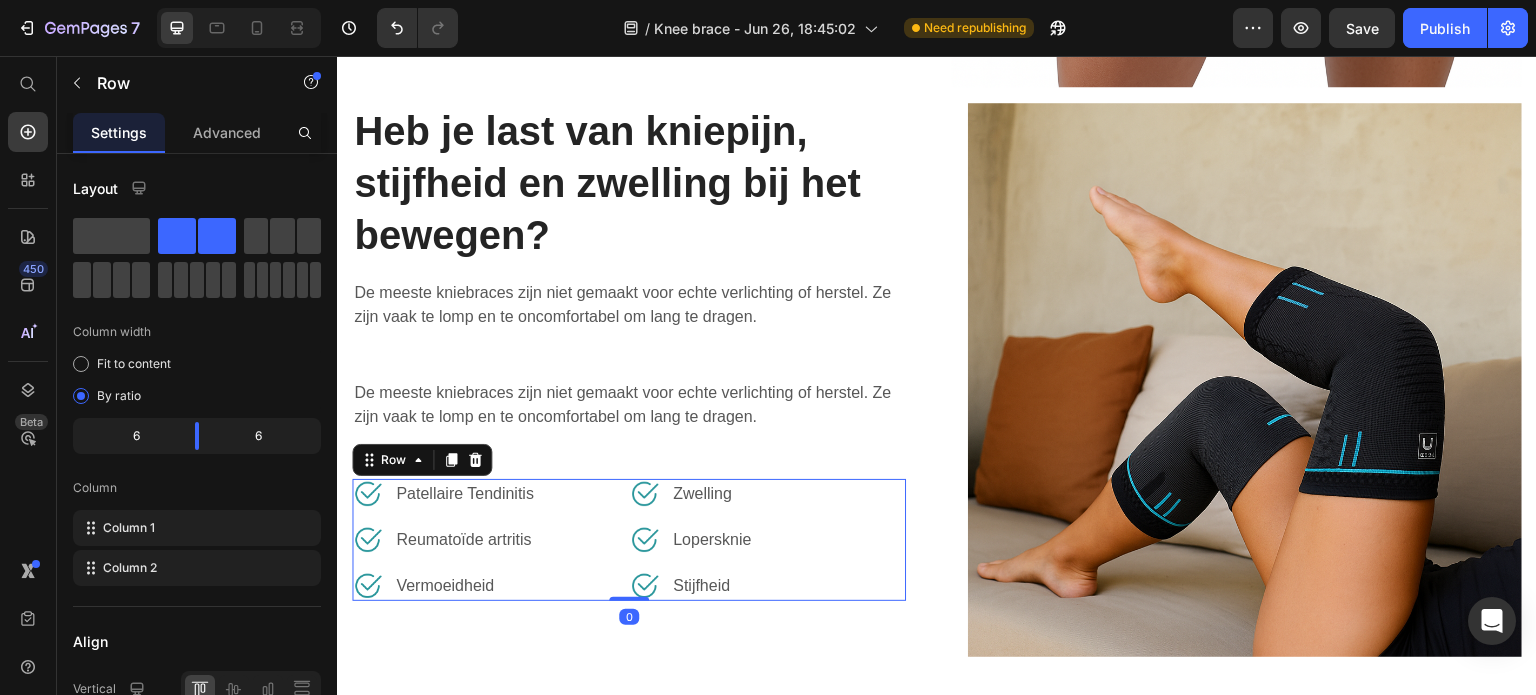 click on "Image Patellaire Tendinitis Text block Row Image Reumatoïde artritis Text block Row Image Vermoeidheid Text block Row" at bounding box center [490, 540] 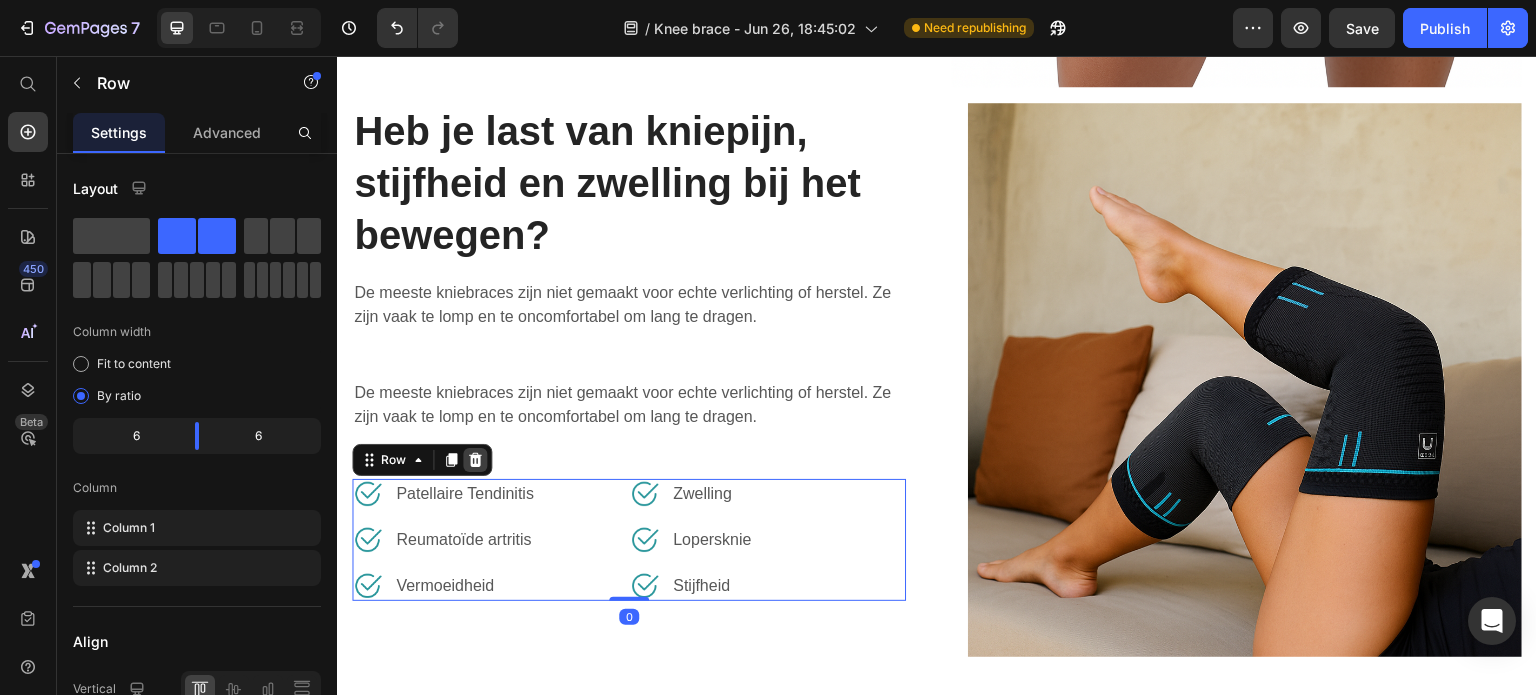 click at bounding box center (475, 460) 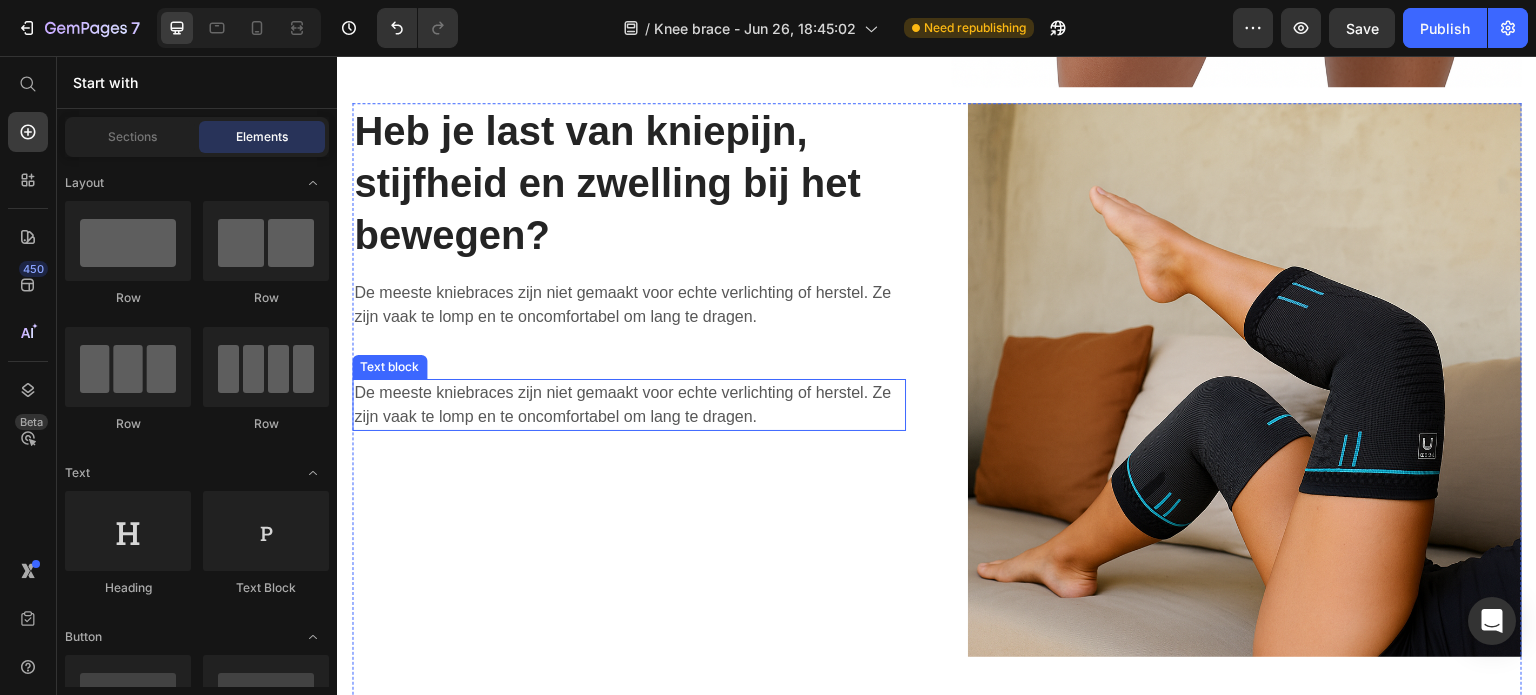 click on "De meeste kniebraces zijn niet gemaakt voor echte verlichting of herstel. Ze zijn vaak te lomp en te oncomfortabel om lang te dragen." at bounding box center (629, 405) 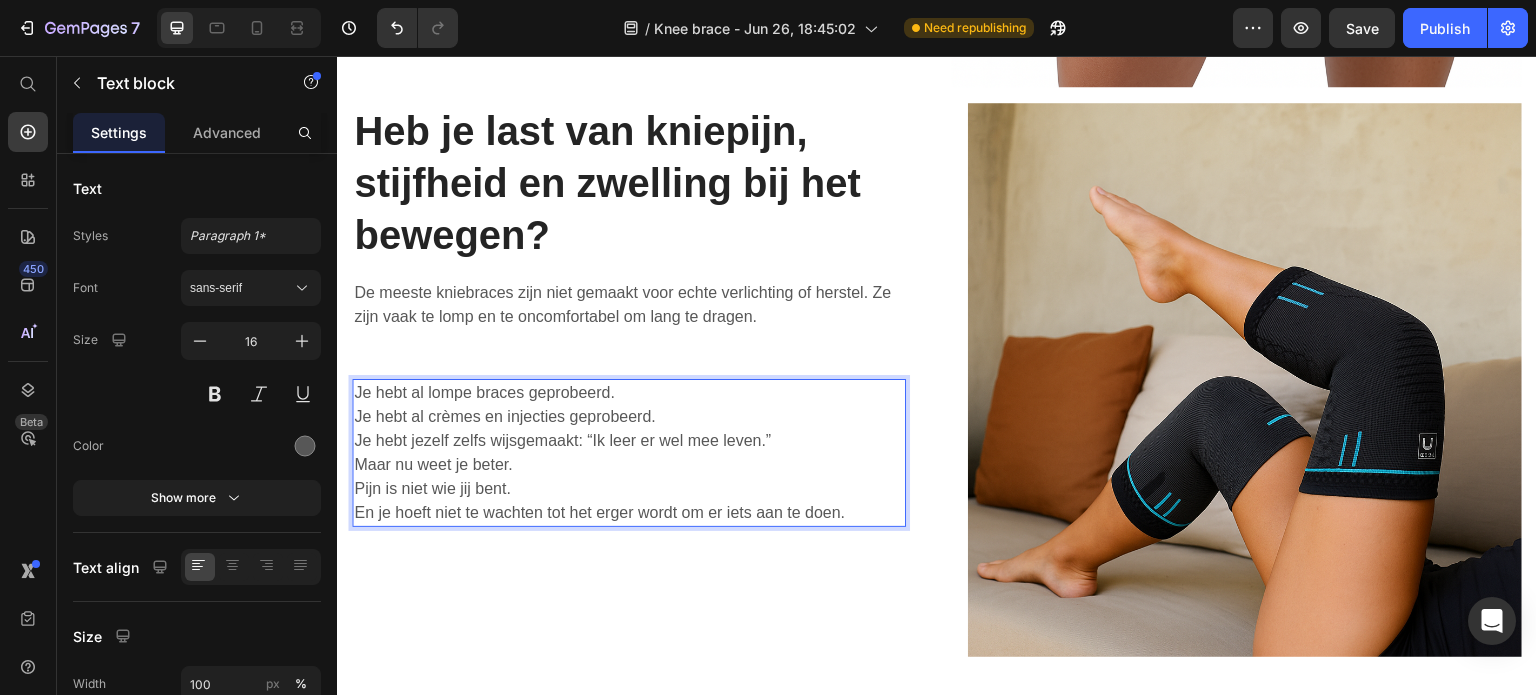click on "Je hebt al lompe braces geprobeerd. Je hebt al crèmes en injecties geprobeerd. Je hebt jezelf zelfs wijsgemaakt: “Ik leer er wel mee leven.”" at bounding box center (629, 417) 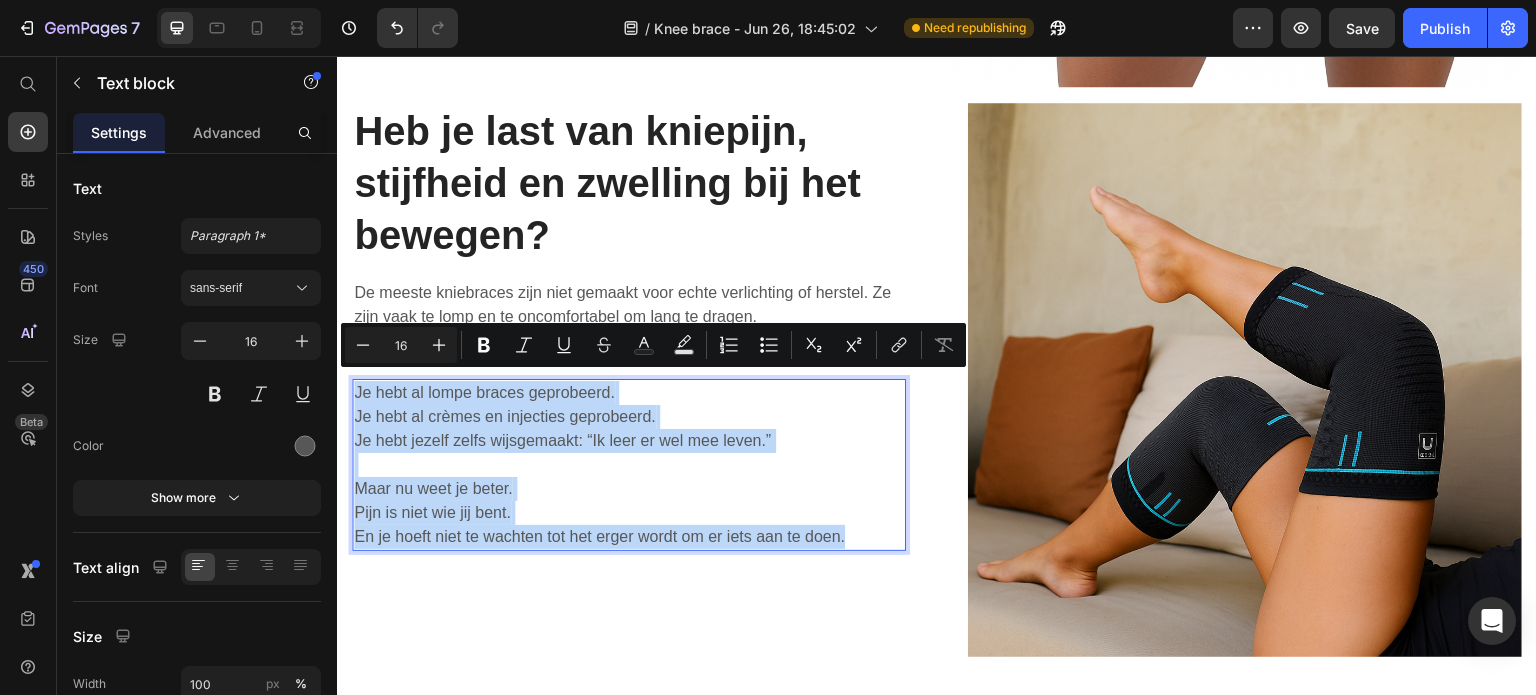 copy on "Je hebt al lompe braces geprobeerd. Je hebt al crèmes en injecties geprobeerd. Je hebt jezelf zelfs wijsgemaakt: “Ik leer er wel mee leven.” Maar nu weet je beter. Pijn is niet wie jij bent. En je hoeft niet te wachten tot het erger wordt om er iets aan te doen." 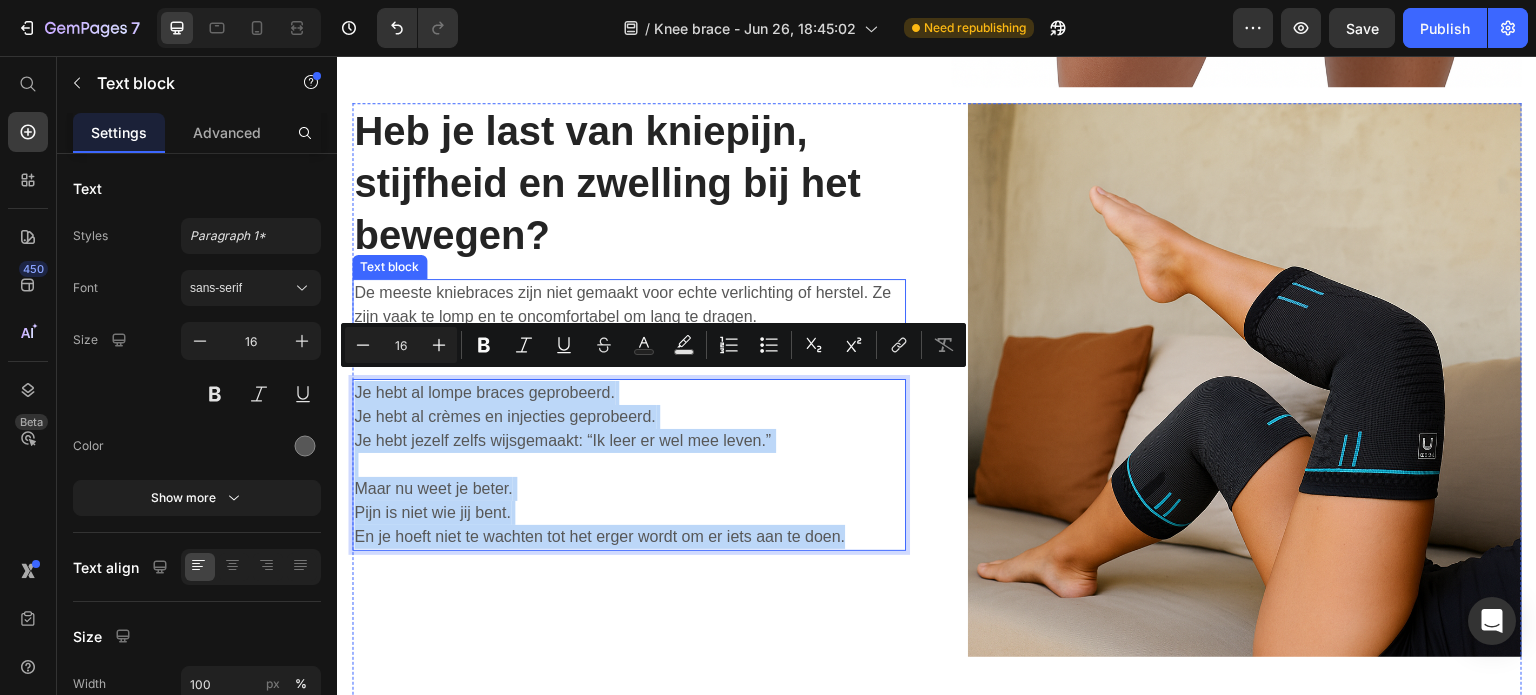 click on "De meeste kniebraces zijn niet gemaakt voor echte verlichting of herstel. Ze zijn vaak te lomp en te oncomfortabel om lang te dragen." at bounding box center (629, 305) 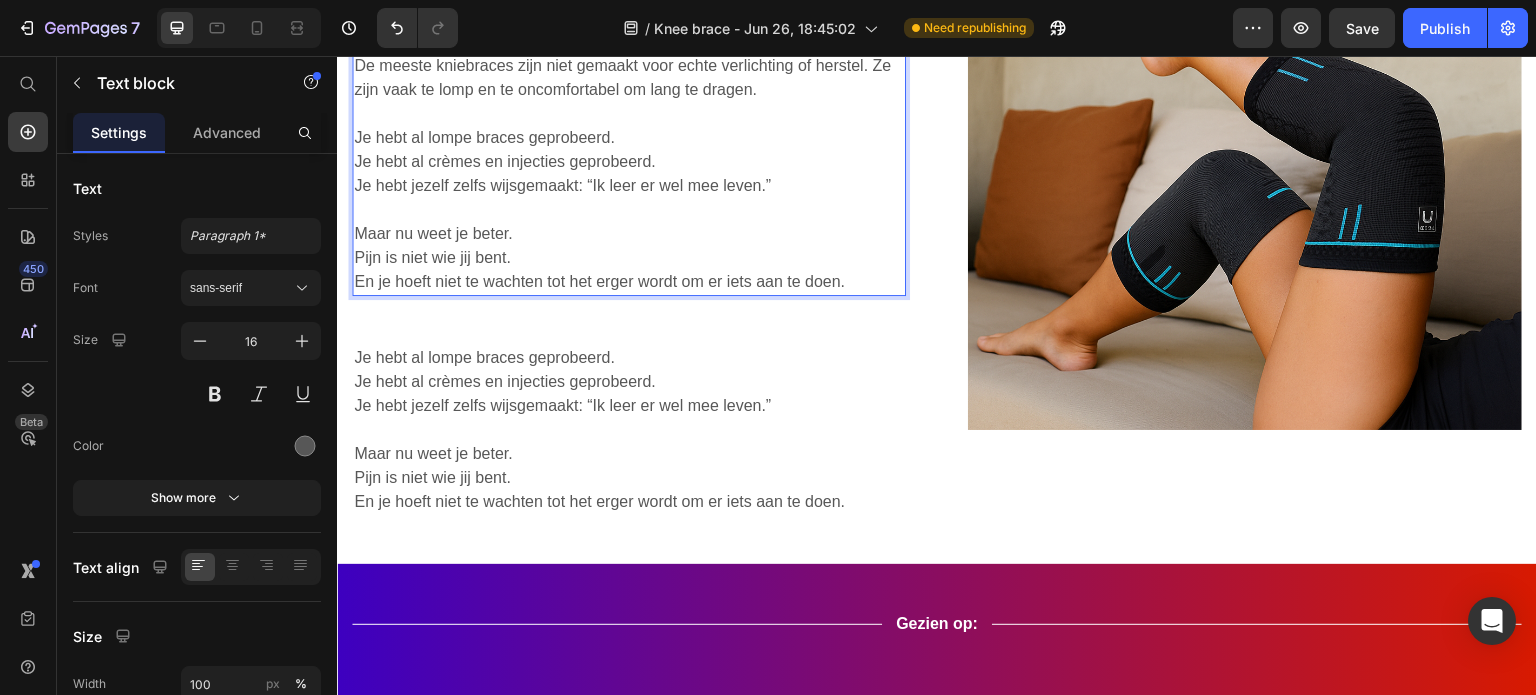 scroll, scrollTop: 808, scrollLeft: 0, axis: vertical 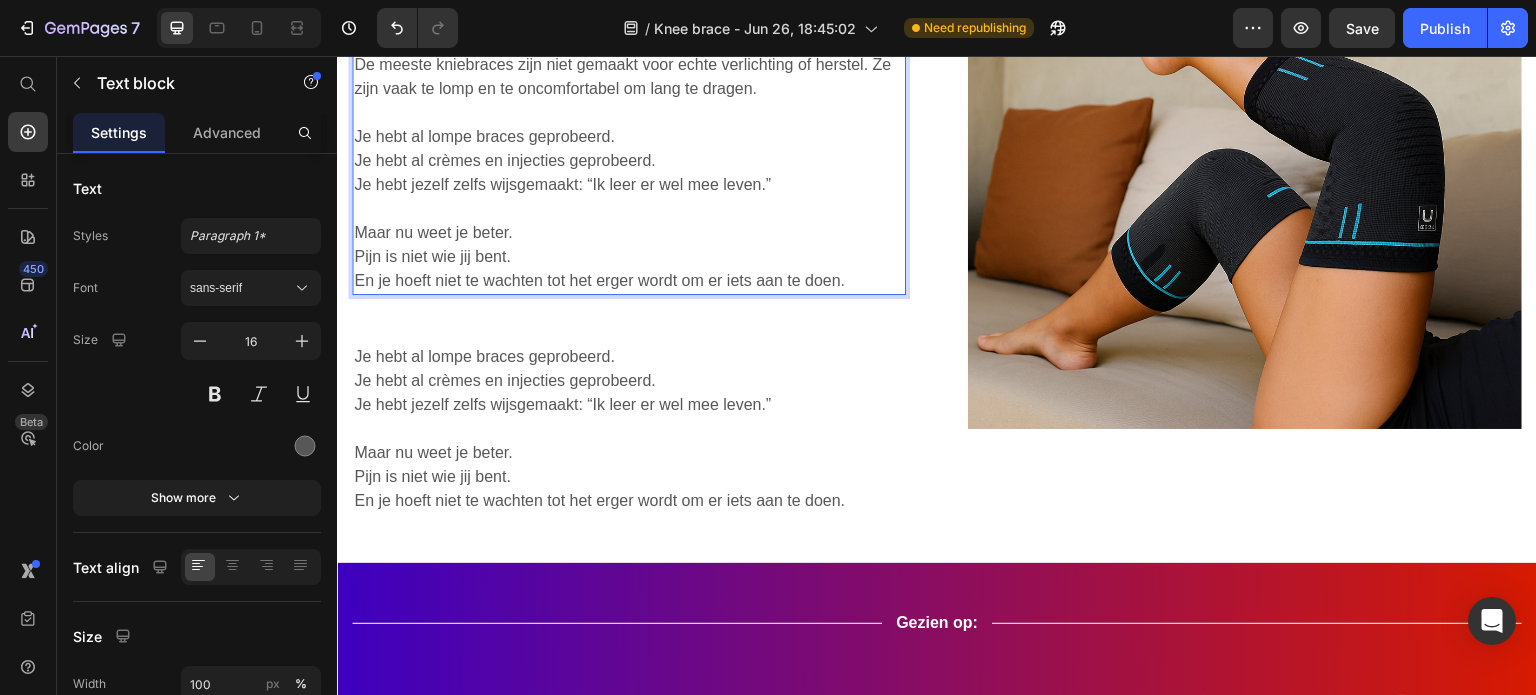 click at bounding box center (629, 429) 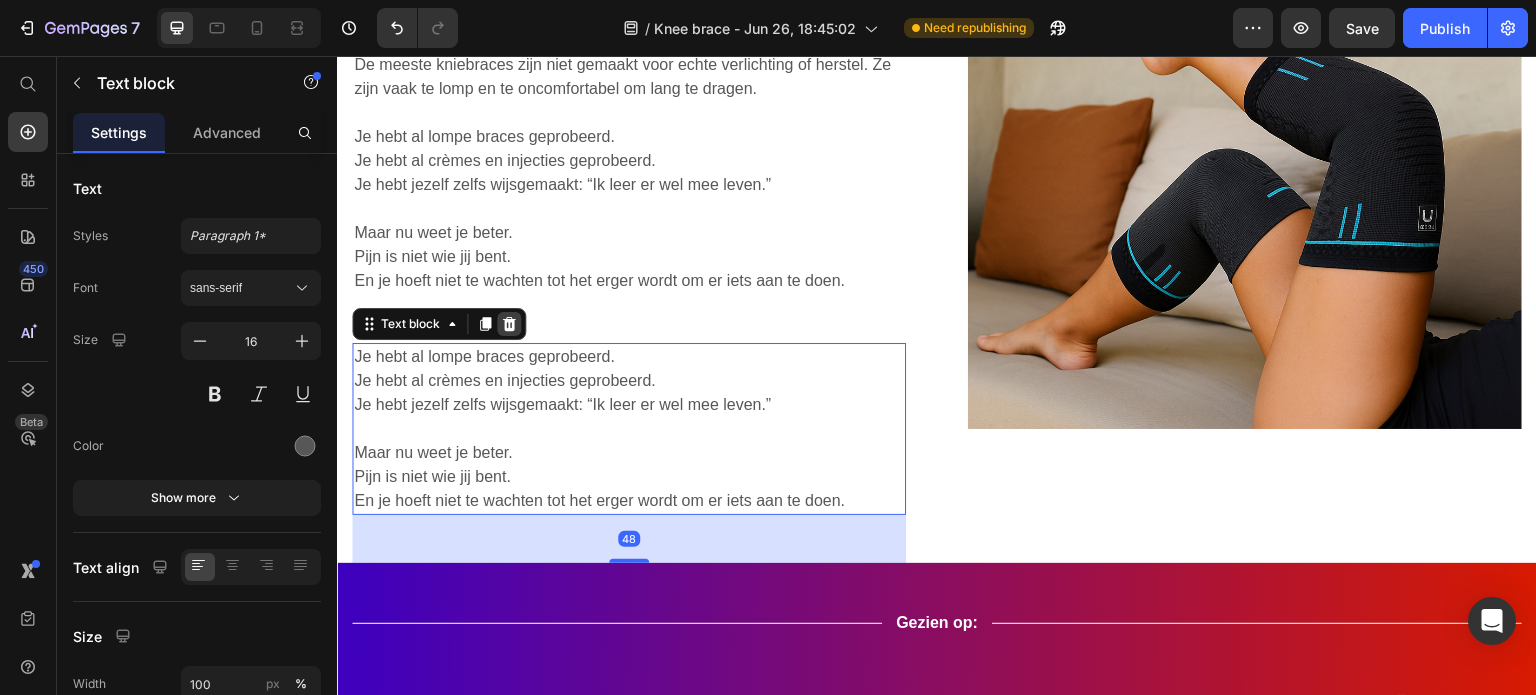 click 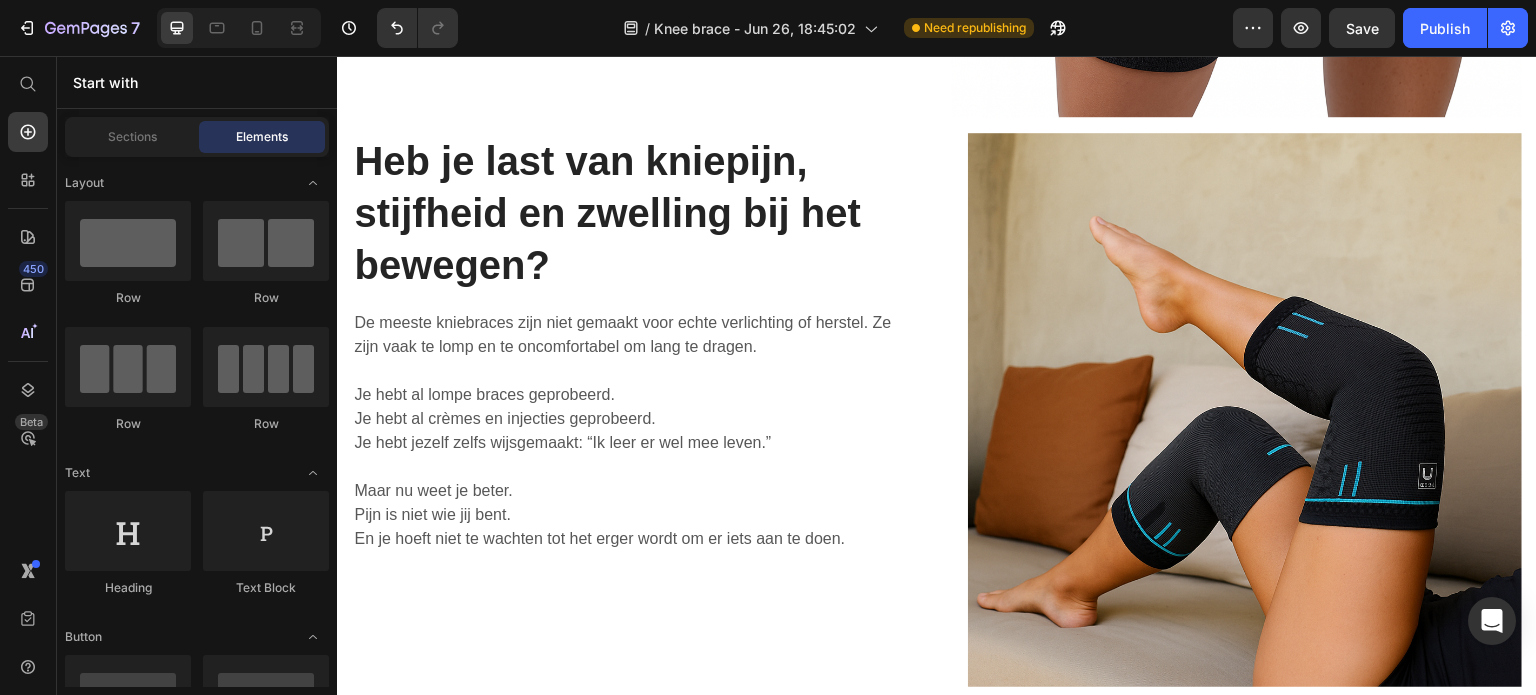 scroll, scrollTop: 0, scrollLeft: 0, axis: both 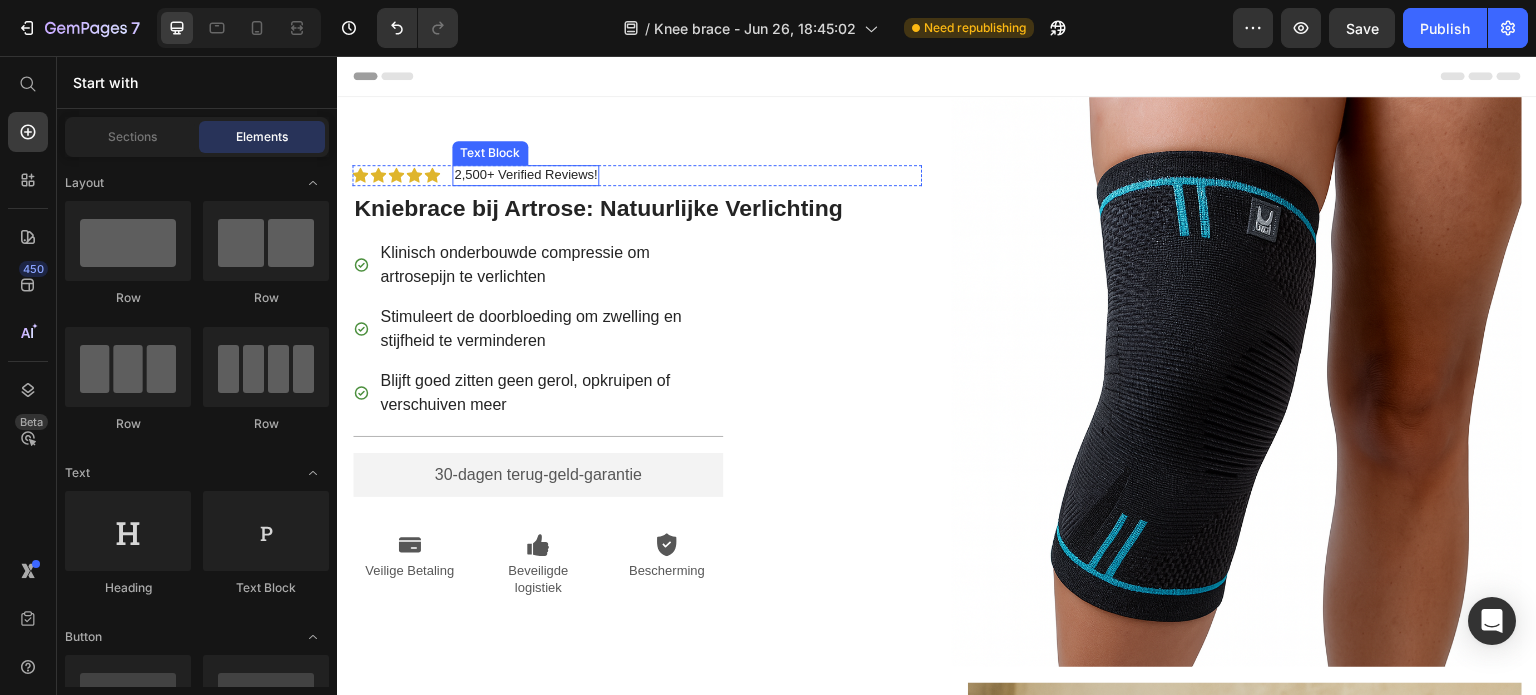 click on "2,500+ Verified Reviews!" at bounding box center (525, 175) 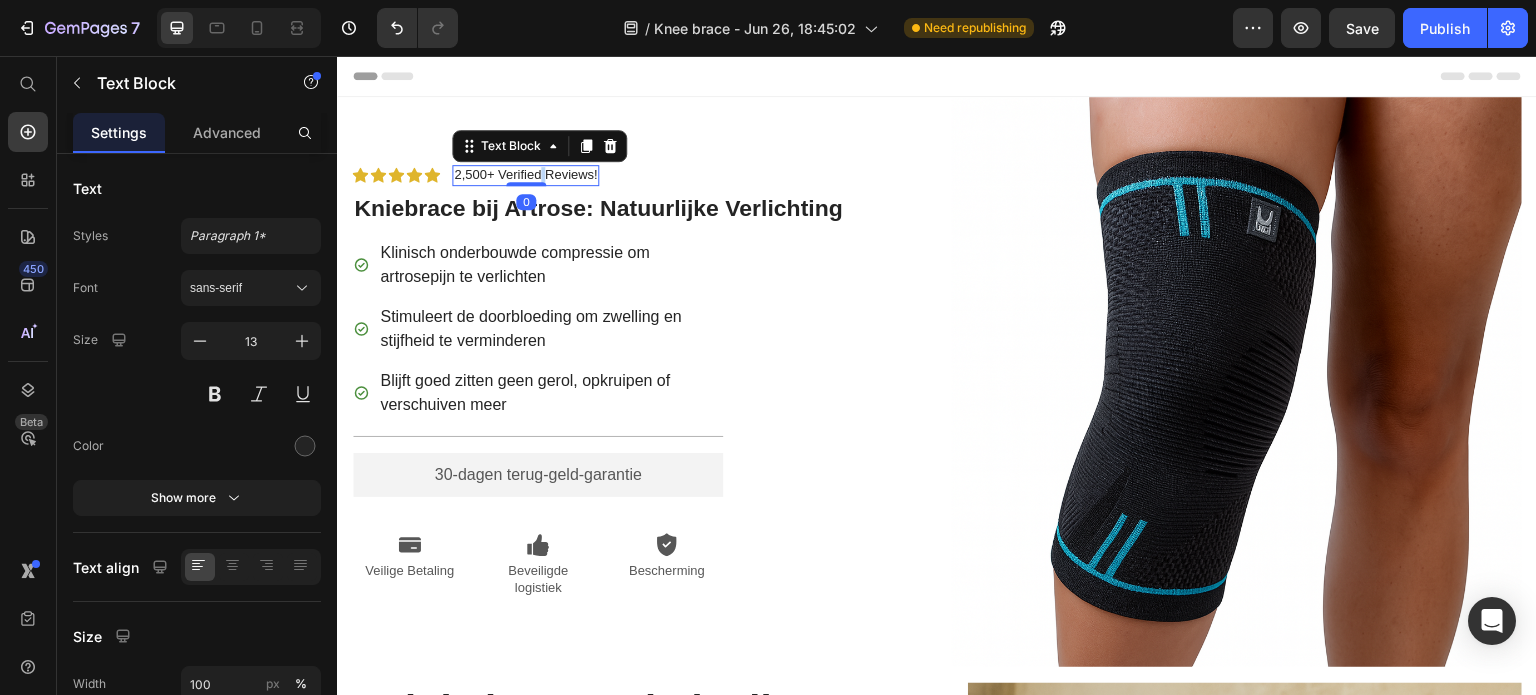 click on "2,500+ Verified Reviews!" at bounding box center [525, 175] 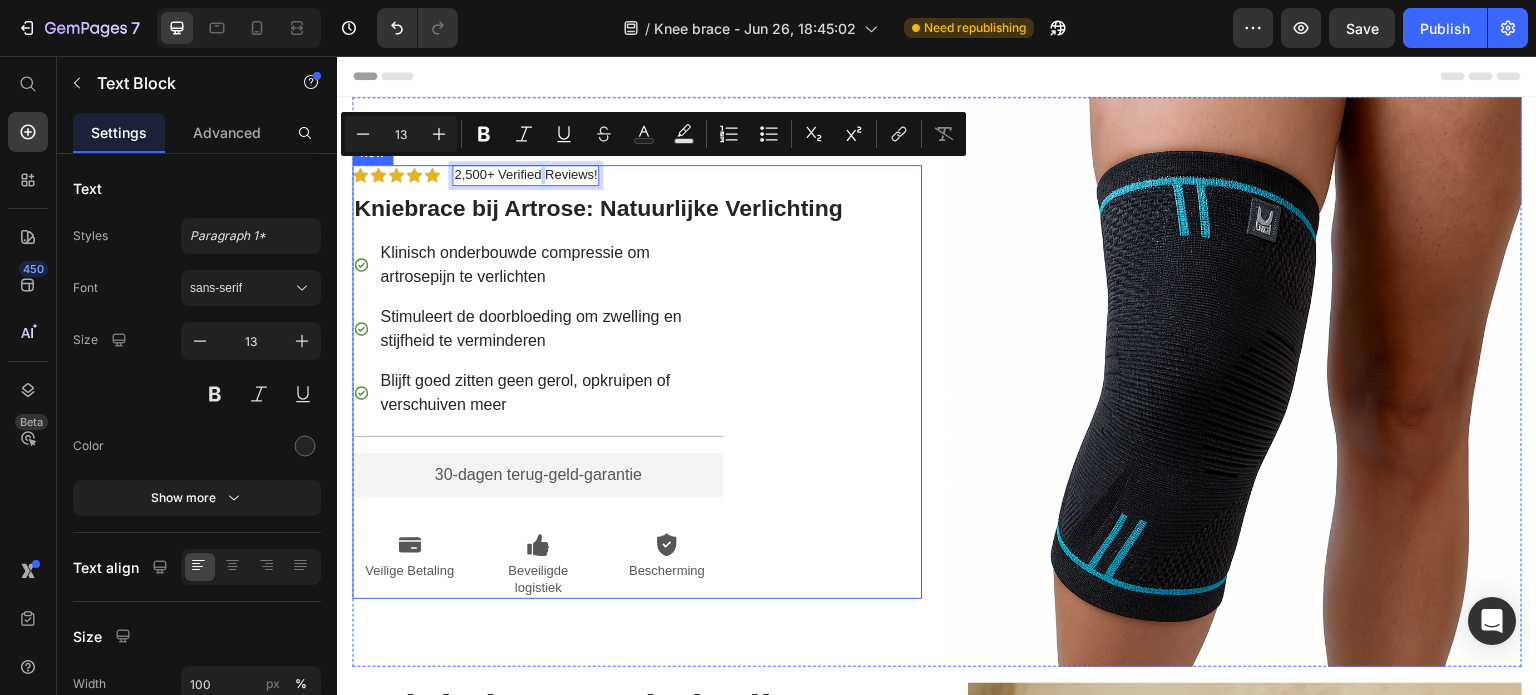 click on "Icon Icon Icon Icon Icon Icon List 2,500+ Verified Reviews! Text Block 0 Row Kniebrace bij Artrose: Natuurlijke Verlichting Heading Klinisch onderbouwde compressie om artrosepijn te verlichten Stimuleert de doorbloeding om zwelling en stijfheid te verminderen Blijft goed zitten geen gerol, opkruipen of verschuiven meer Item List Title Line 30-dagen terug-geld-garantie Text Block Speciaal ontworpen voor mensen met artrose, stijfheid en zwelling. Natuurlijke compressie verbetert de mobiliteit van uw knie terwijl u slaapt. Worstel niet langer met volumineuze kniebraces die nooit goed passen en je bewegingsvrijheid beperken. Item List Icon Veilige Betaling Text Block Icon Beveiligde logistiek Text Block Icon Bescherming Text Block Row Row" at bounding box center [637, 382] 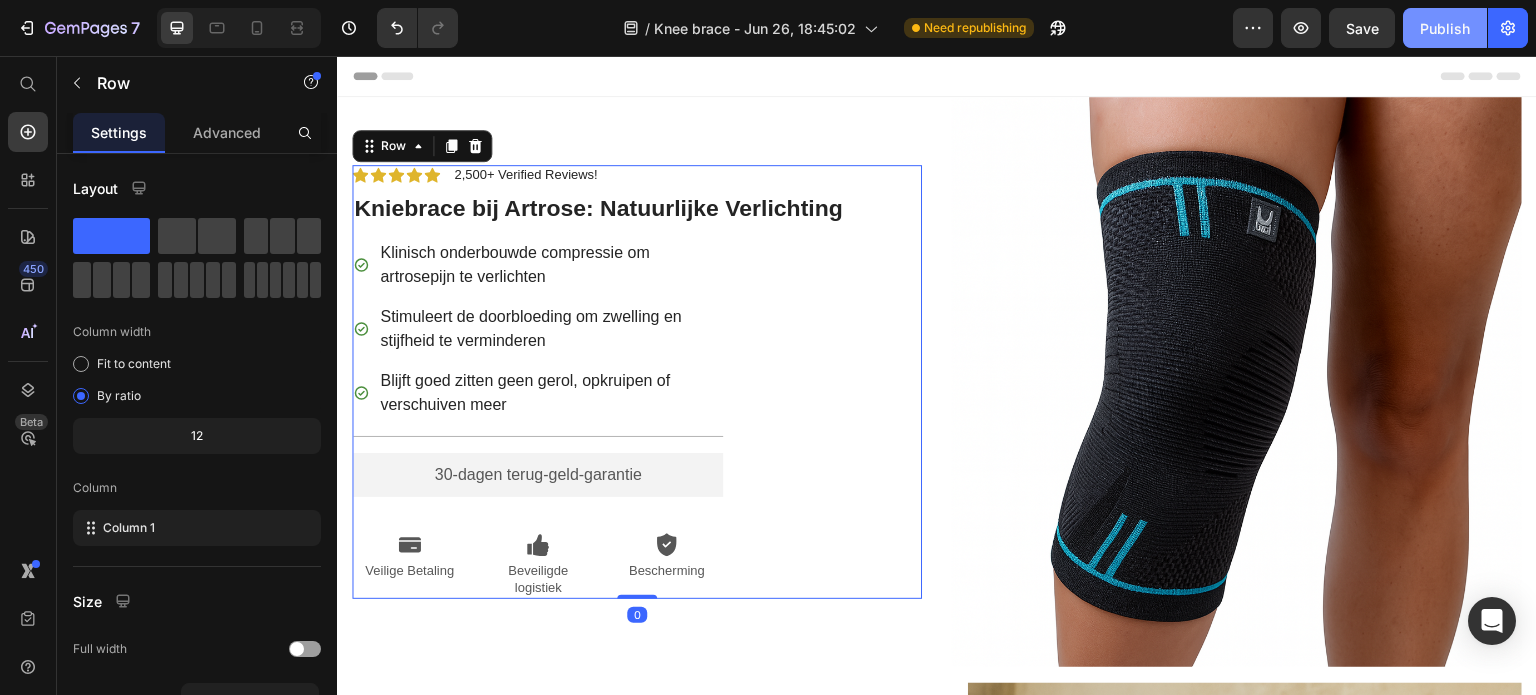 click on "Publish" at bounding box center [1445, 28] 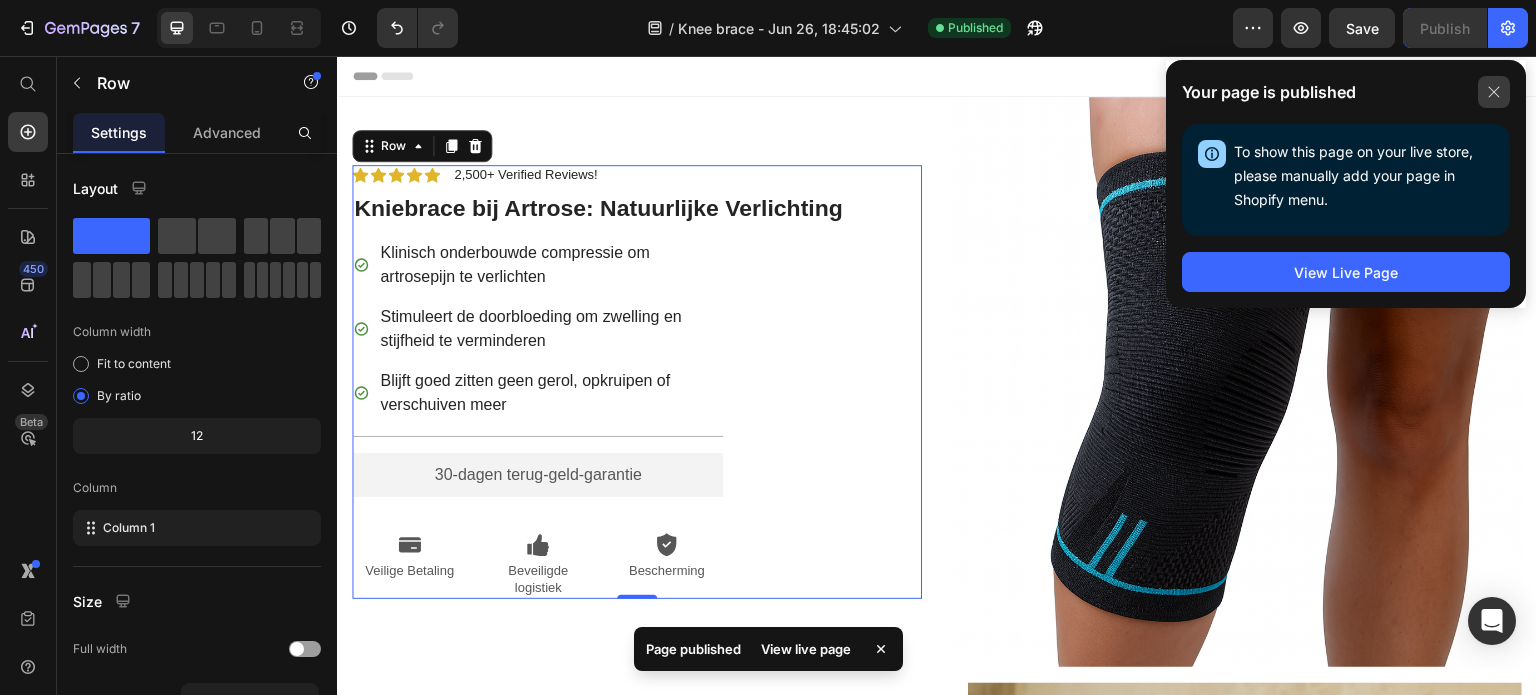 click 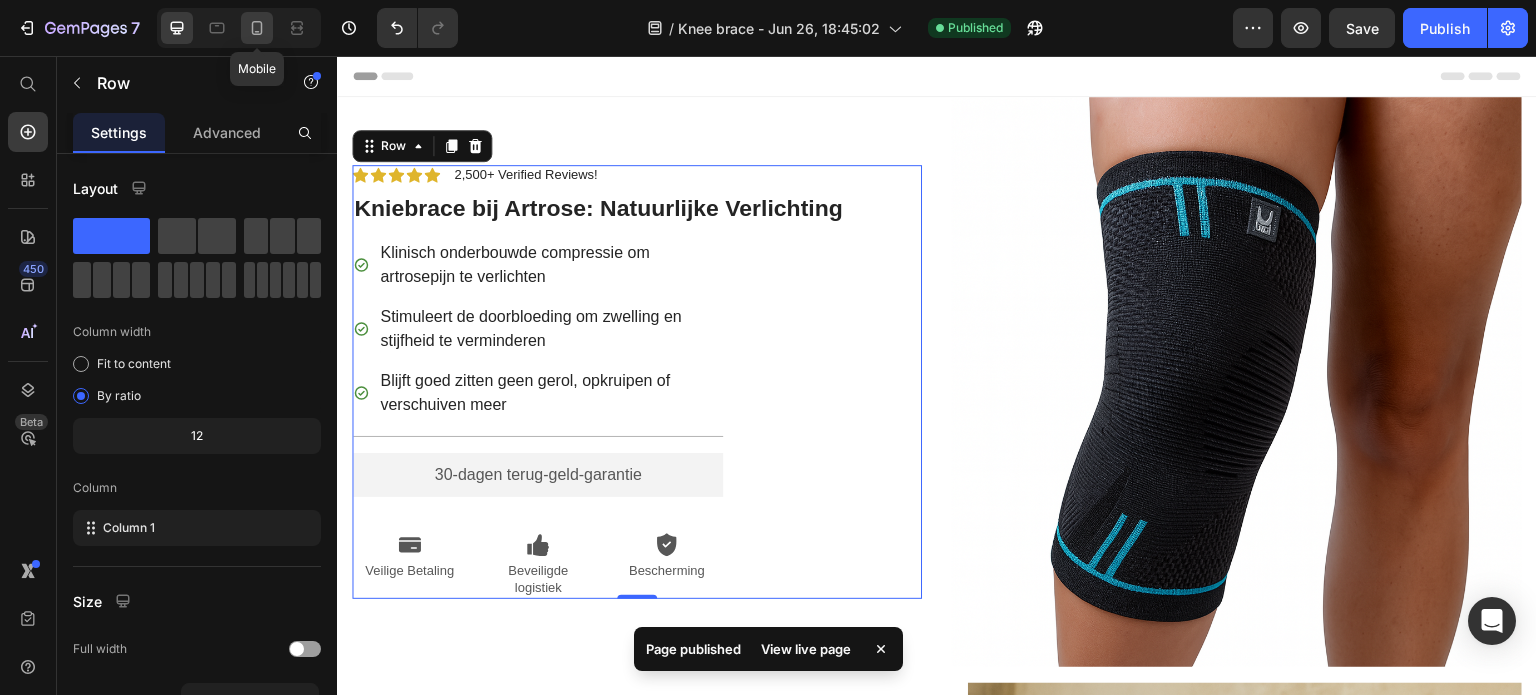 click 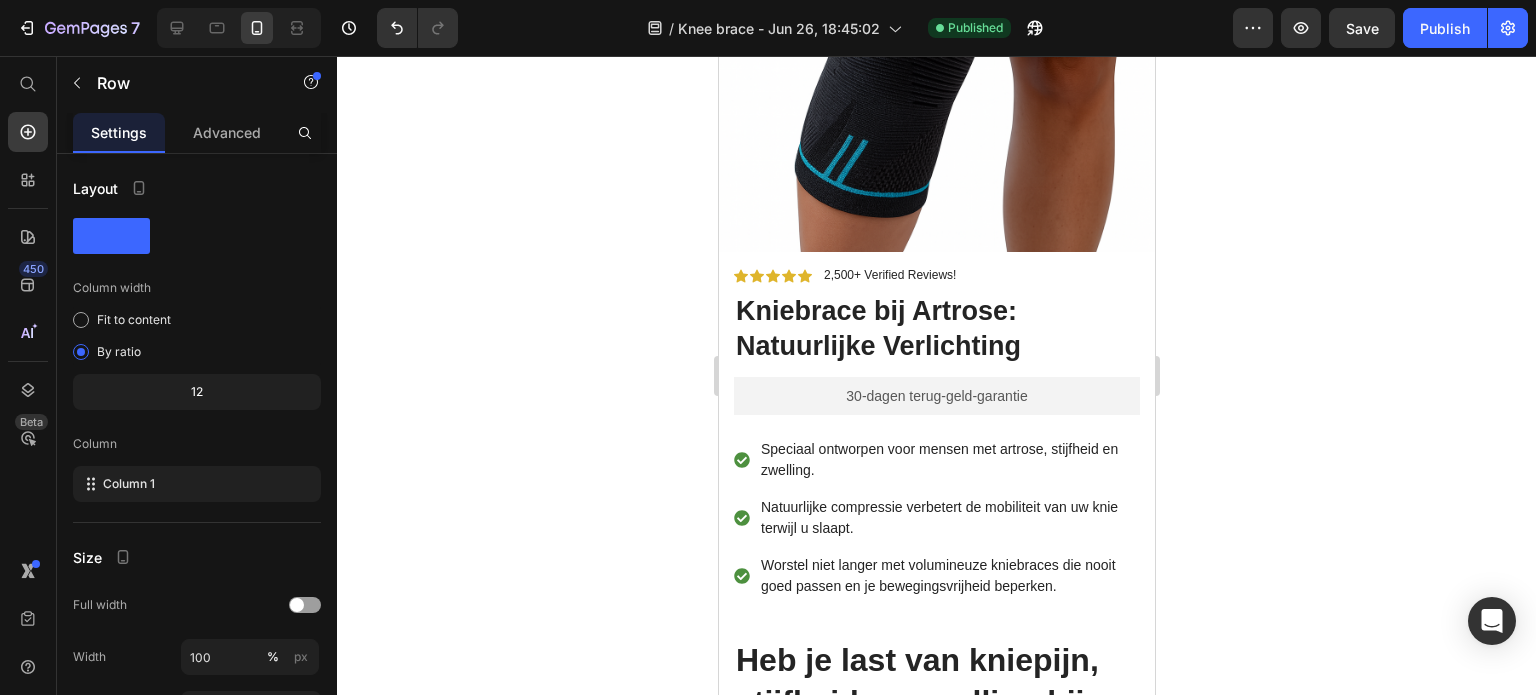 scroll, scrollTop: 280, scrollLeft: 0, axis: vertical 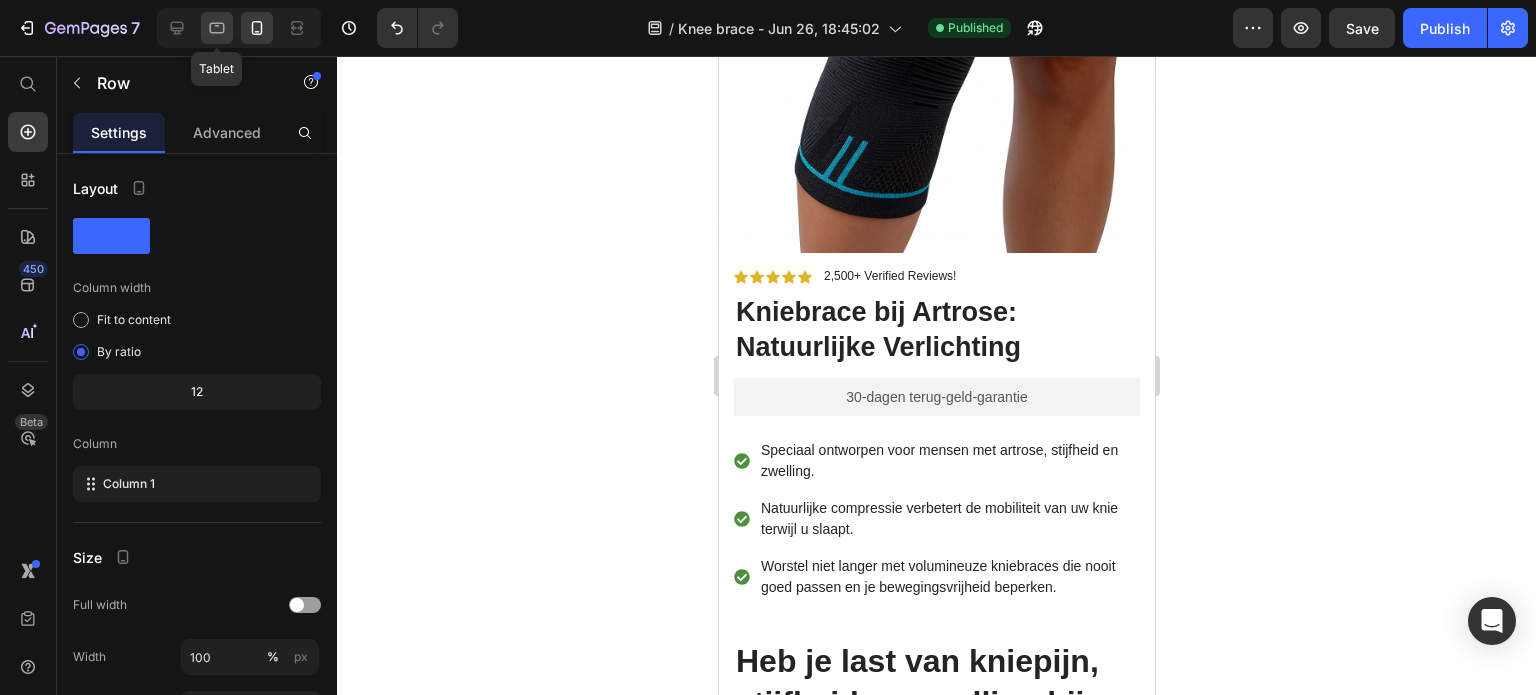 click 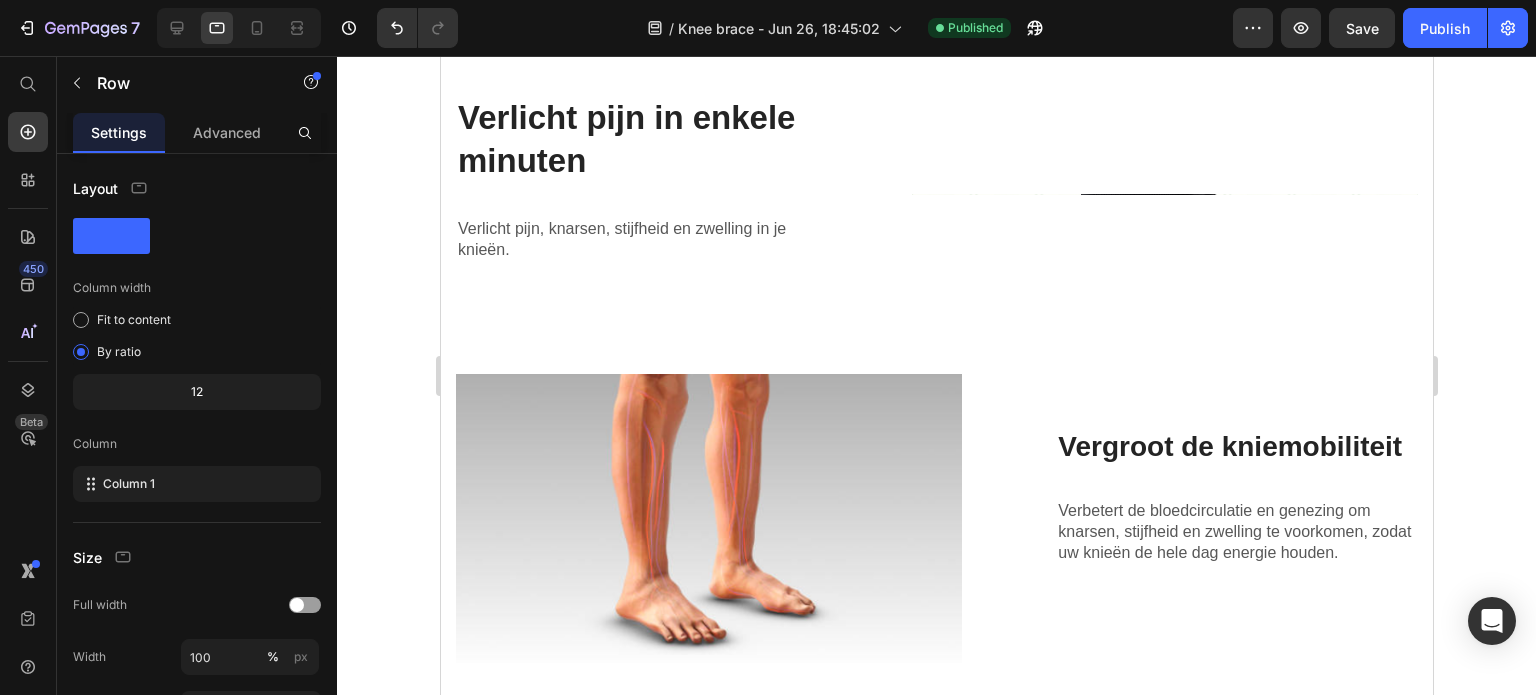 scroll, scrollTop: 1641, scrollLeft: 0, axis: vertical 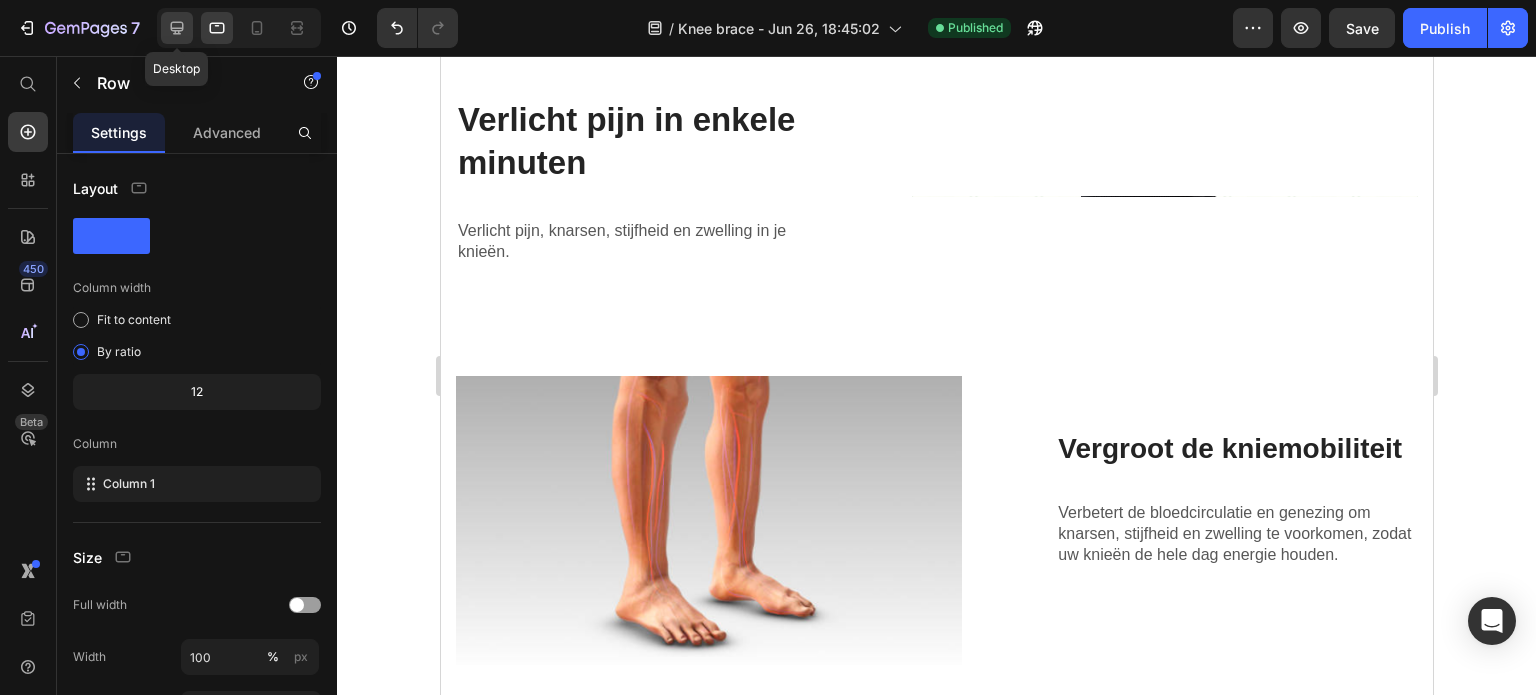 click 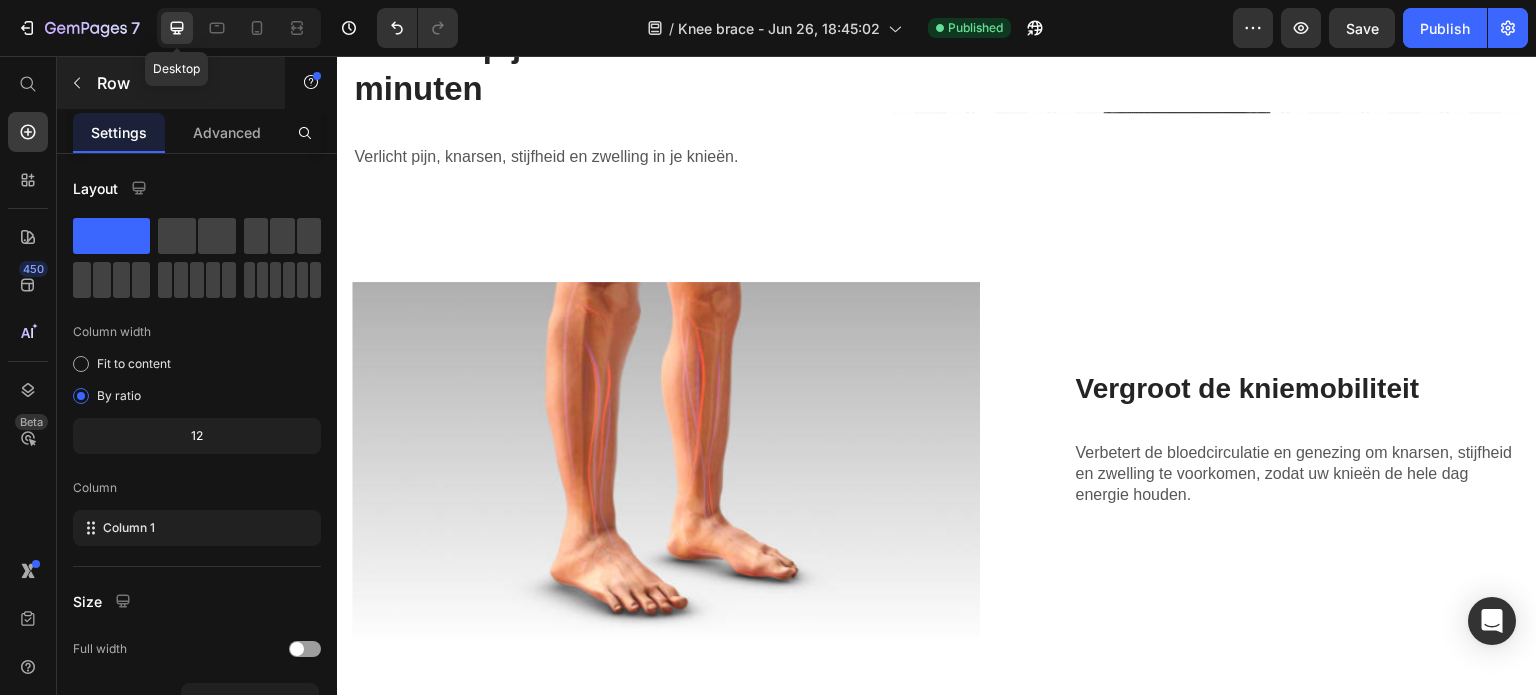 scroll, scrollTop: 1508, scrollLeft: 0, axis: vertical 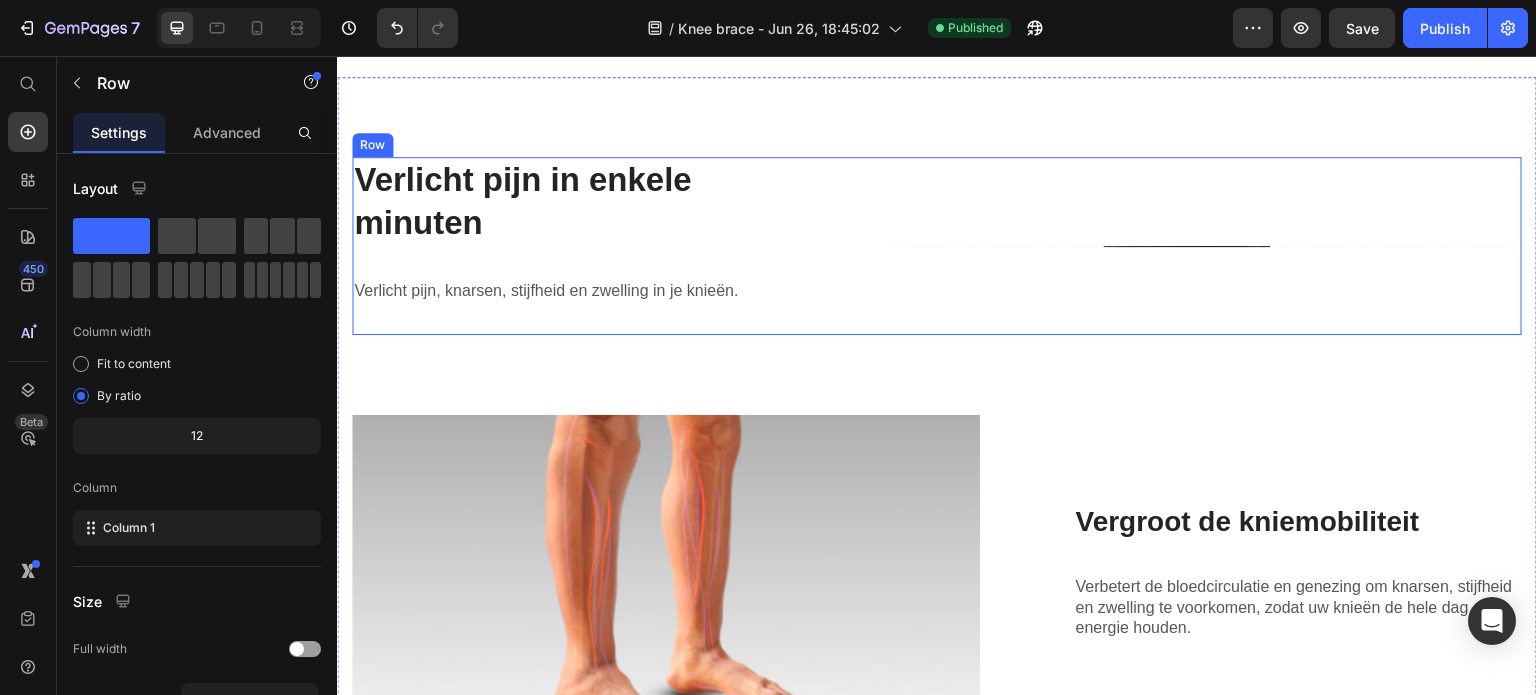 click on "Image" at bounding box center [1208, 246] 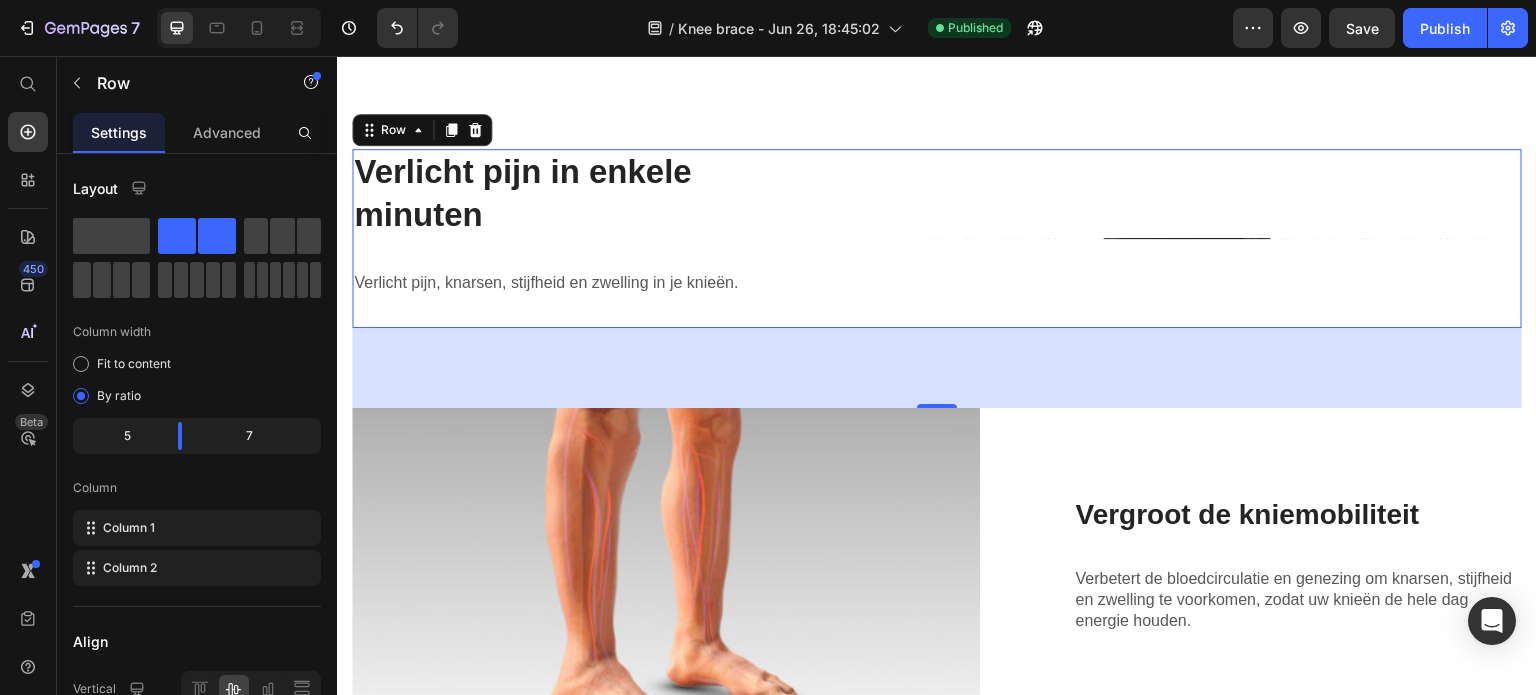 scroll, scrollTop: 1824, scrollLeft: 0, axis: vertical 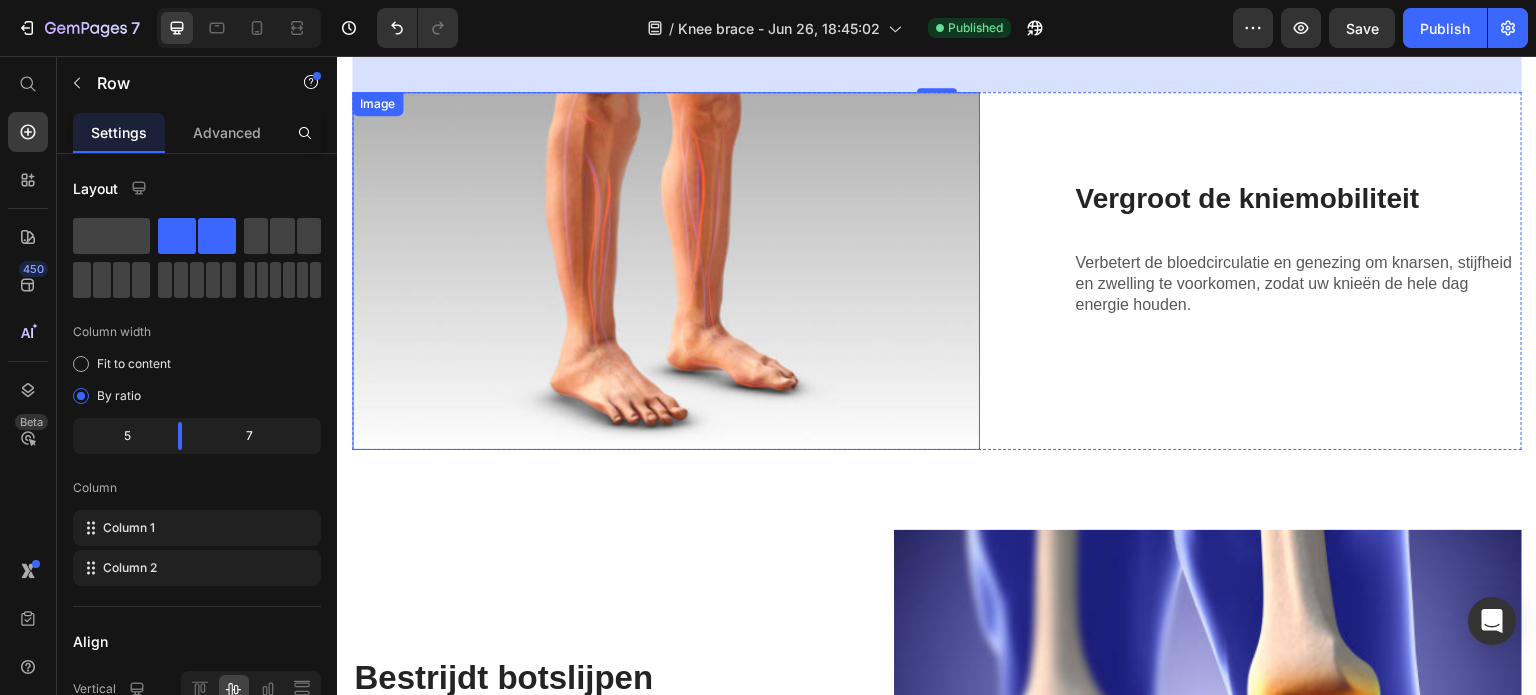click at bounding box center (666, 271) 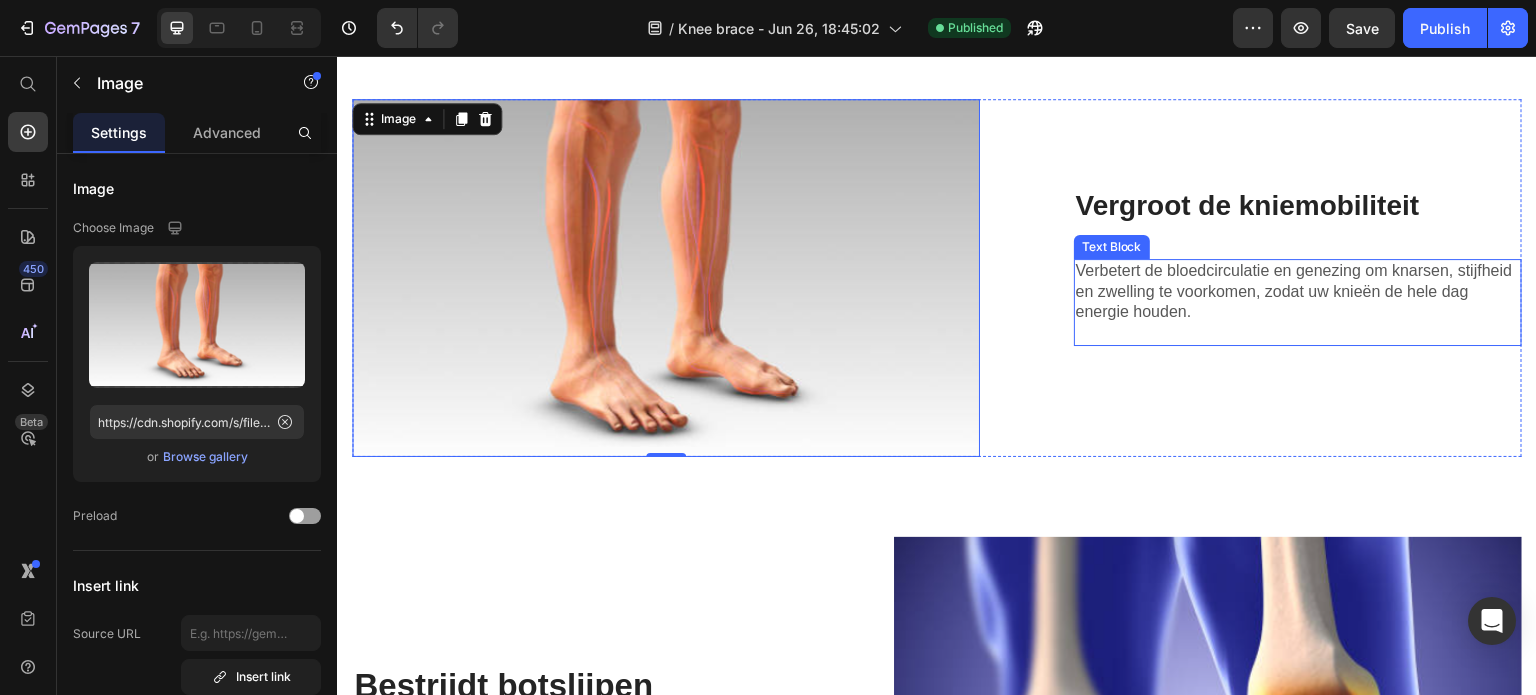 scroll, scrollTop: 1564, scrollLeft: 0, axis: vertical 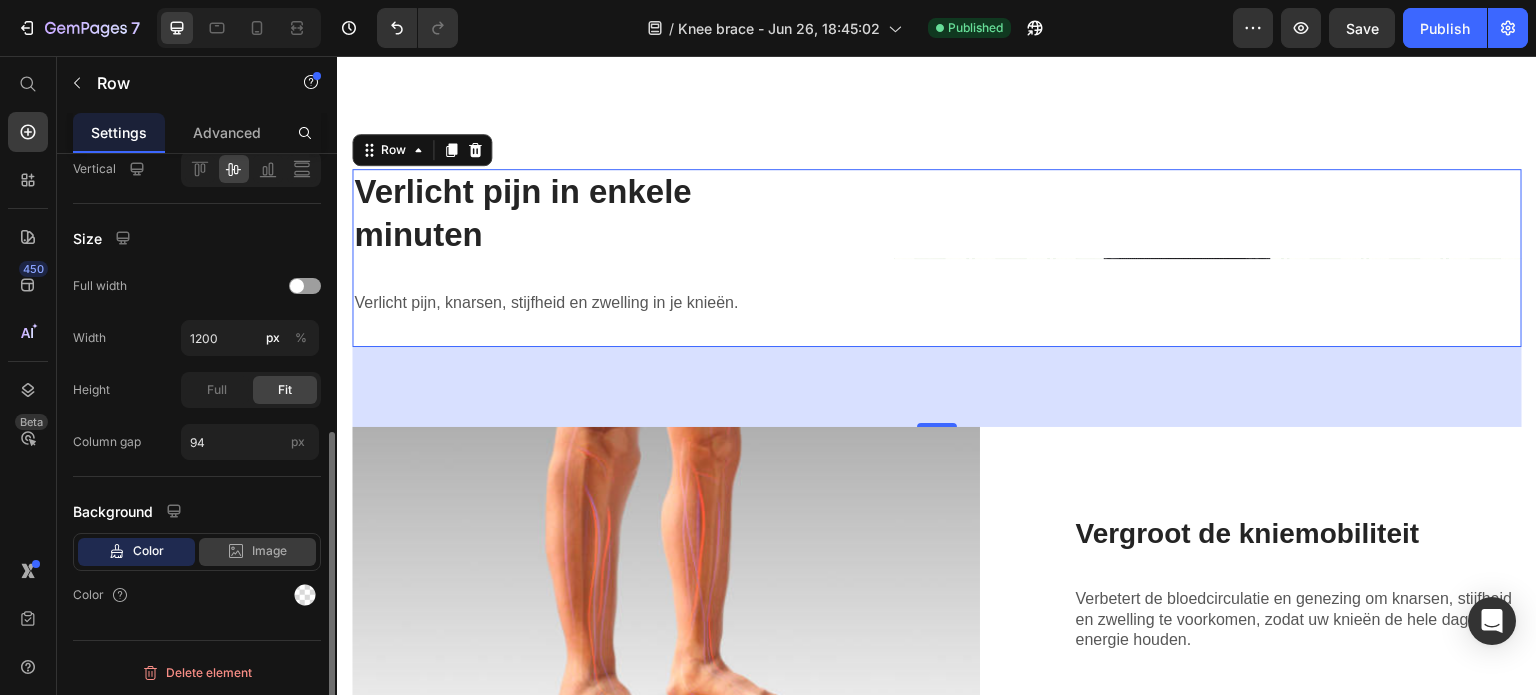 click 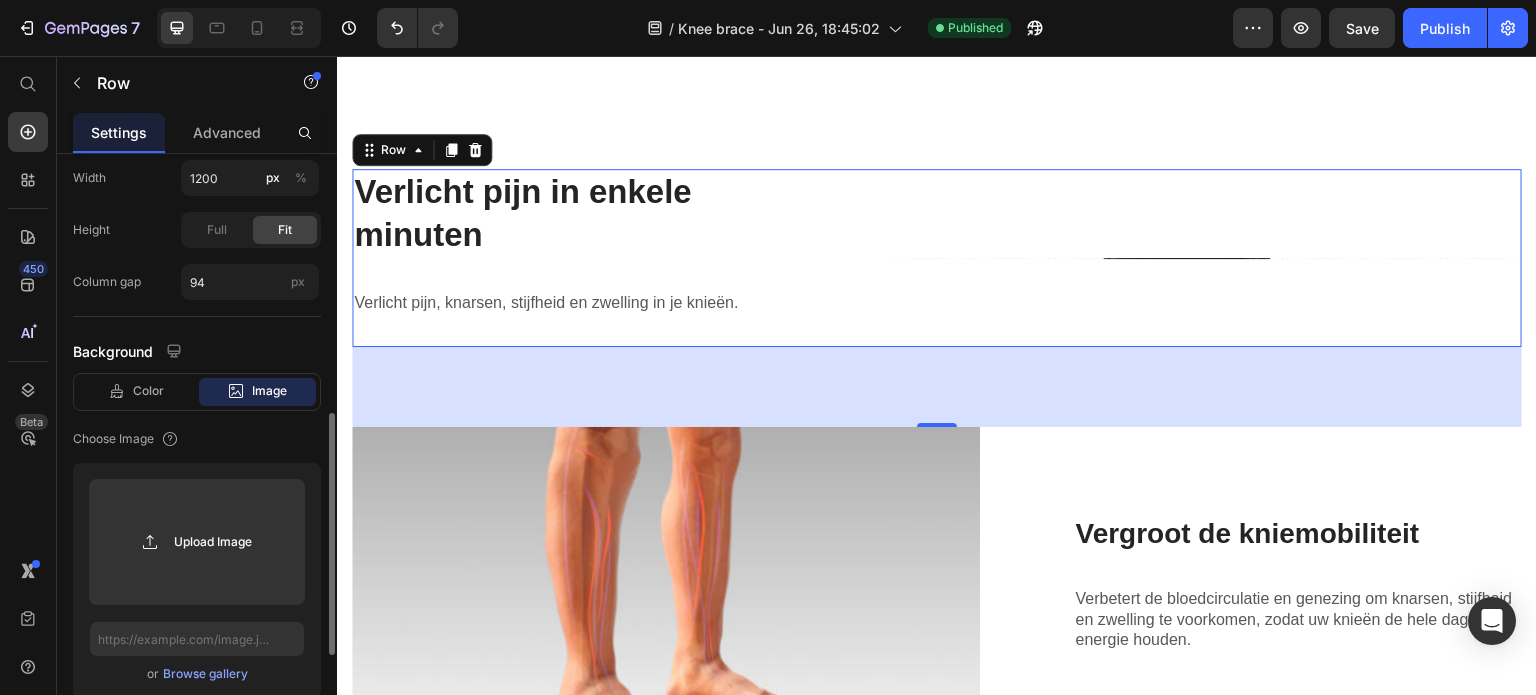 scroll, scrollTop: 680, scrollLeft: 0, axis: vertical 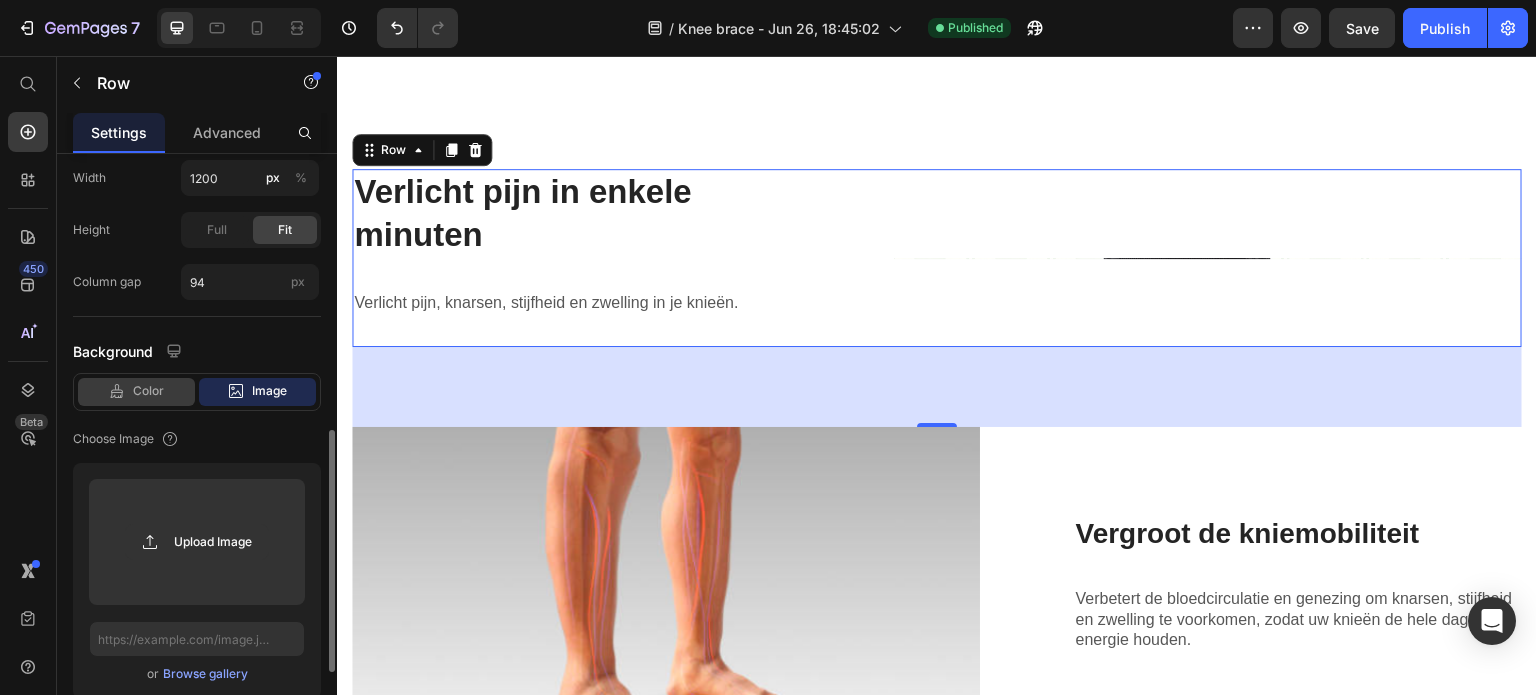 click 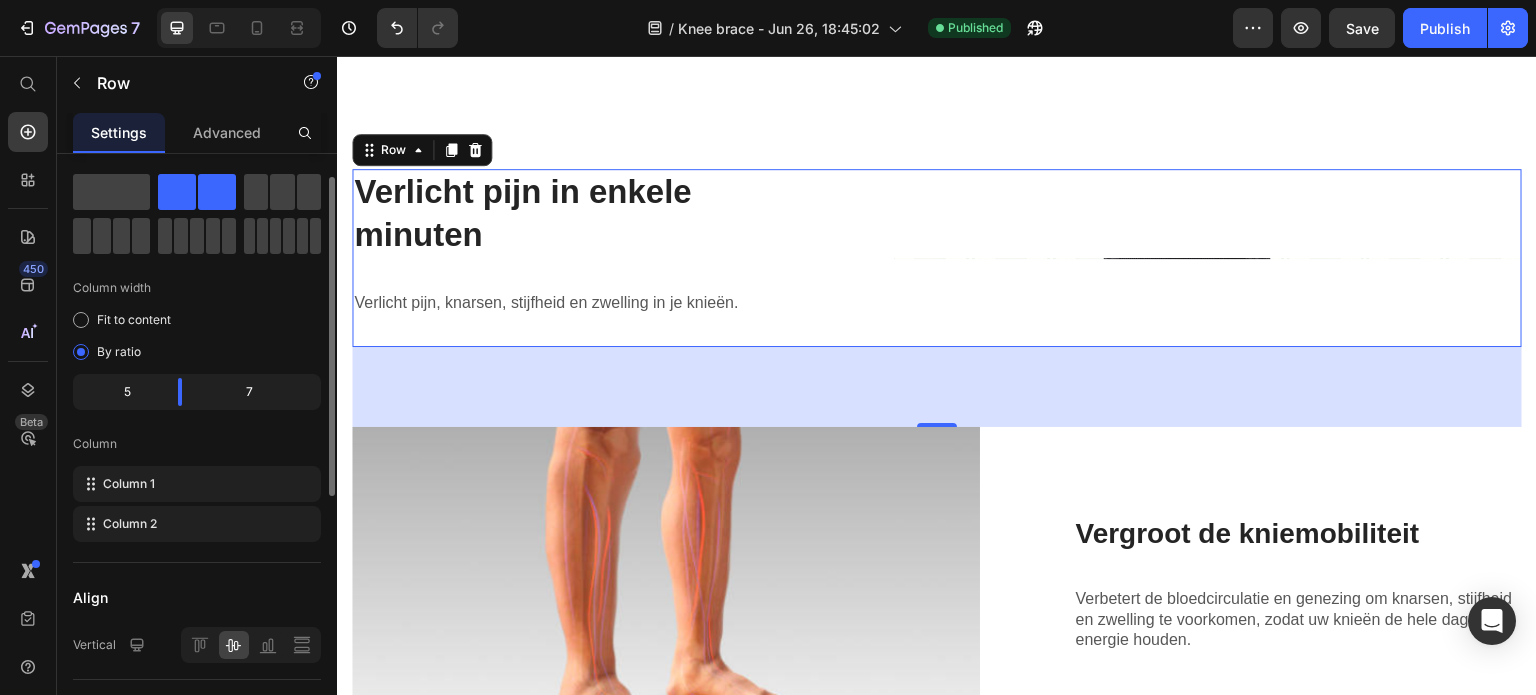 scroll, scrollTop: 0, scrollLeft: 0, axis: both 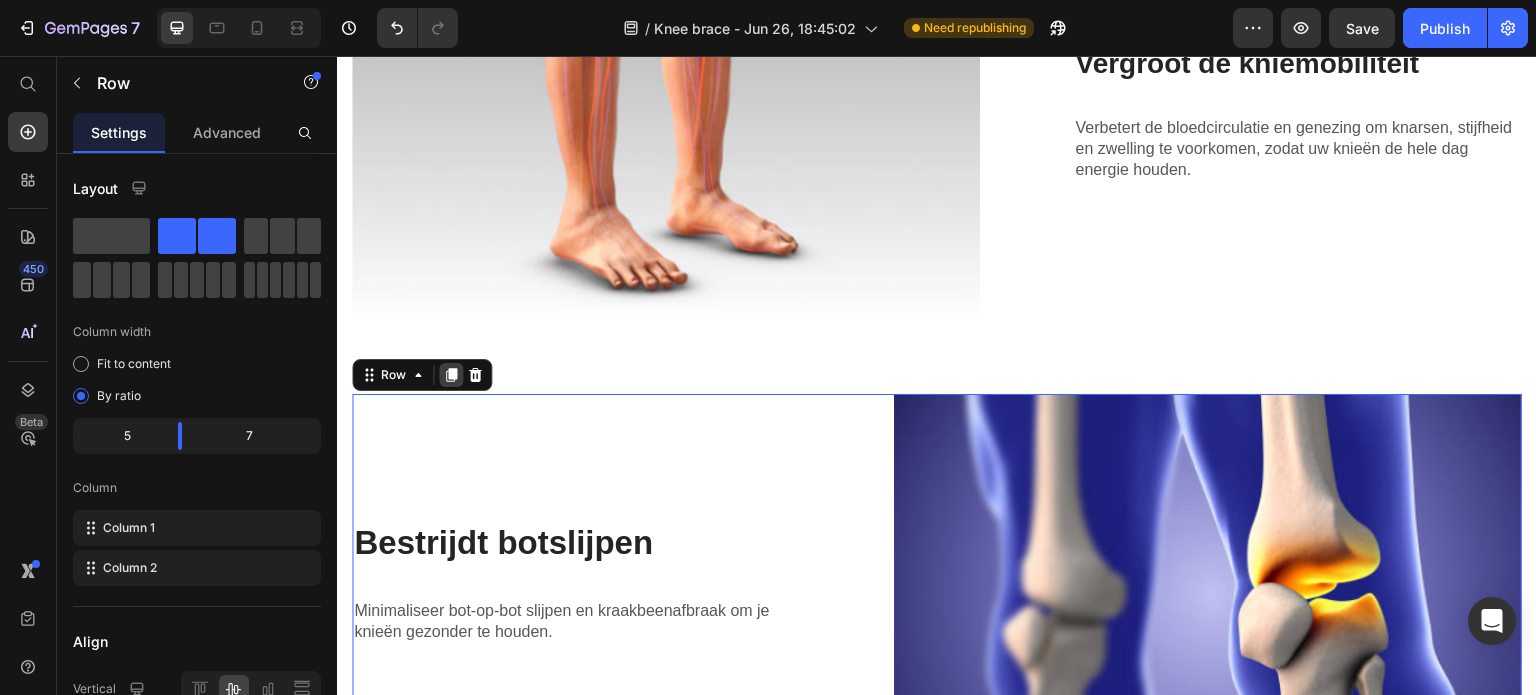 click 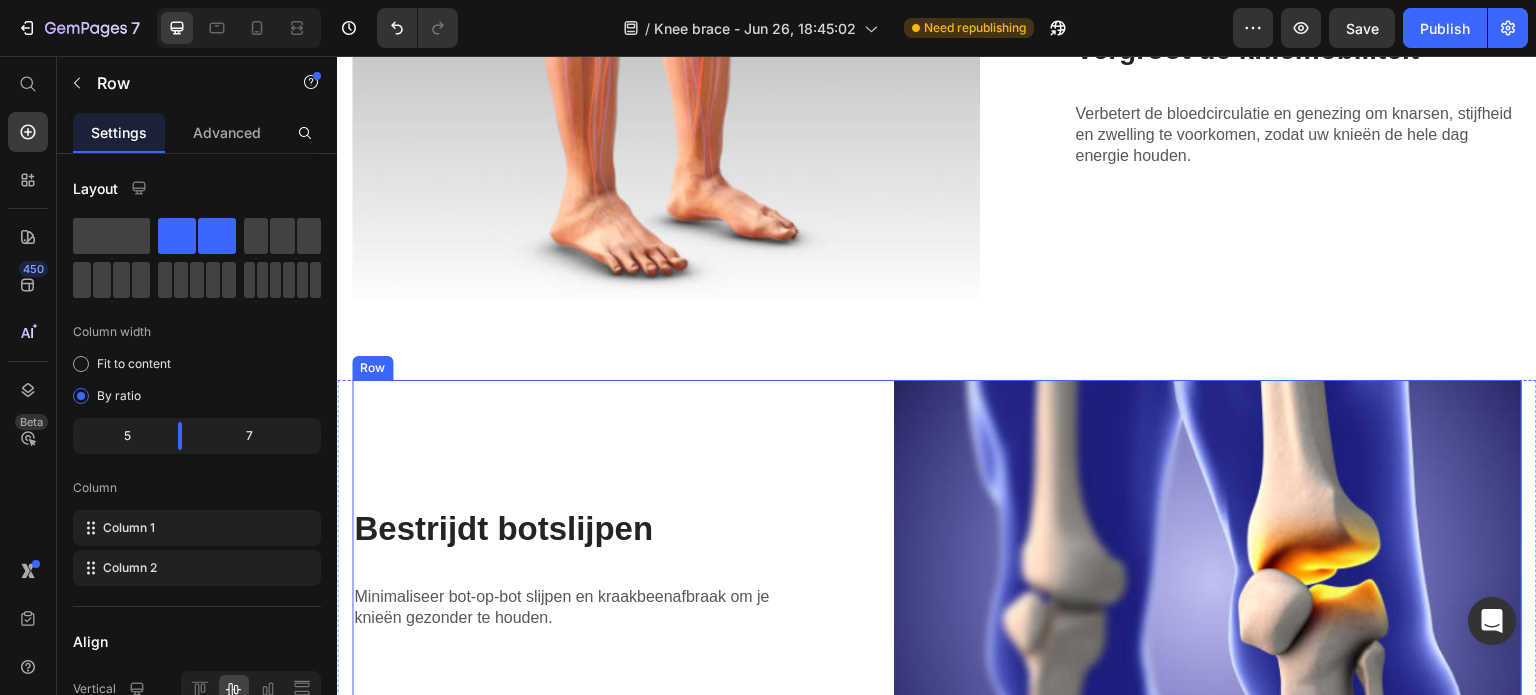 scroll, scrollTop: 2696, scrollLeft: 0, axis: vertical 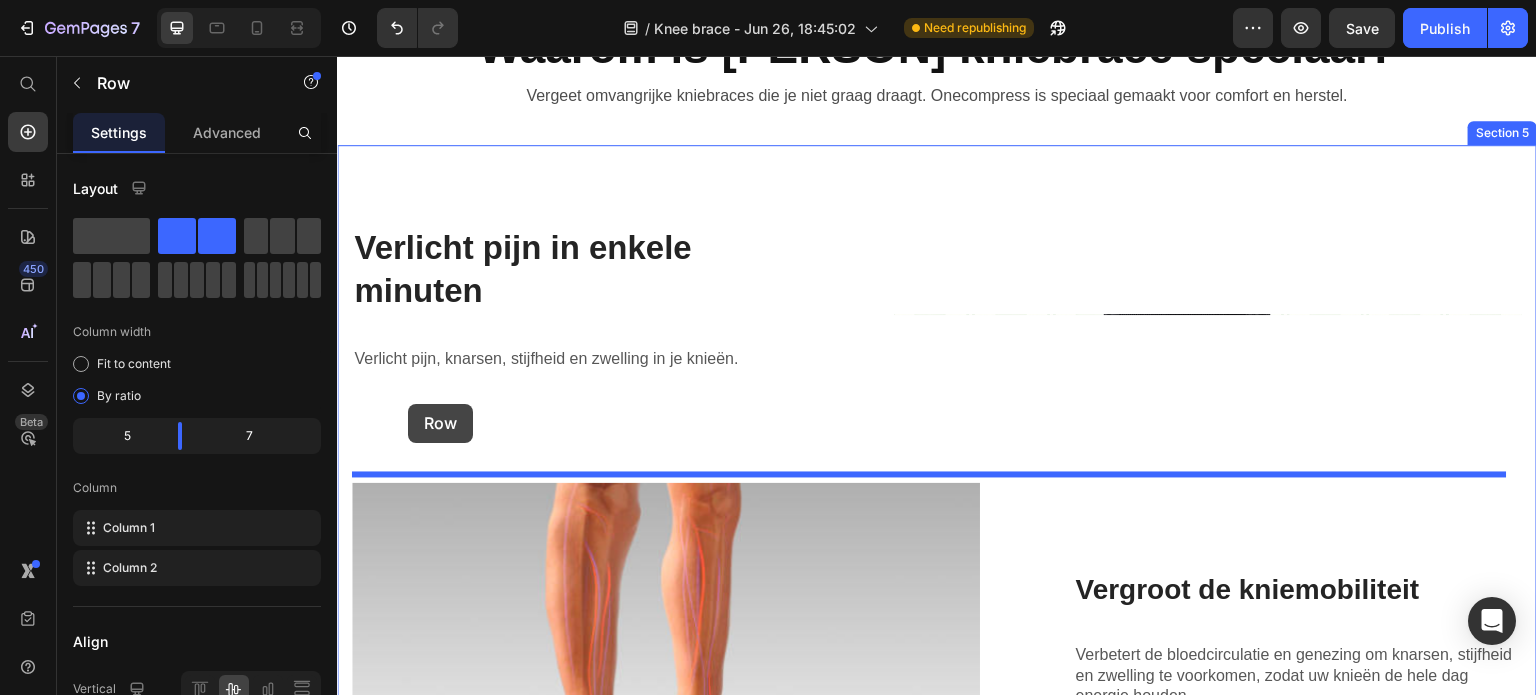 drag, startPoint x: 384, startPoint y: 110, endPoint x: 408, endPoint y: 403, distance: 293.9813 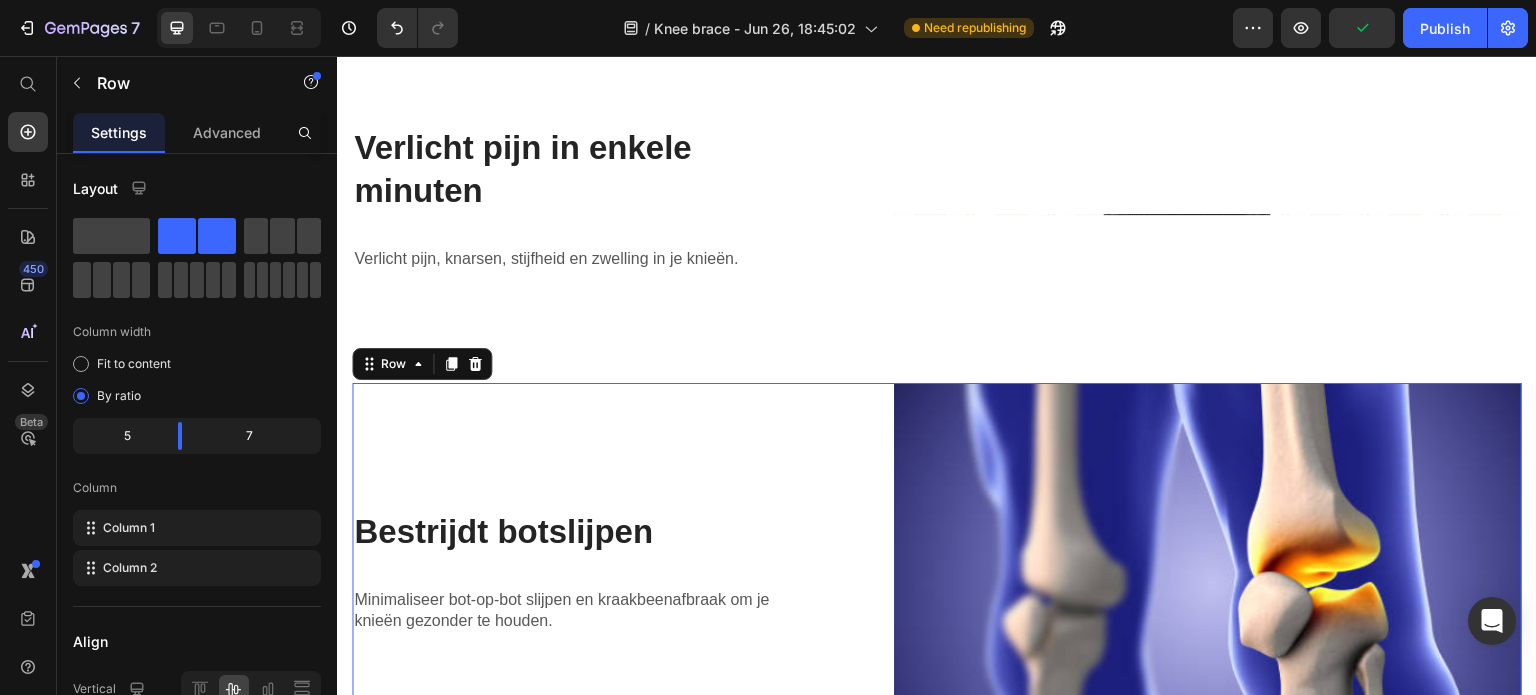 scroll, scrollTop: 1540, scrollLeft: 0, axis: vertical 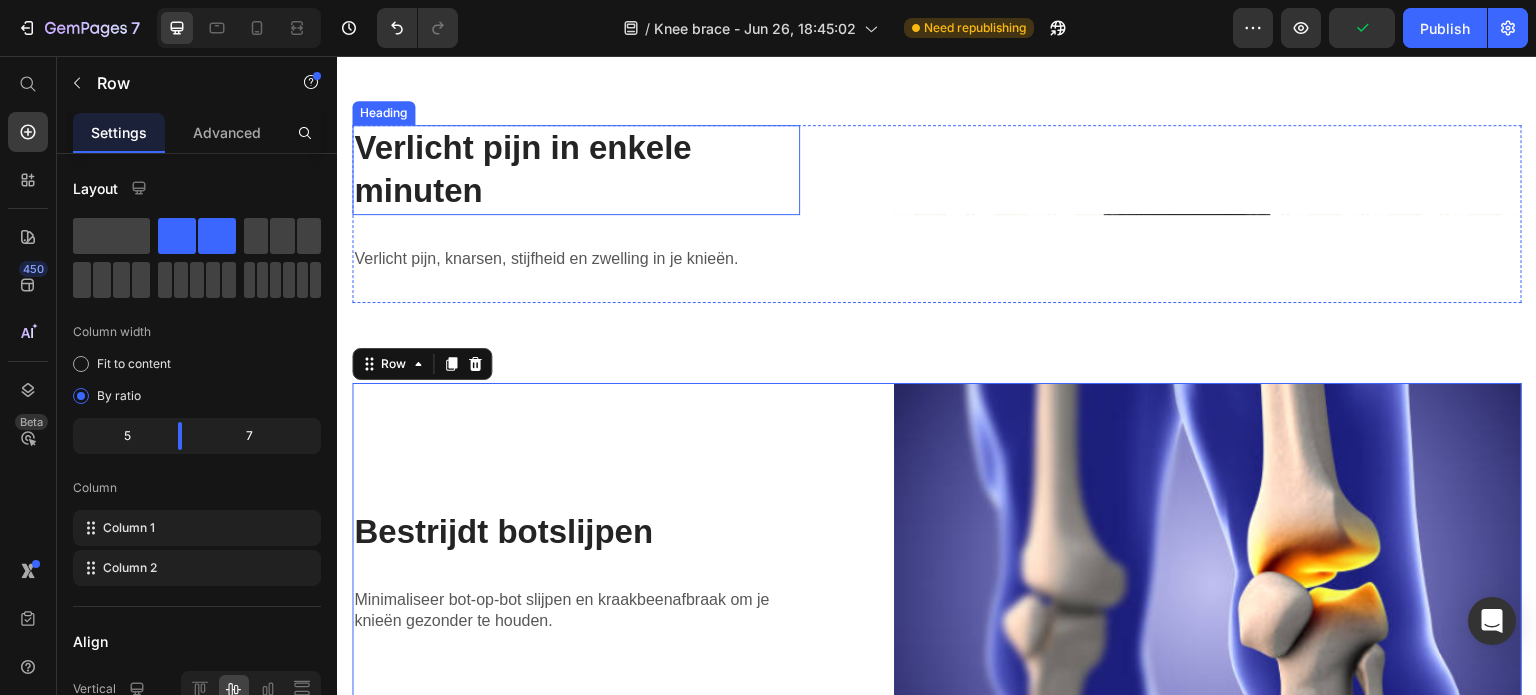 click on "Verlicht pijn in enkele minuten" at bounding box center [576, 170] 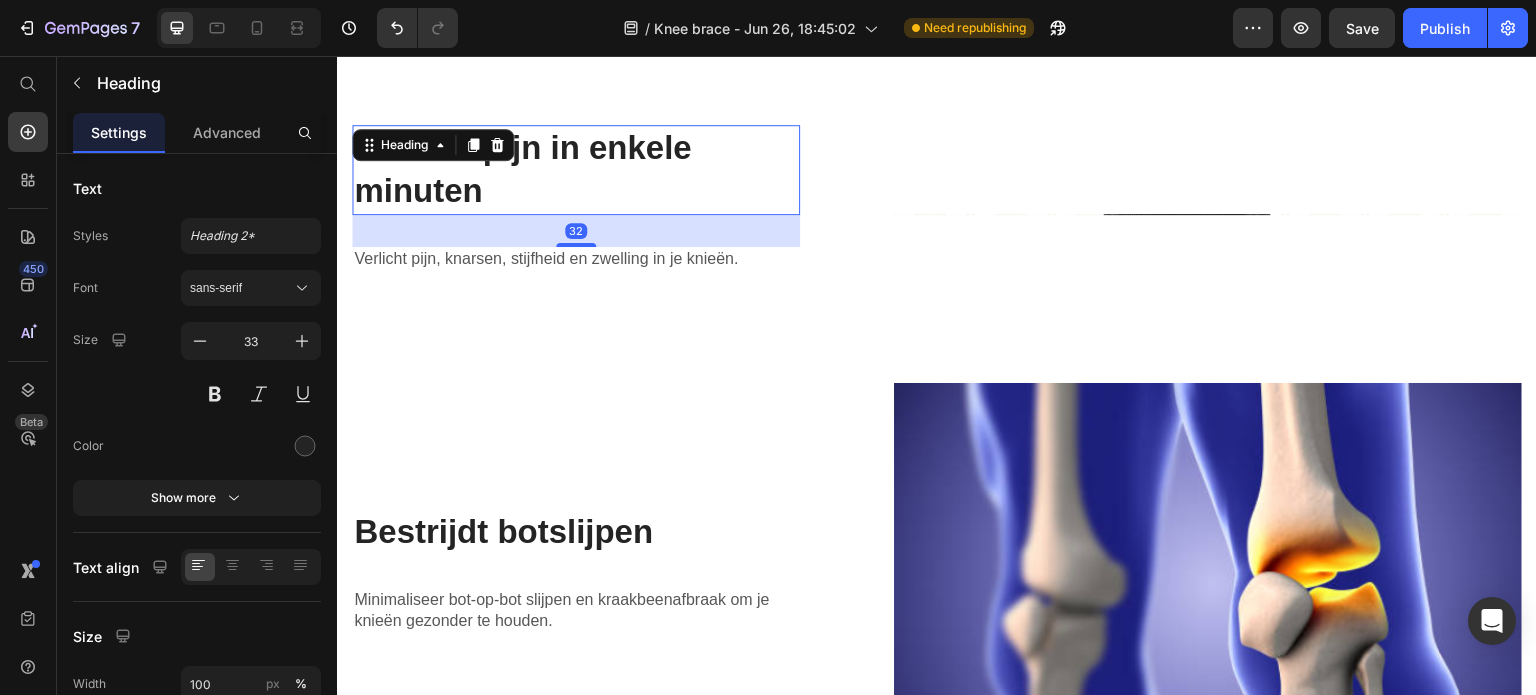 click on "Verlicht pijn in enkele minuten" at bounding box center (576, 170) 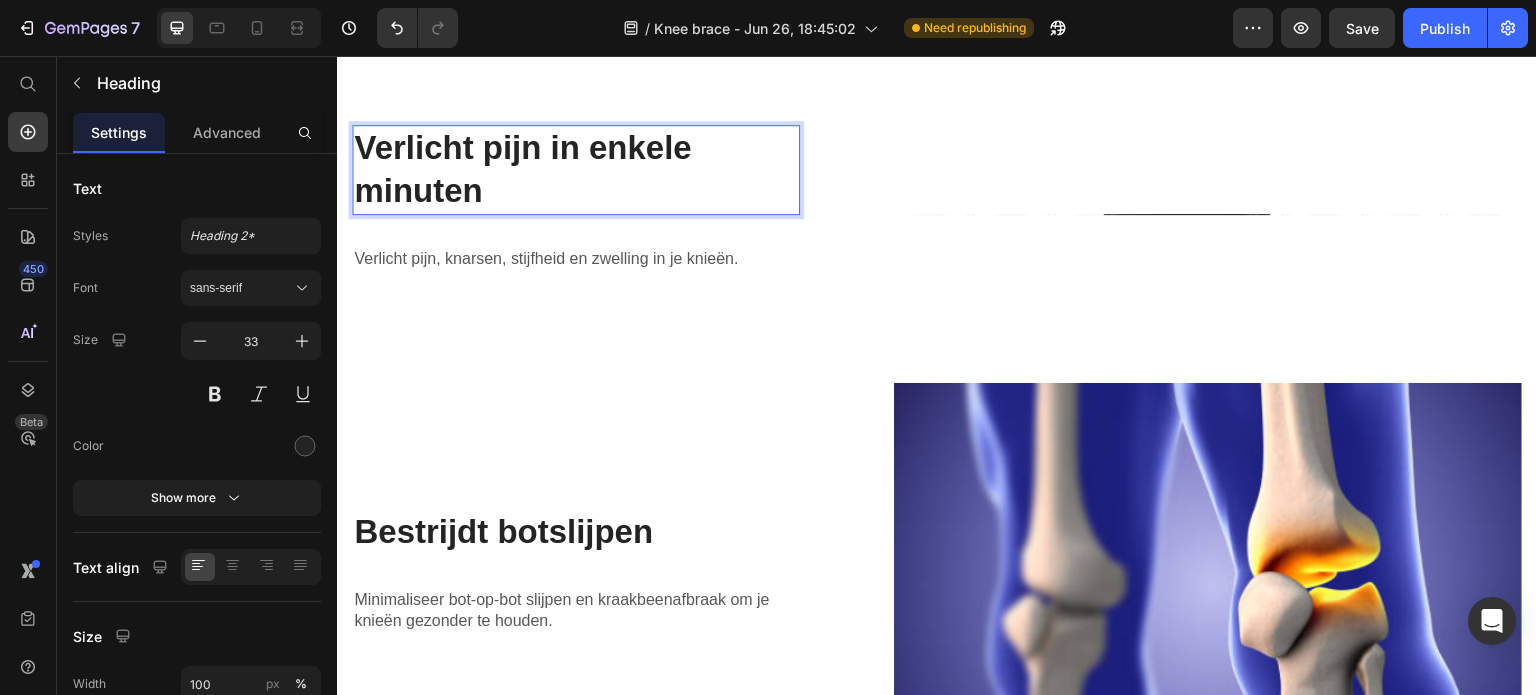 click on "Verlicht pijn in enkele minuten" at bounding box center [576, 170] 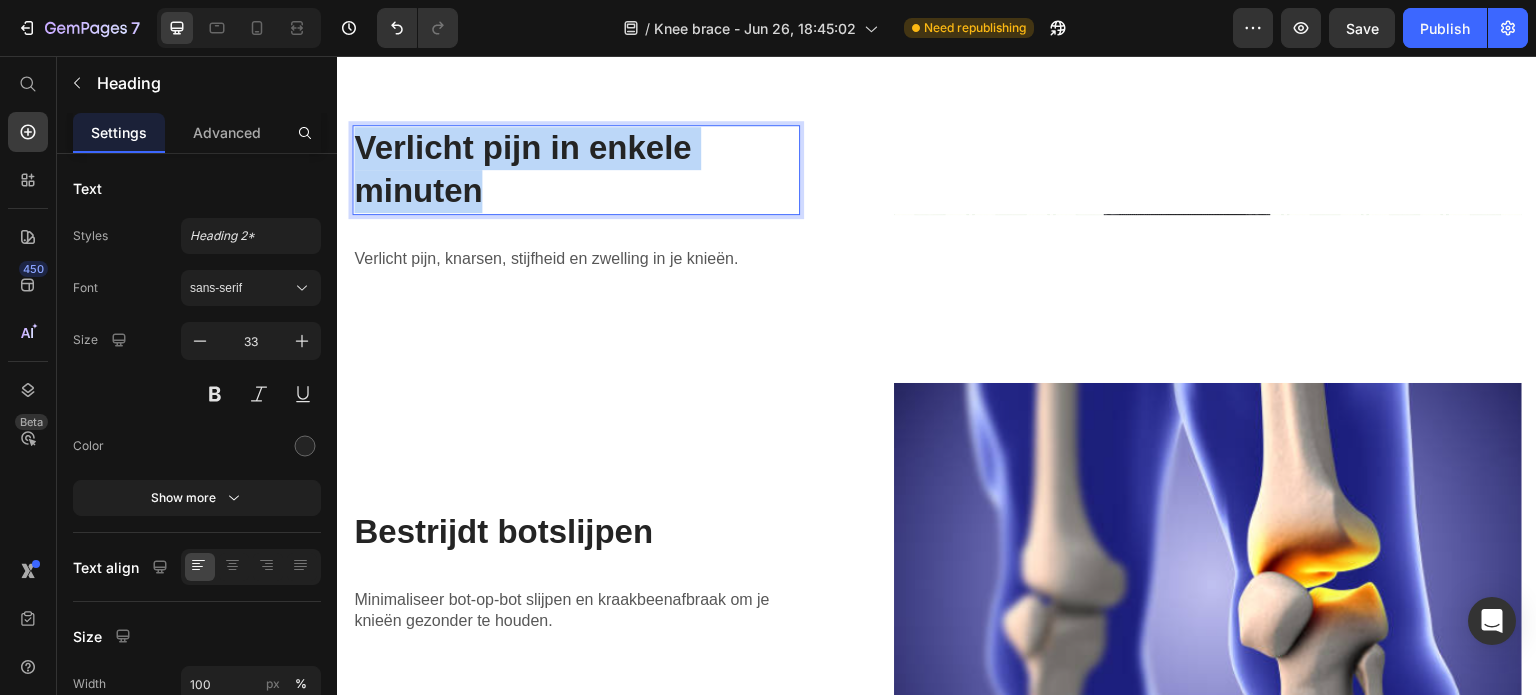 copy on "Verlicht pijn in enkele minuten" 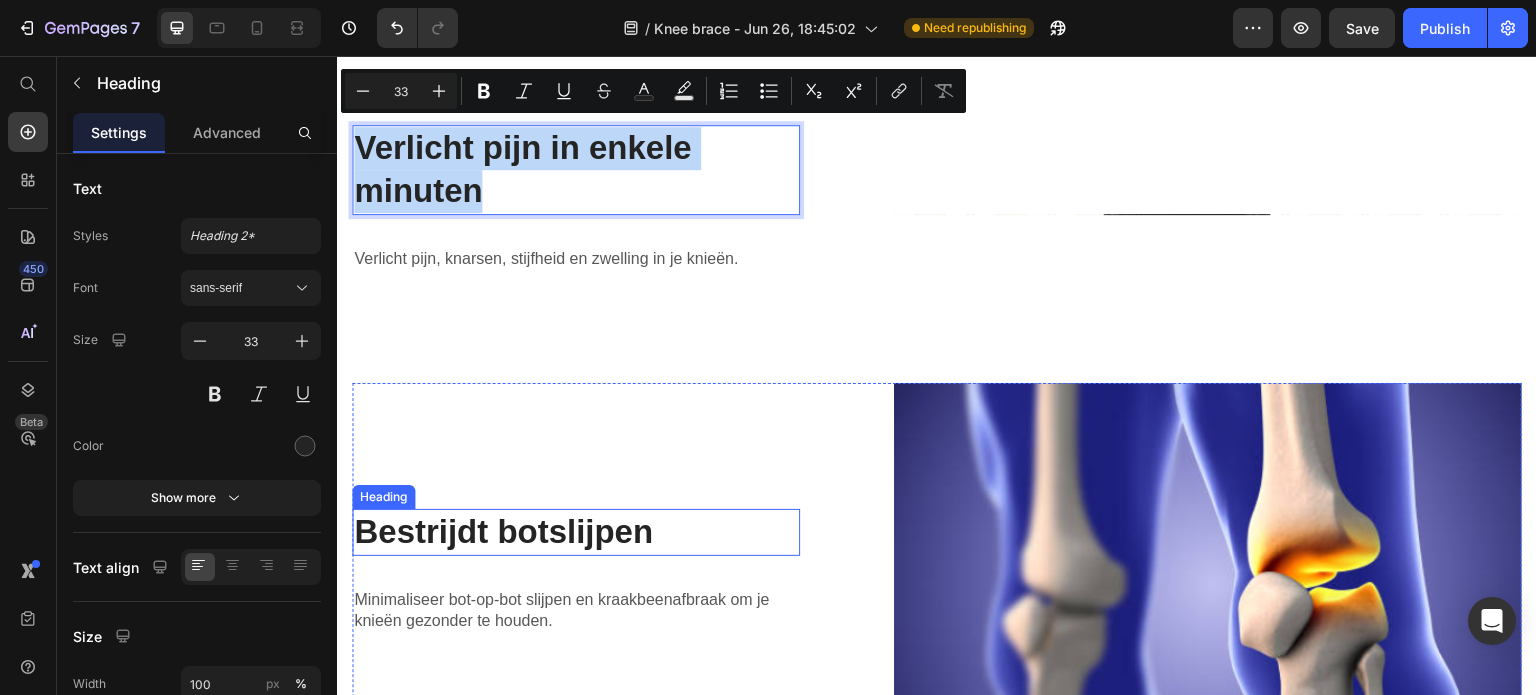 click on "Bestrijdt botslijpen" at bounding box center [576, 532] 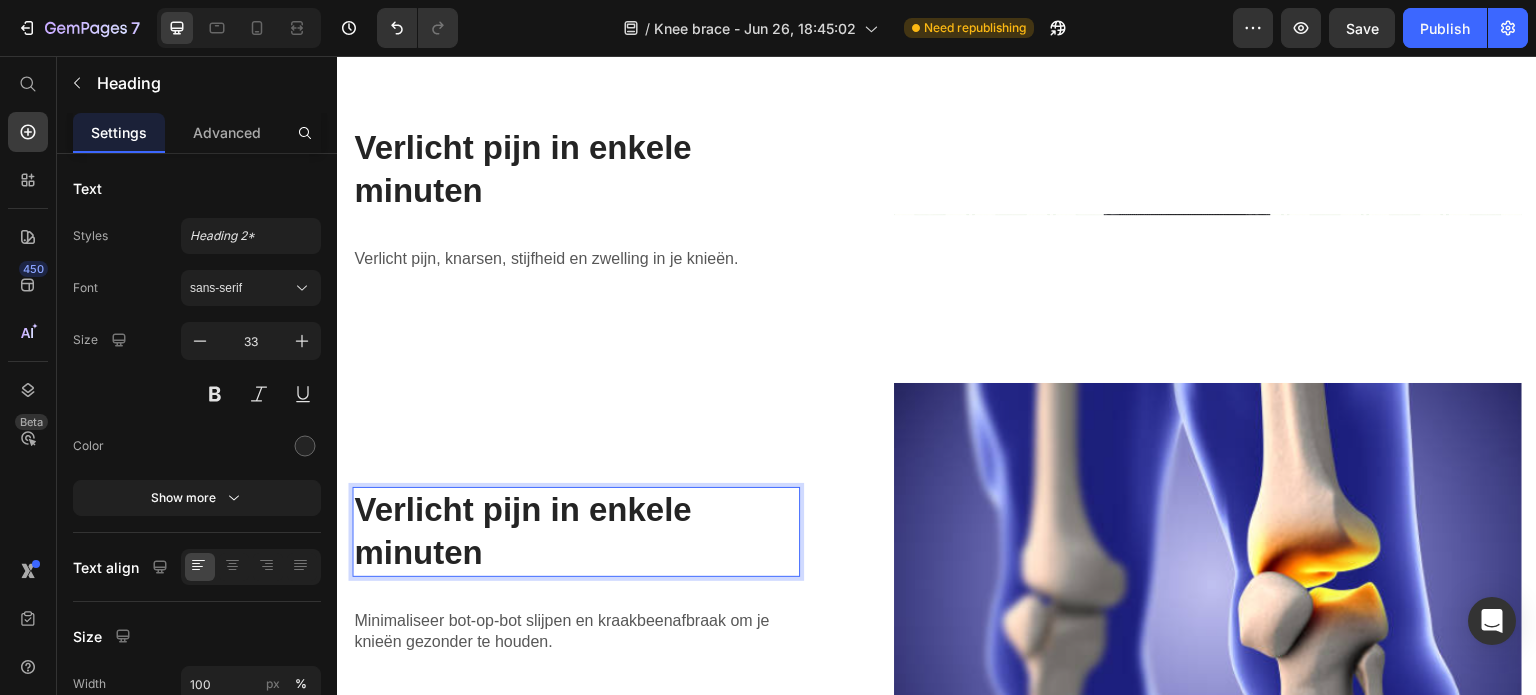 scroll, scrollTop: 1518, scrollLeft: 0, axis: vertical 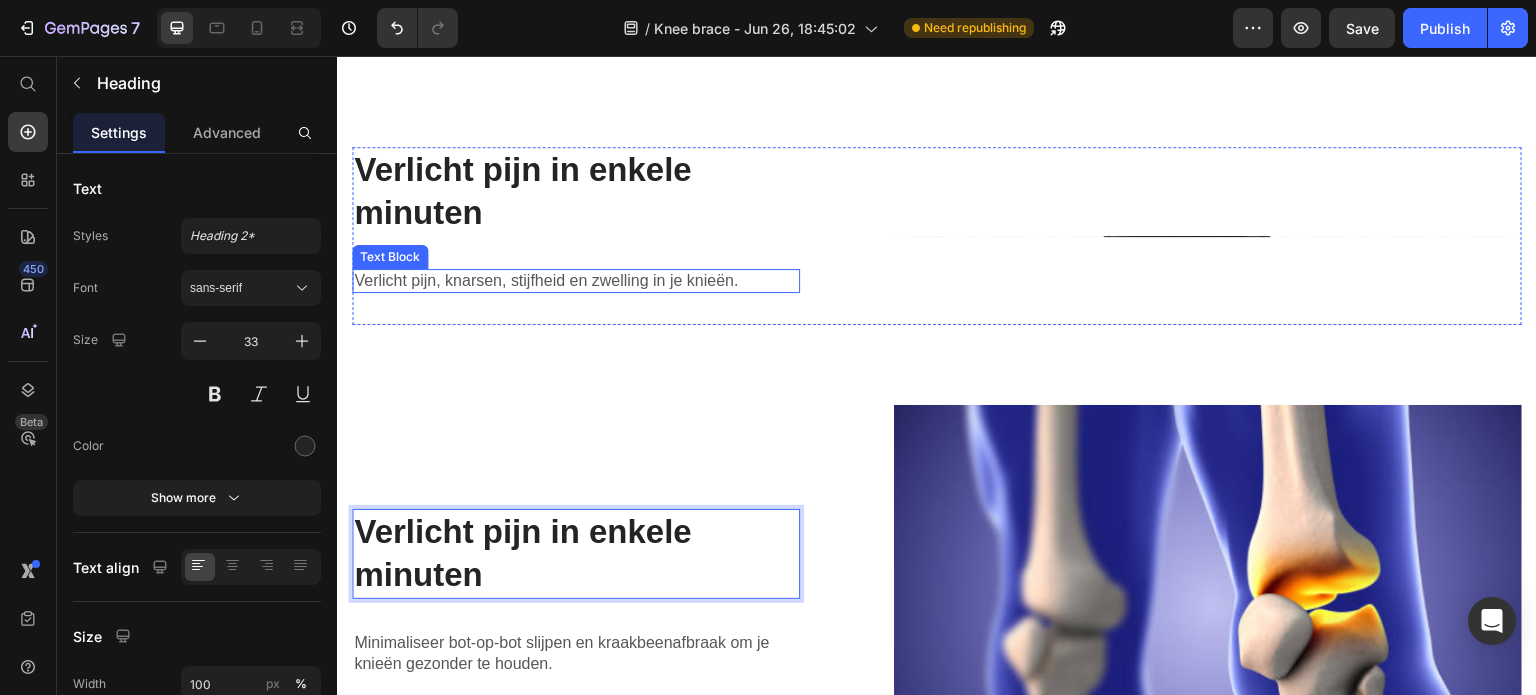 click on "Verlicht pijn, knarsen, stijfheid en zwelling in je knieën." at bounding box center (576, 281) 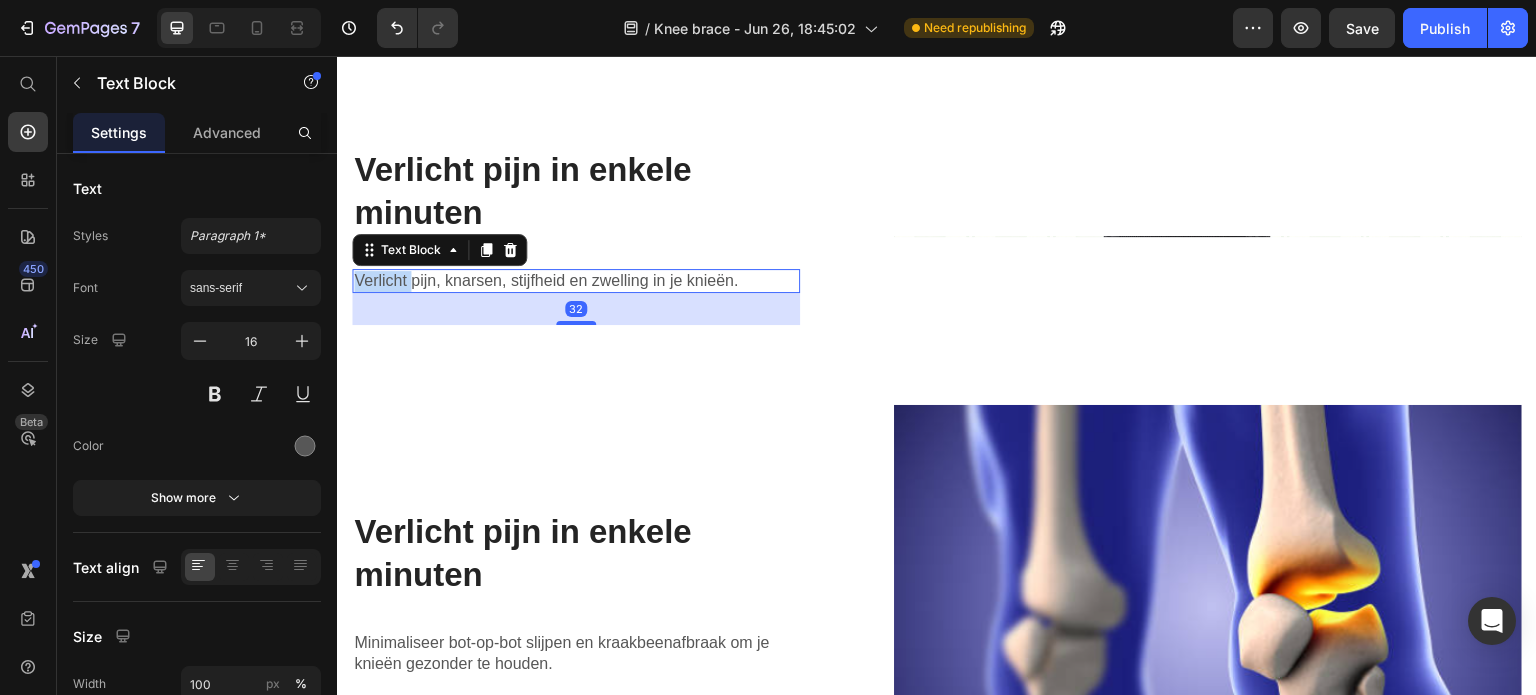 click on "Verlicht pijn, knarsen, stijfheid en zwelling in je knieën." at bounding box center [576, 281] 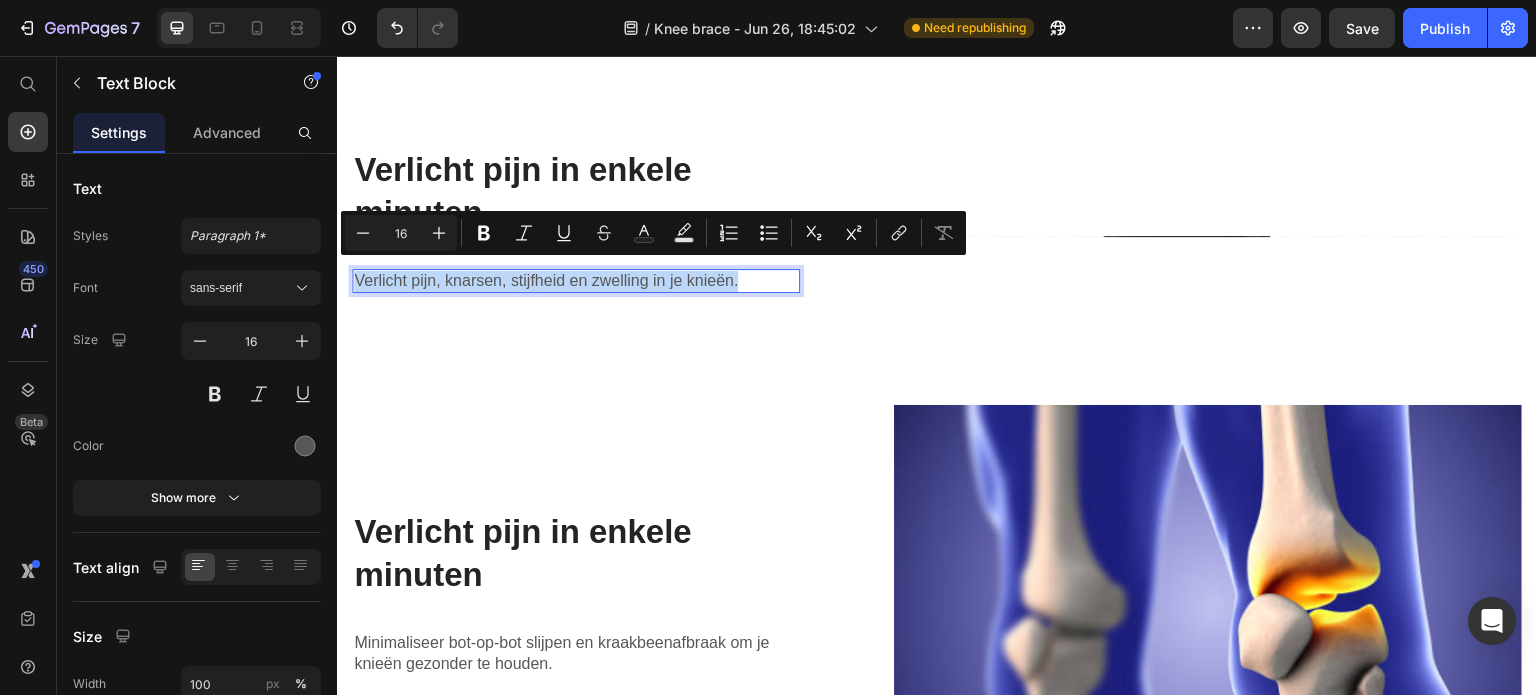 copy on "Verlicht pijn, knarsen, stijfheid en zwelling in je knieën." 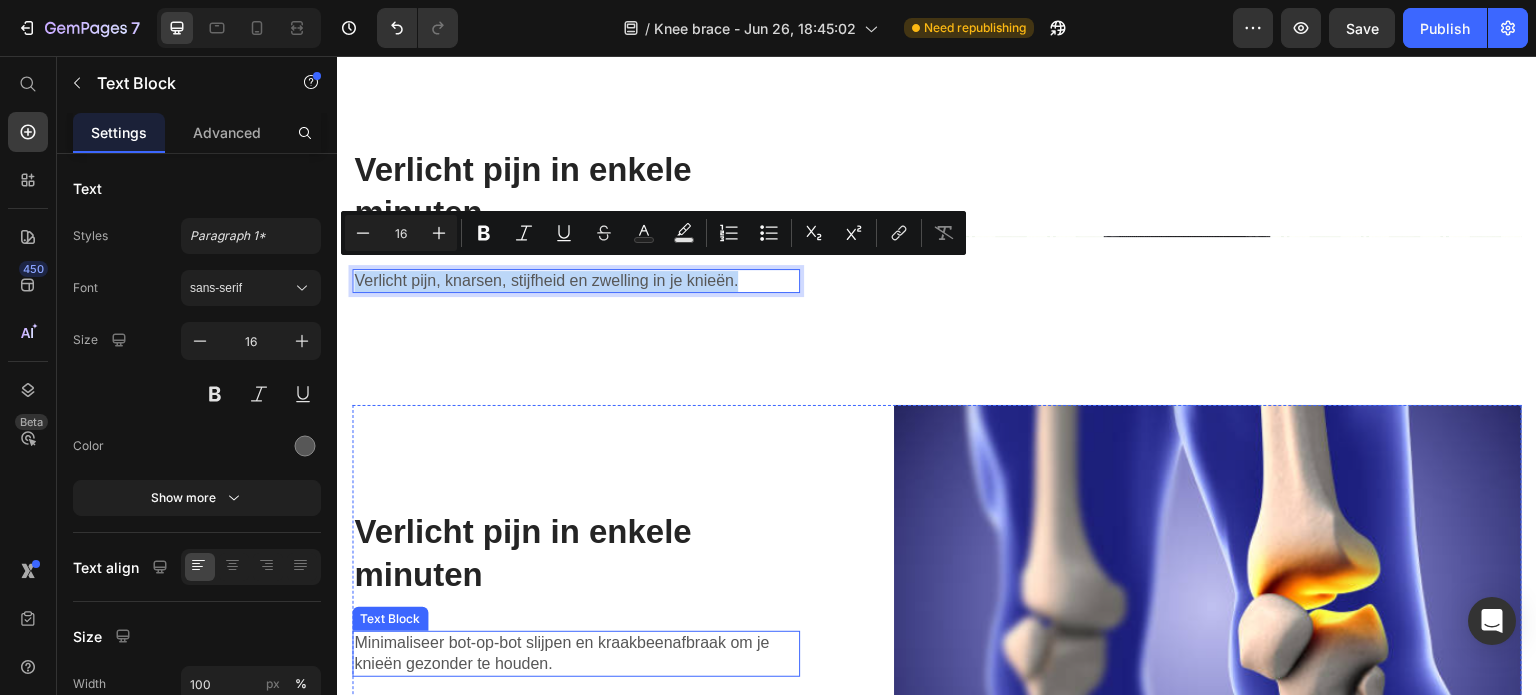 click on "Minimaliseer bot-op-bot slijpen en kraakbeenafbraak om je knieën gezonder te houden." at bounding box center (576, 654) 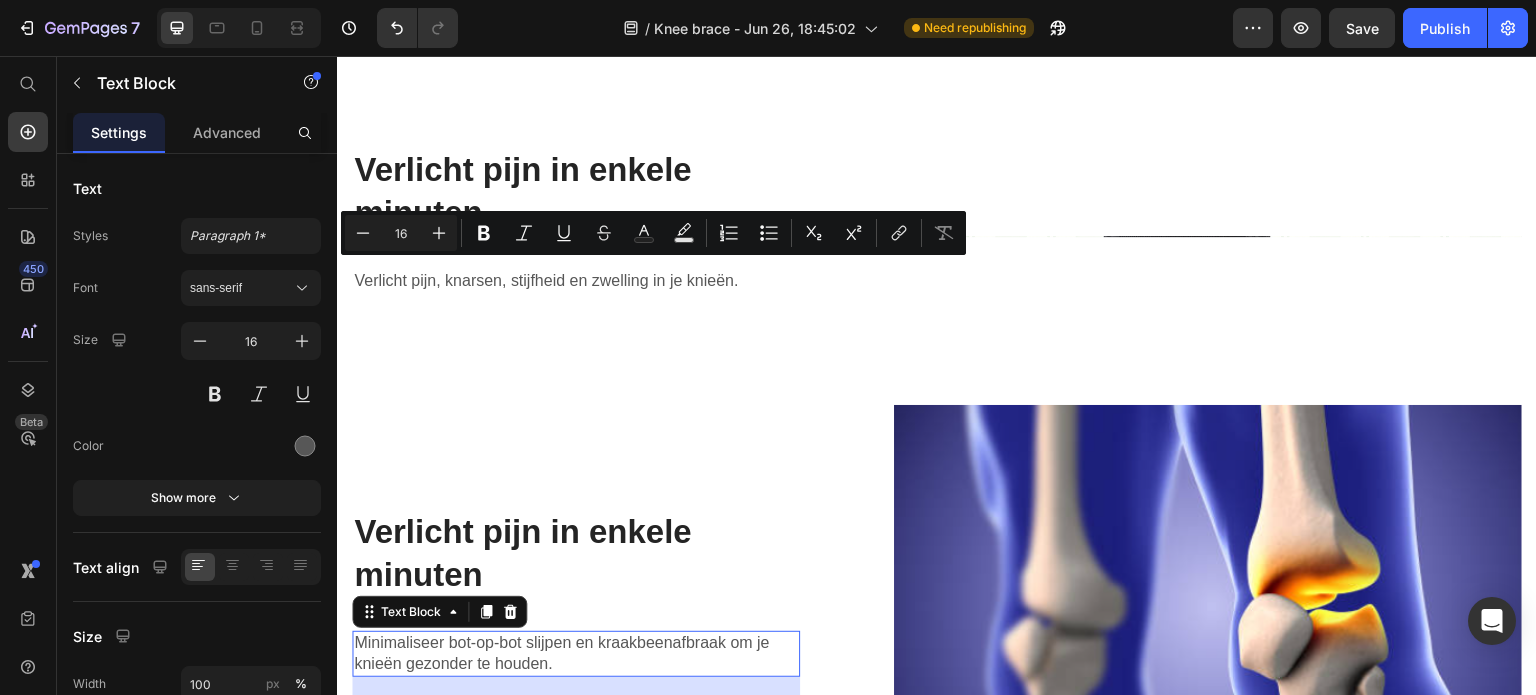 click on "Minimaliseer bot-op-bot slijpen en kraakbeenafbraak om je knieën gezonder te houden." at bounding box center [576, 654] 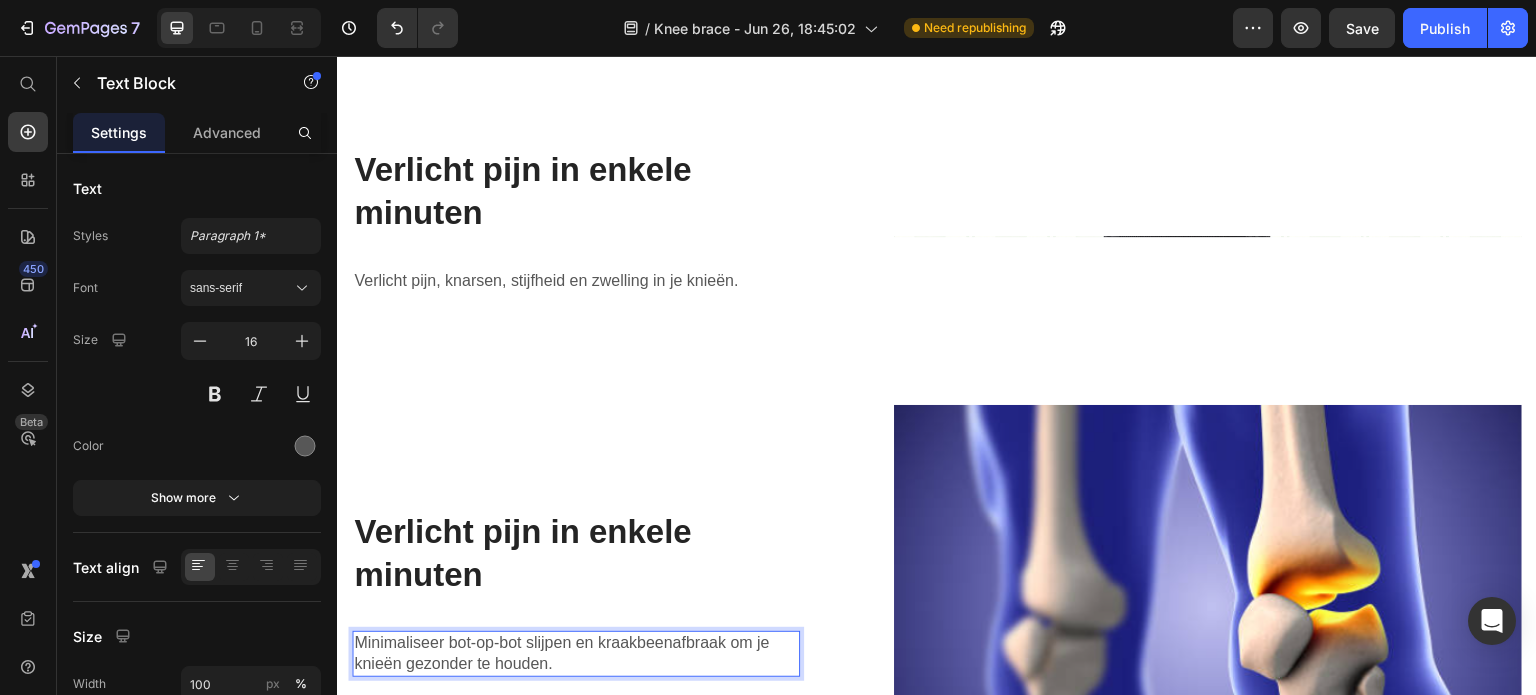scroll, scrollTop: 1528, scrollLeft: 0, axis: vertical 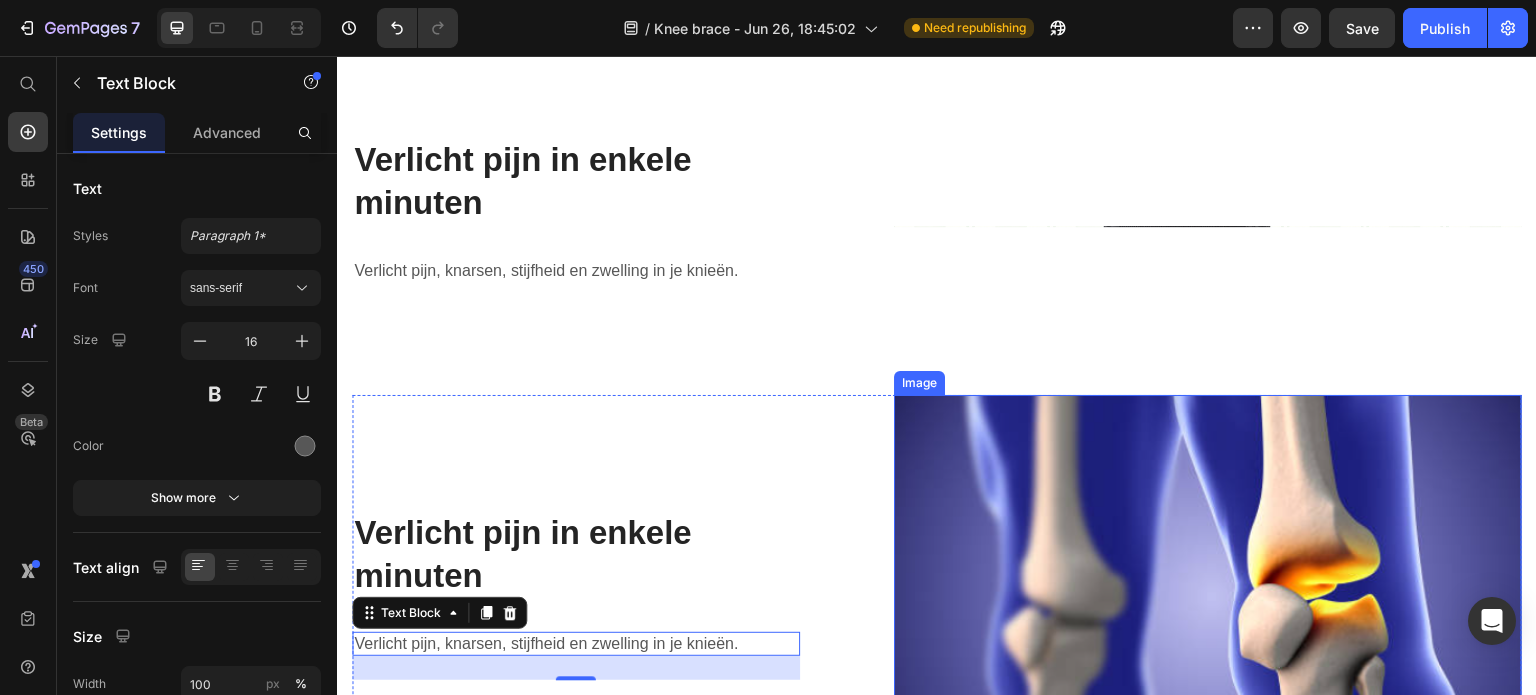 click at bounding box center (1208, 595) 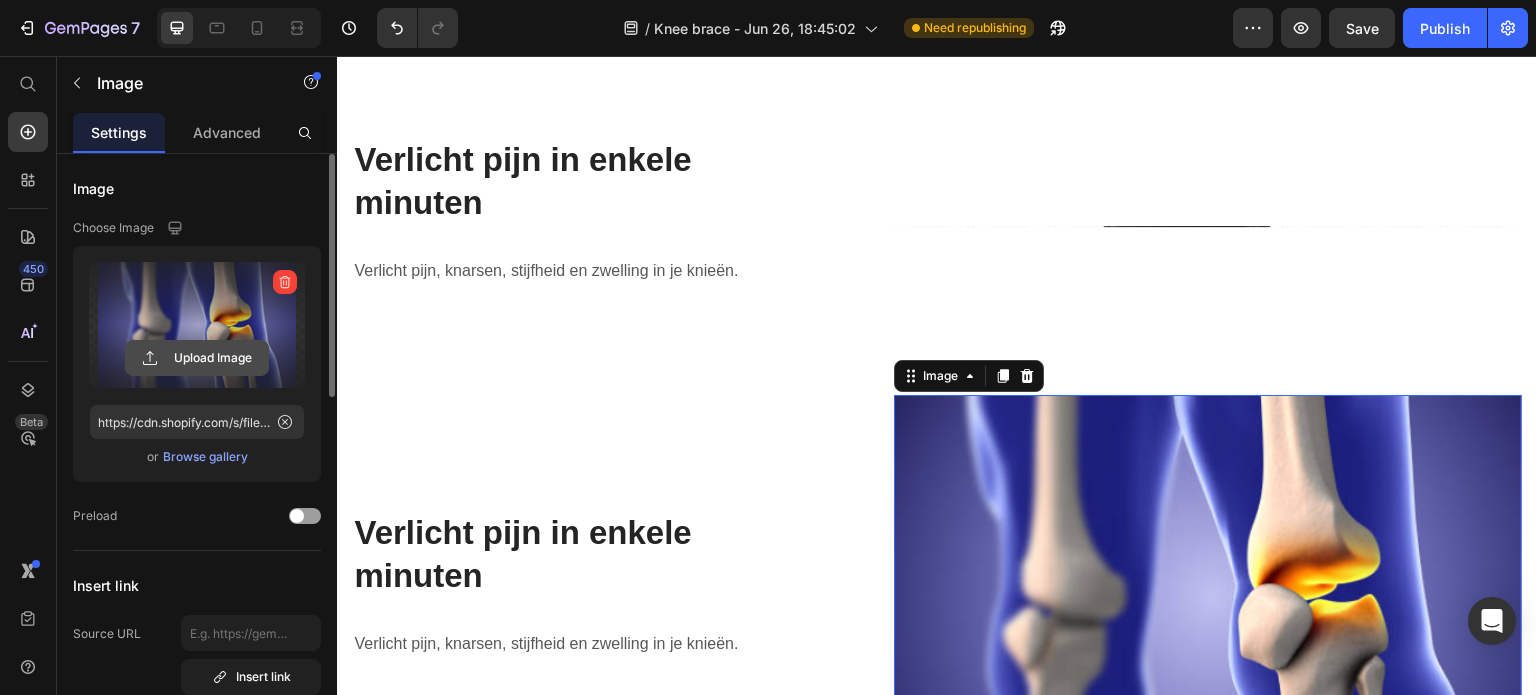 click 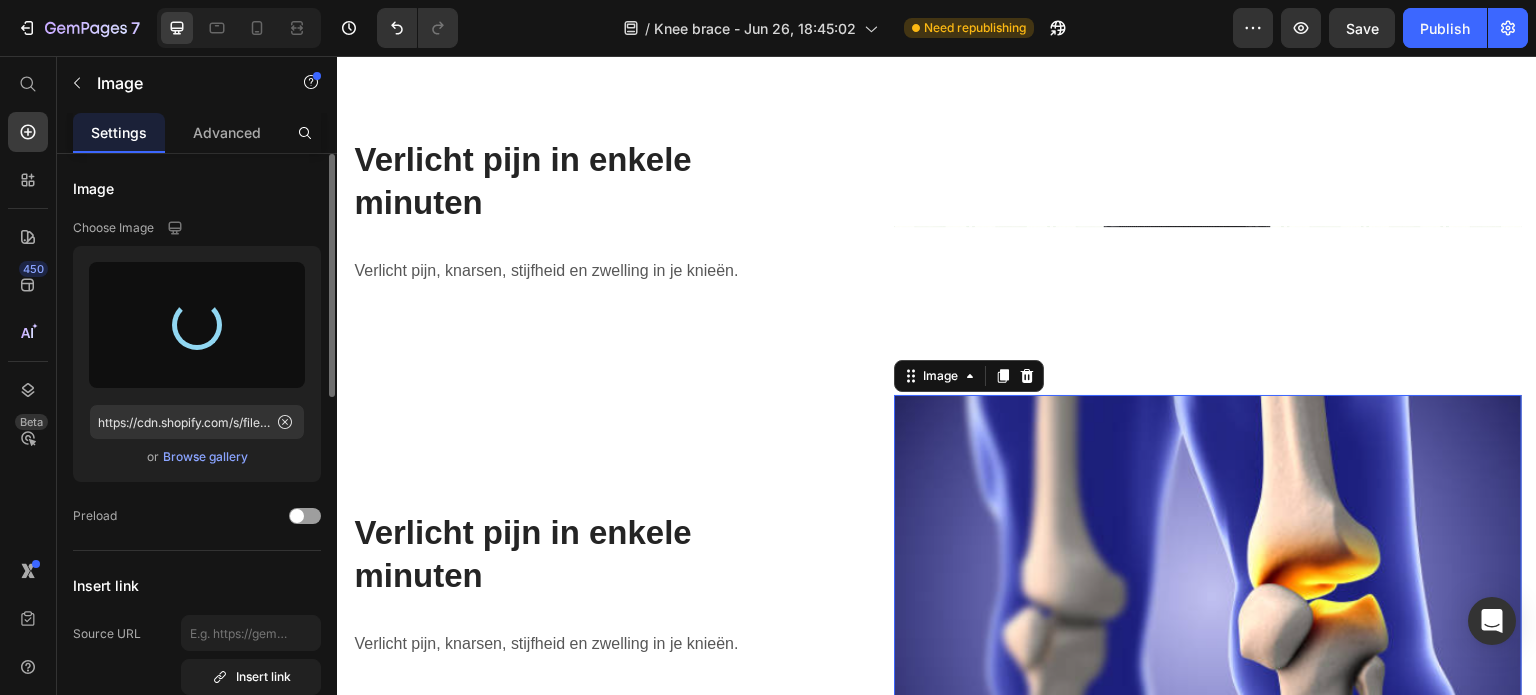 type on "https://cdn.shopify.com/s/files/1/0818/6223/0347/files/gempages_535253201964762134-7d81e73b-50e3-4eaa-bfcc-2de8505d81da.png" 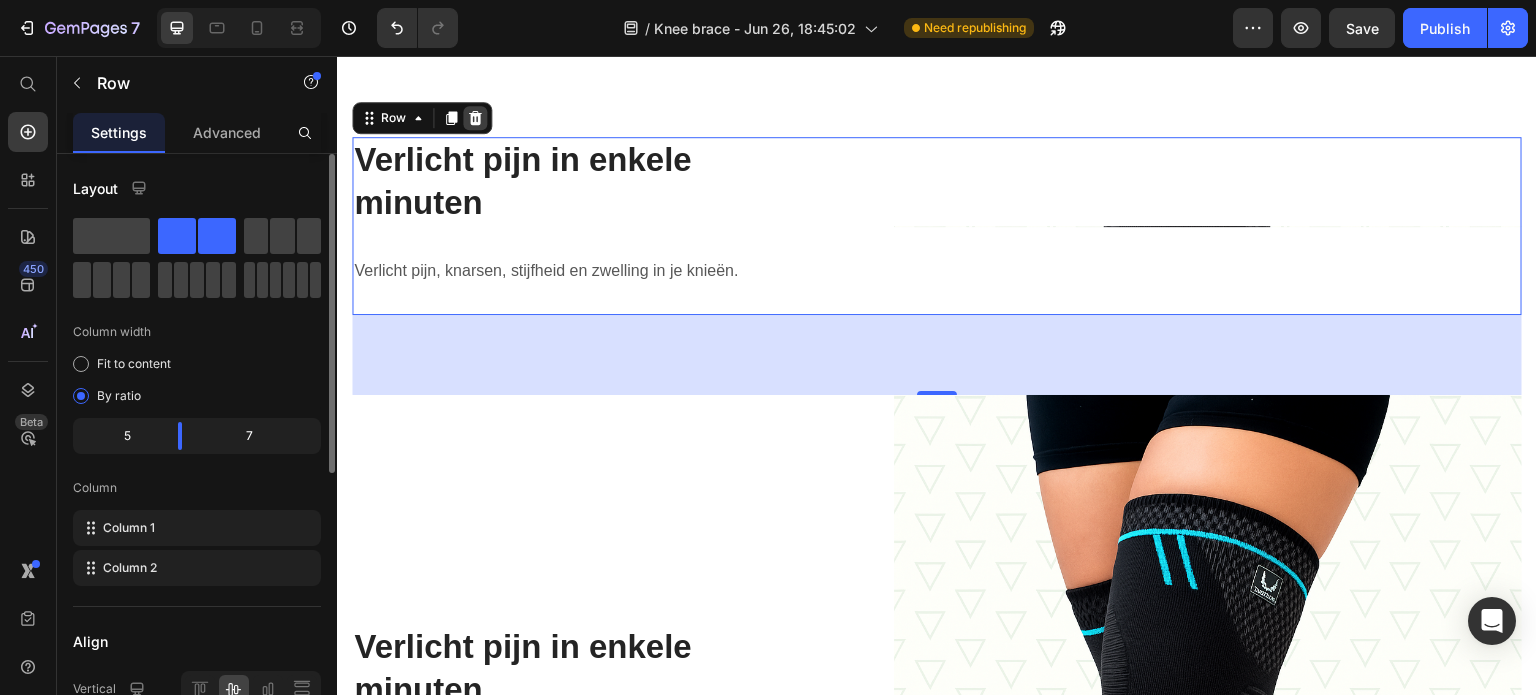 click 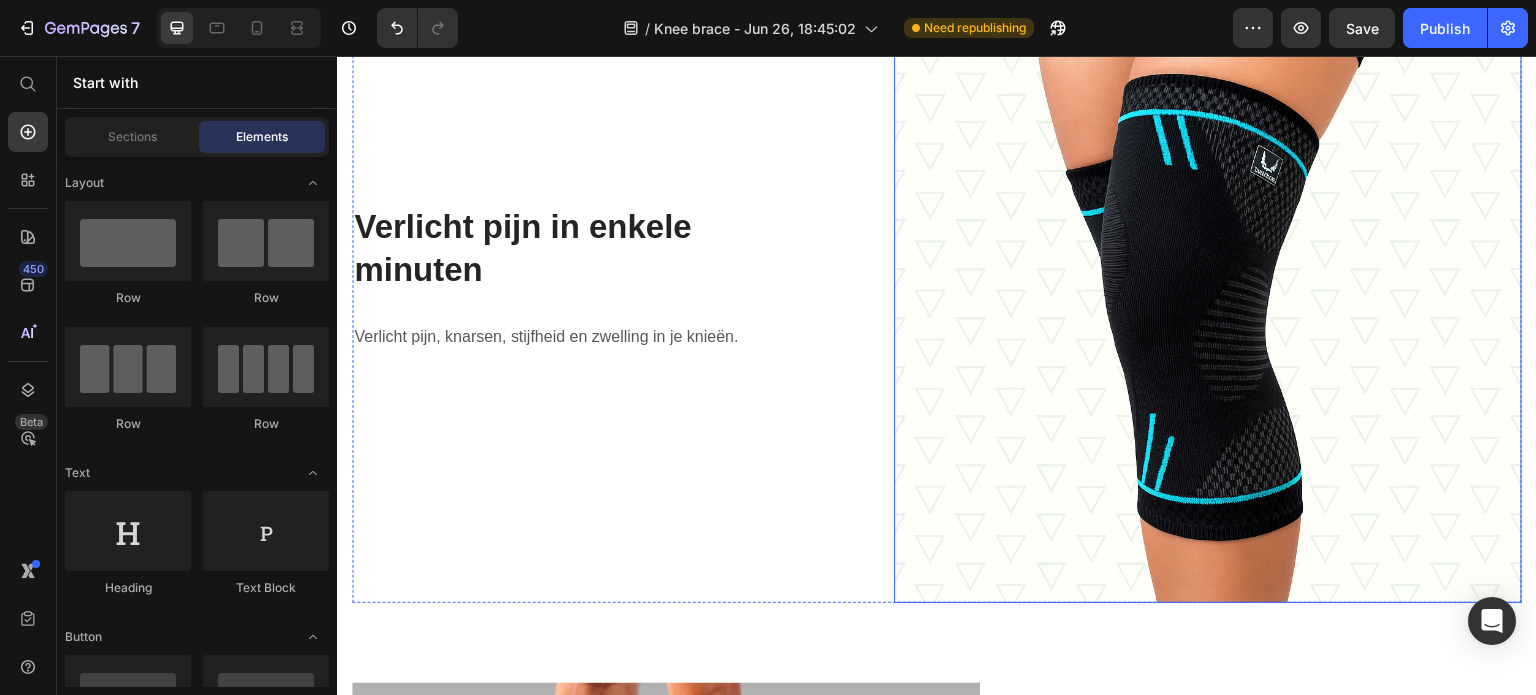 scroll, scrollTop: 1673, scrollLeft: 0, axis: vertical 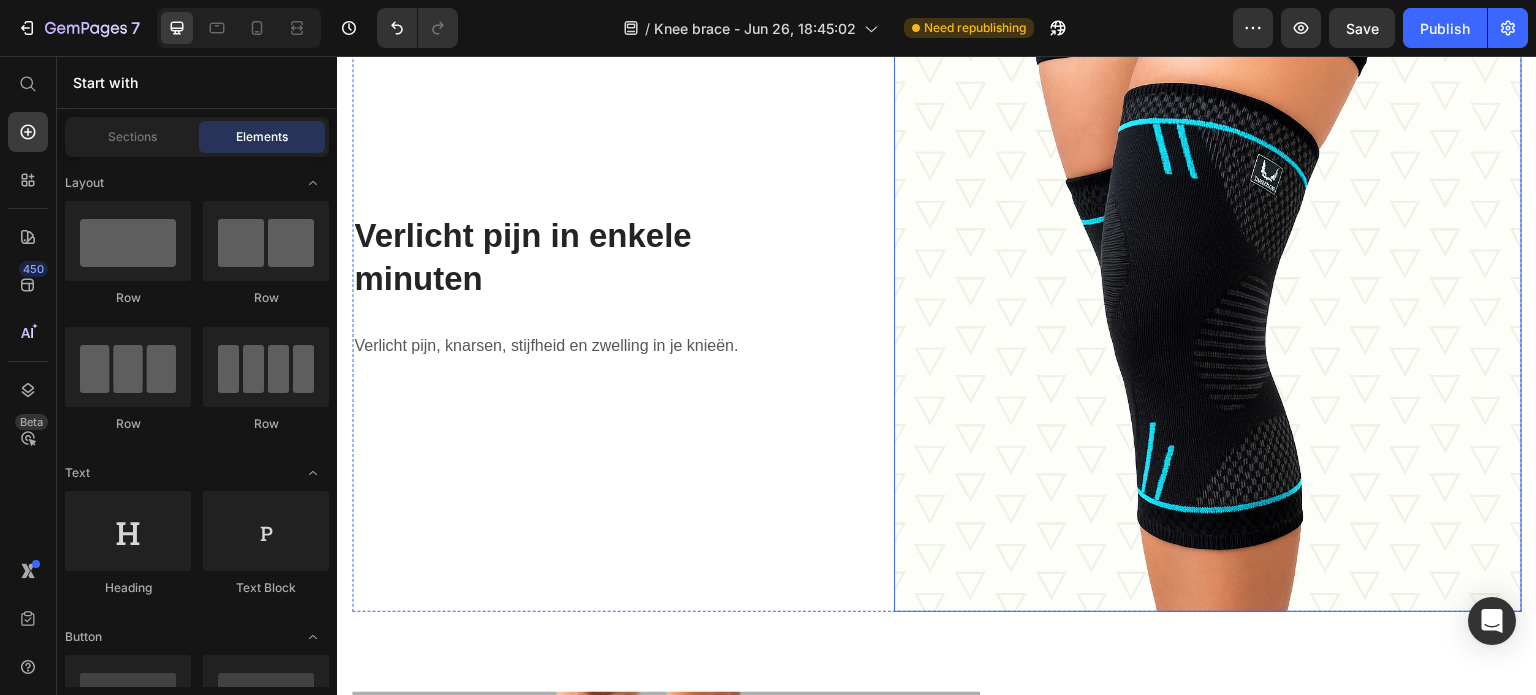 click at bounding box center [1208, 298] 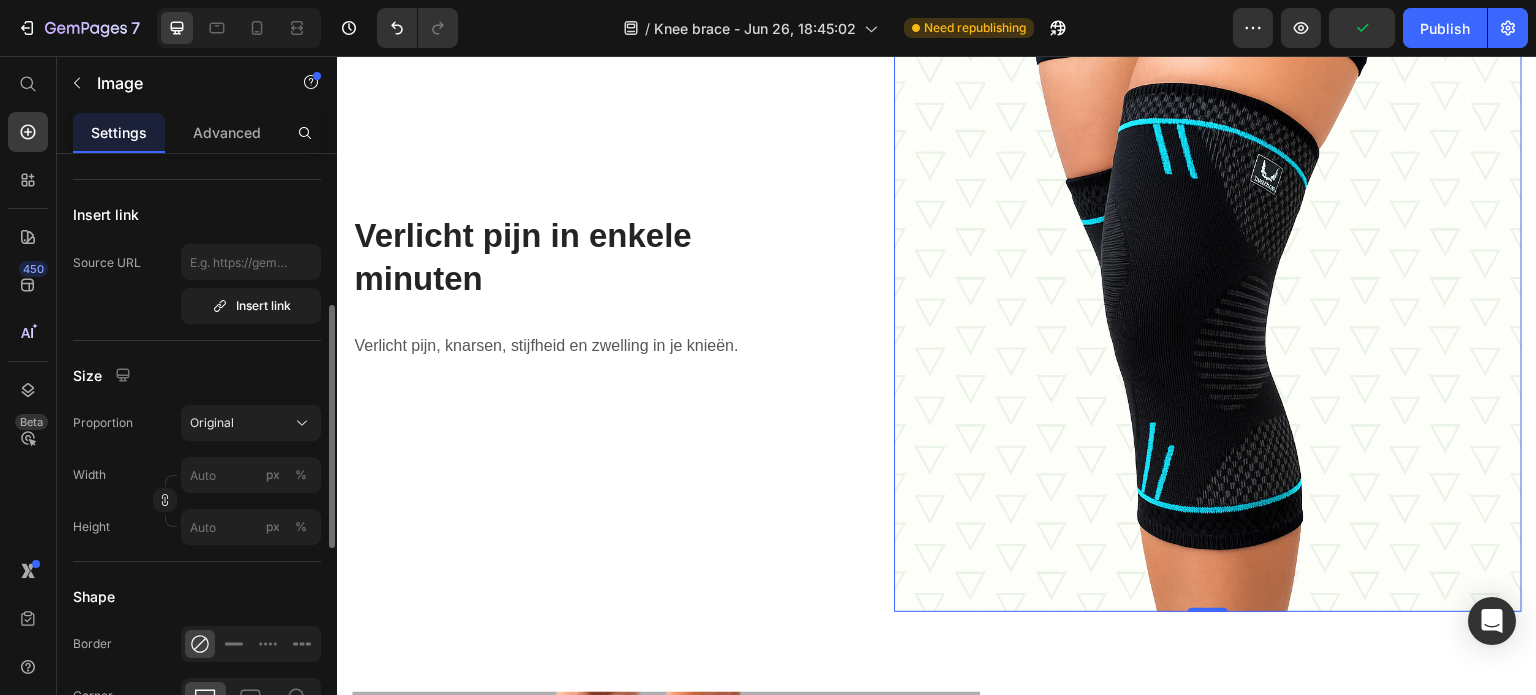 scroll, scrollTop: 372, scrollLeft: 0, axis: vertical 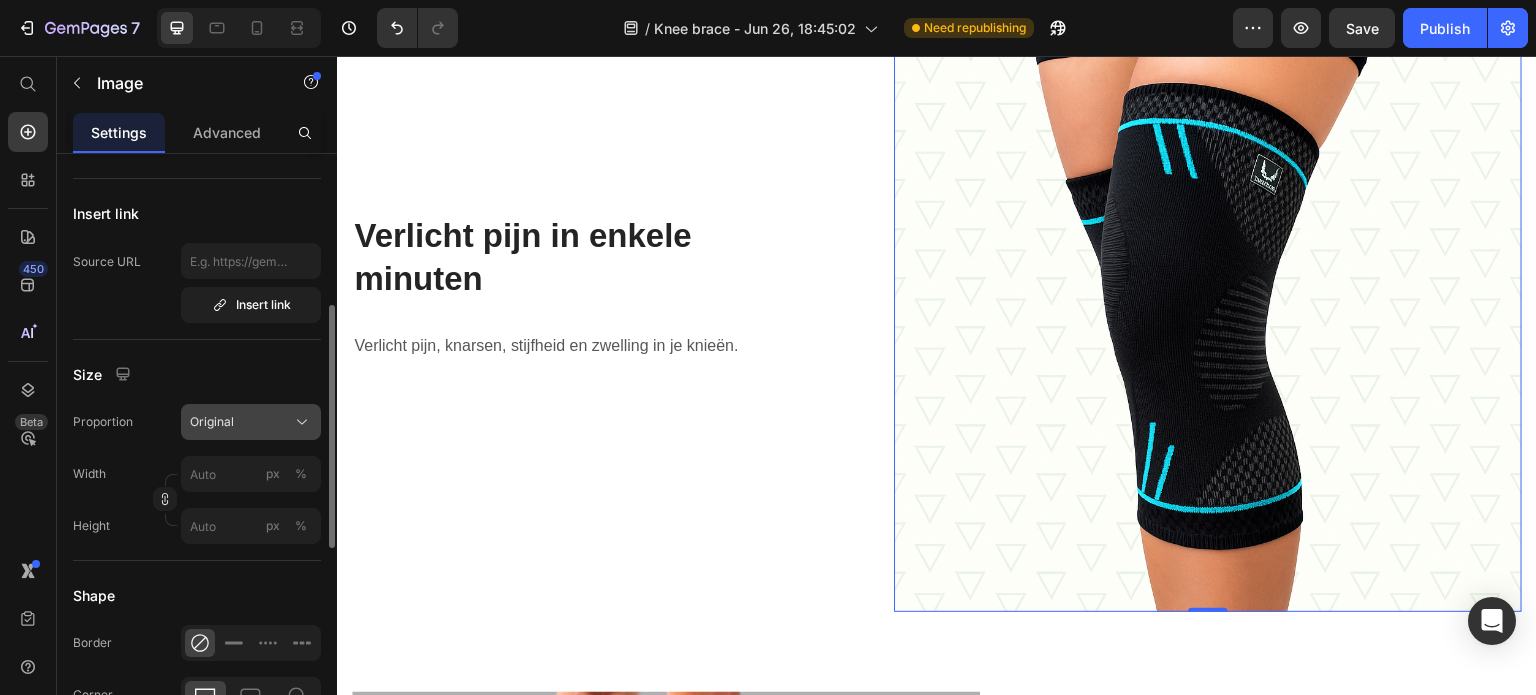 click on "Original" at bounding box center (251, 422) 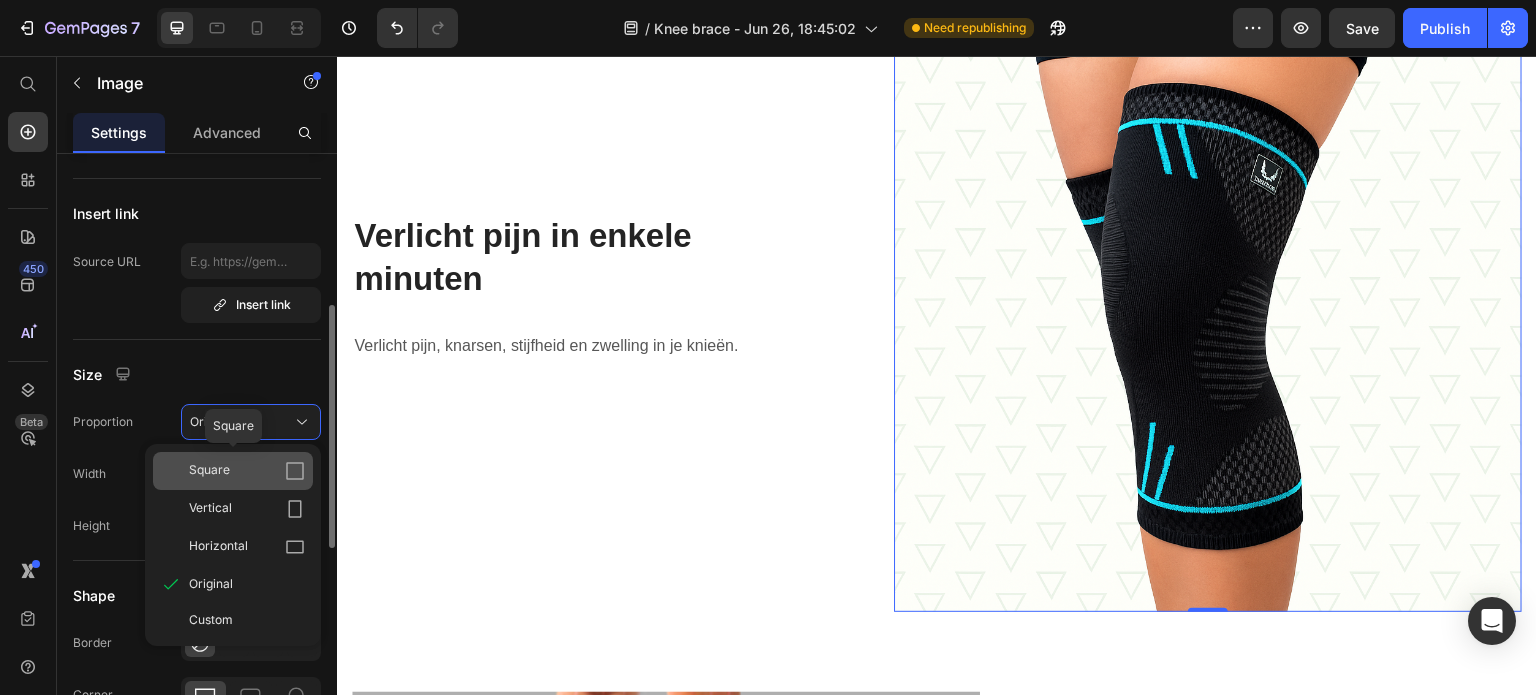 click on "Square" at bounding box center [209, 471] 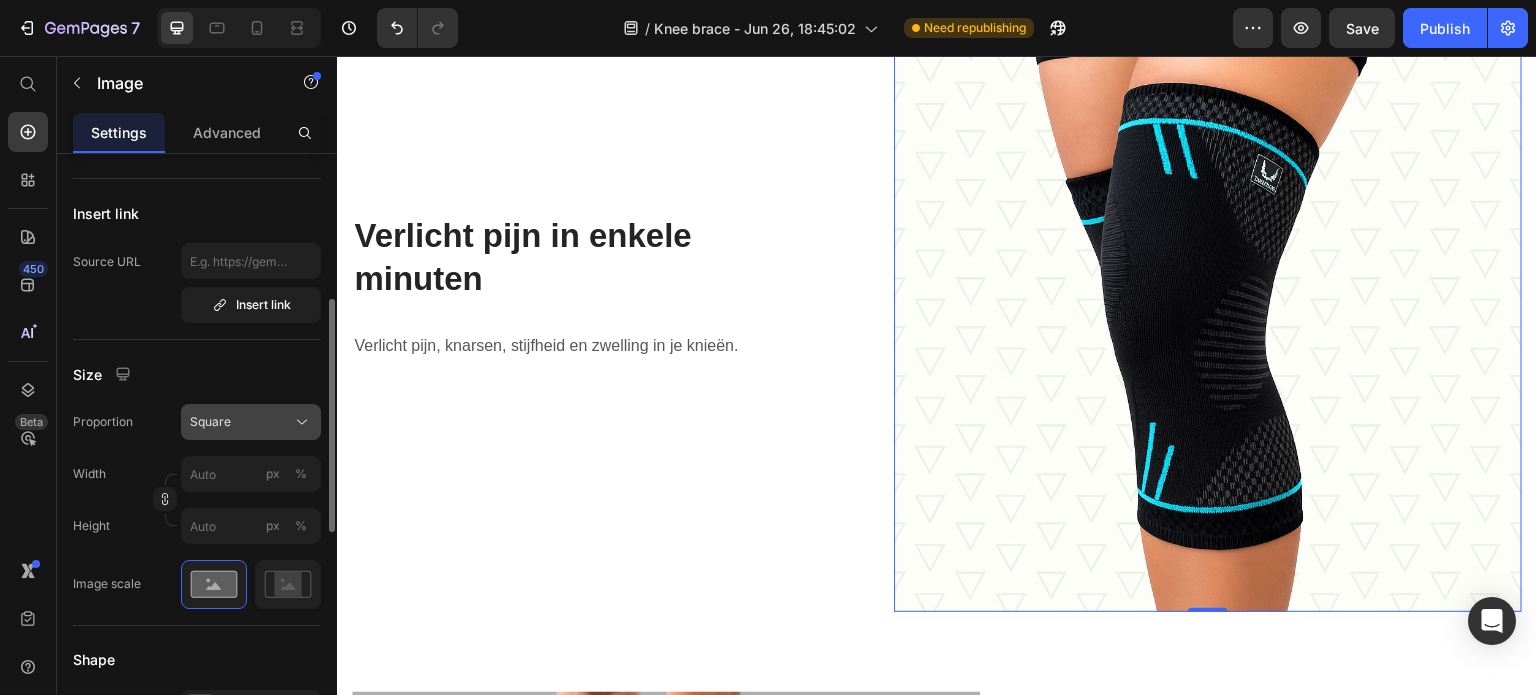 click on "Square" at bounding box center (210, 422) 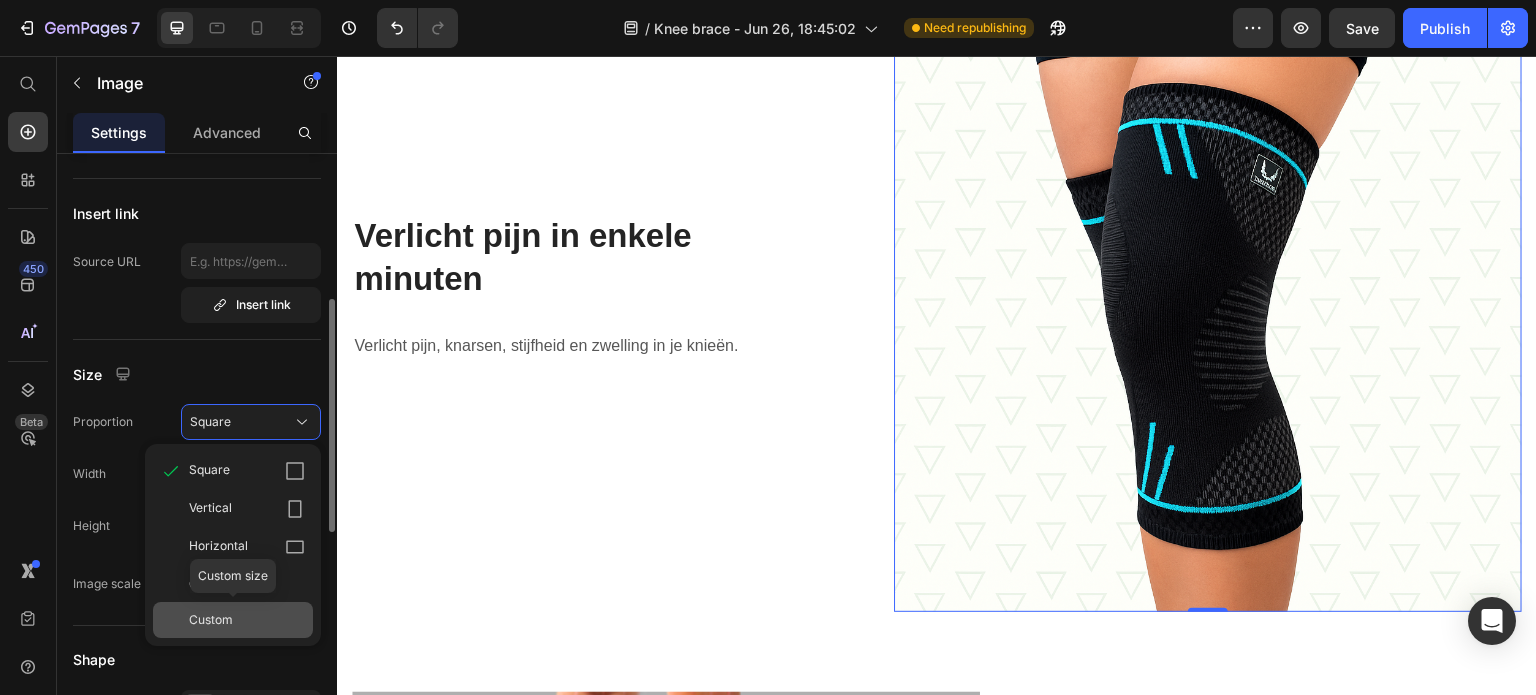 click on "Custom" at bounding box center [211, 620] 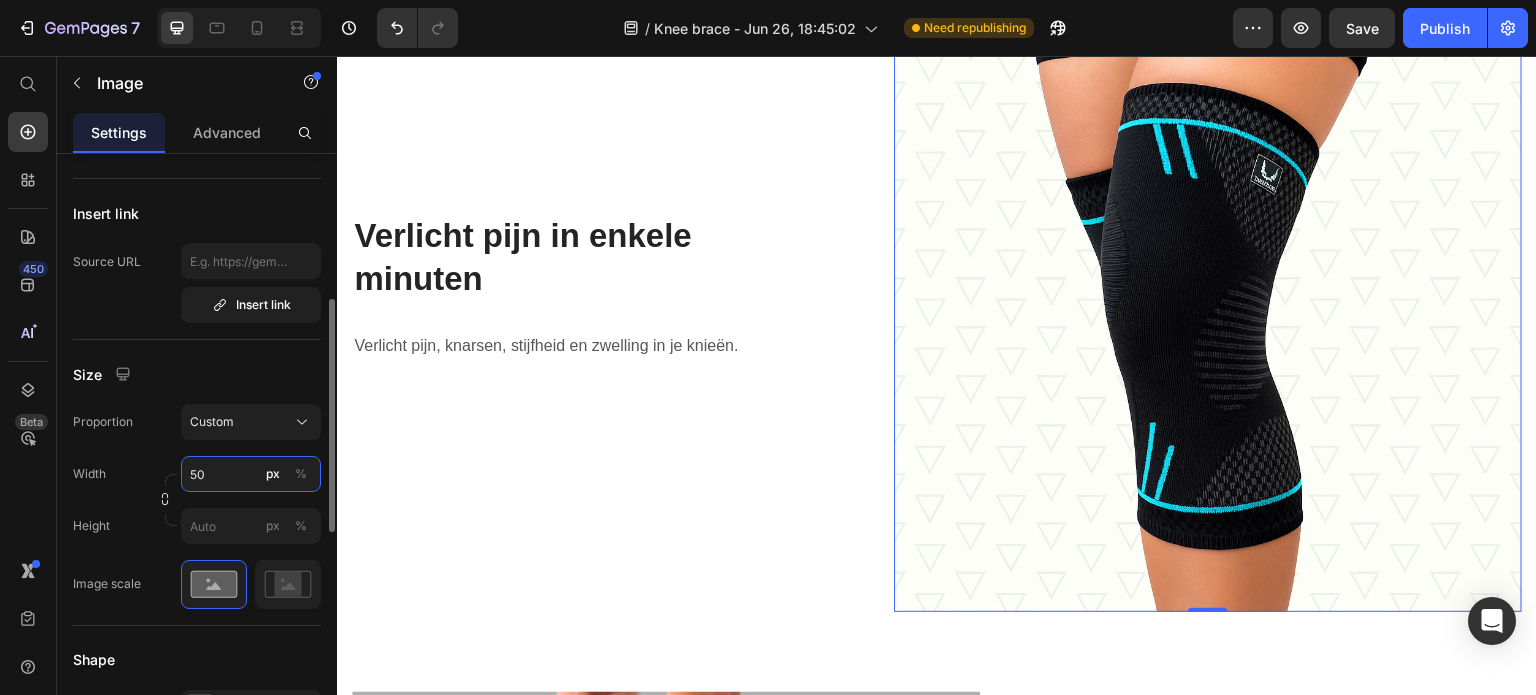 scroll, scrollTop: 1449, scrollLeft: 0, axis: vertical 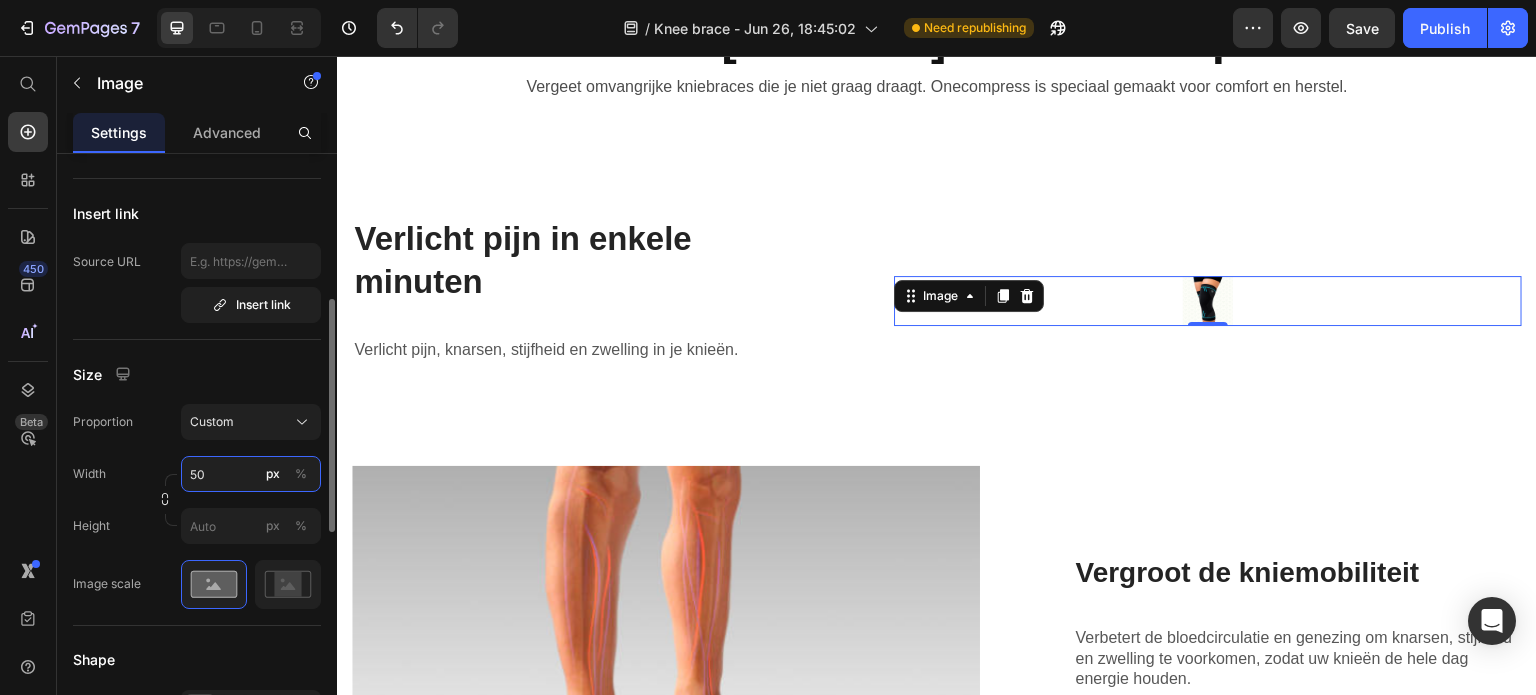 type on "5" 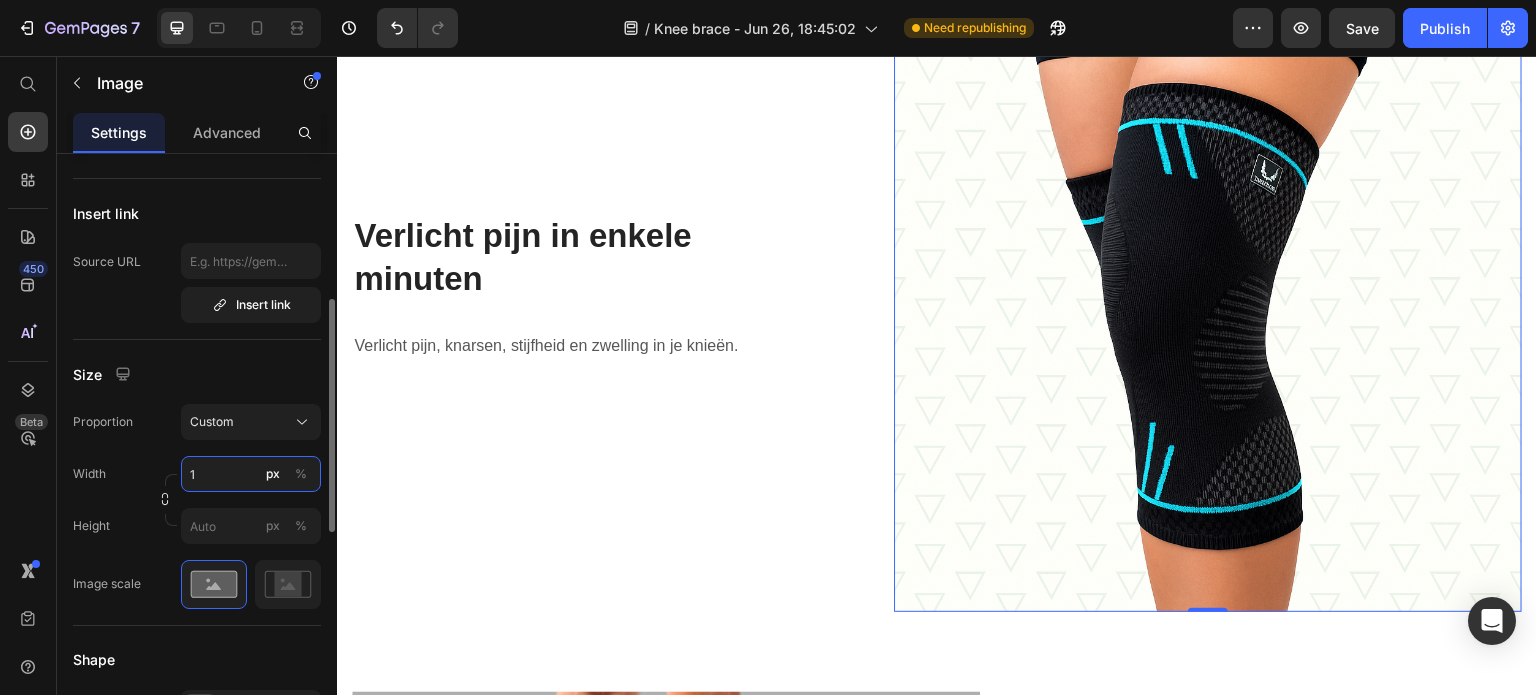 scroll, scrollTop: 1449, scrollLeft: 0, axis: vertical 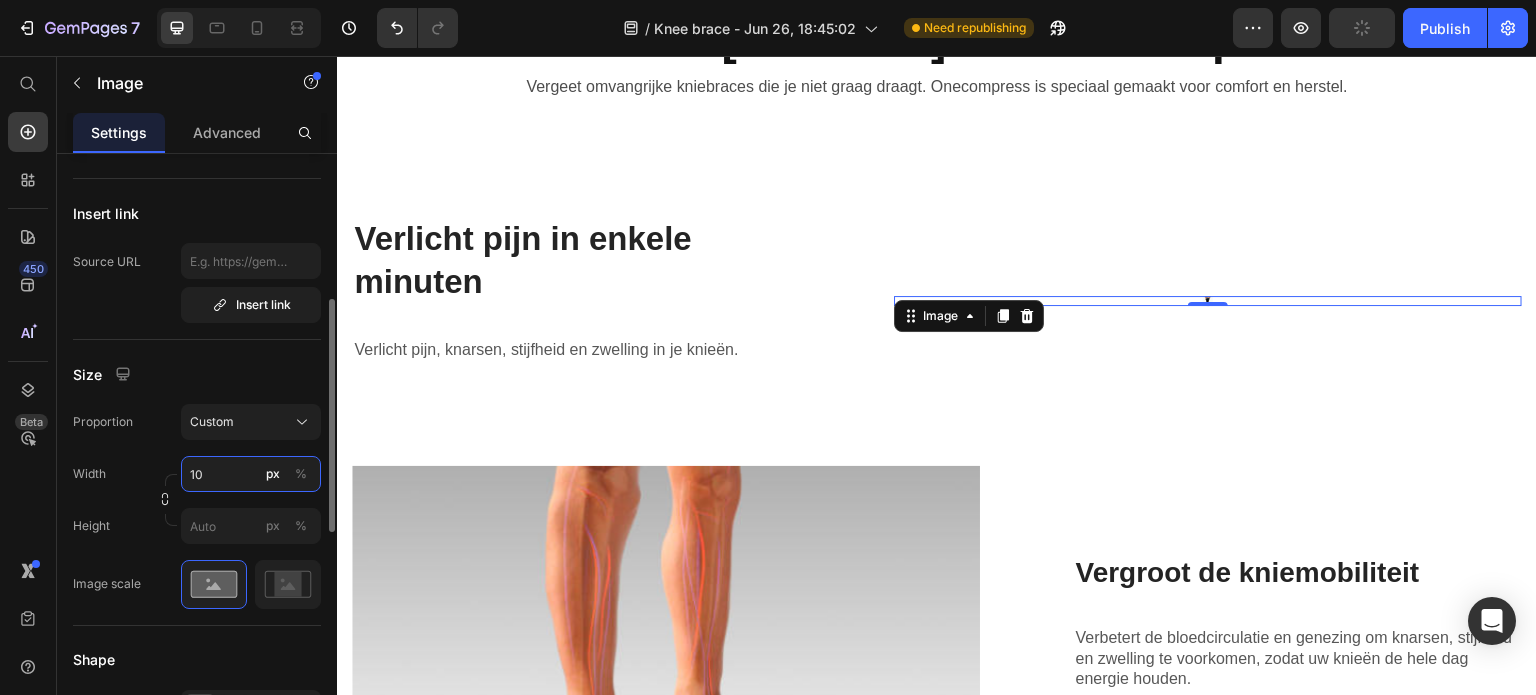 type on "100" 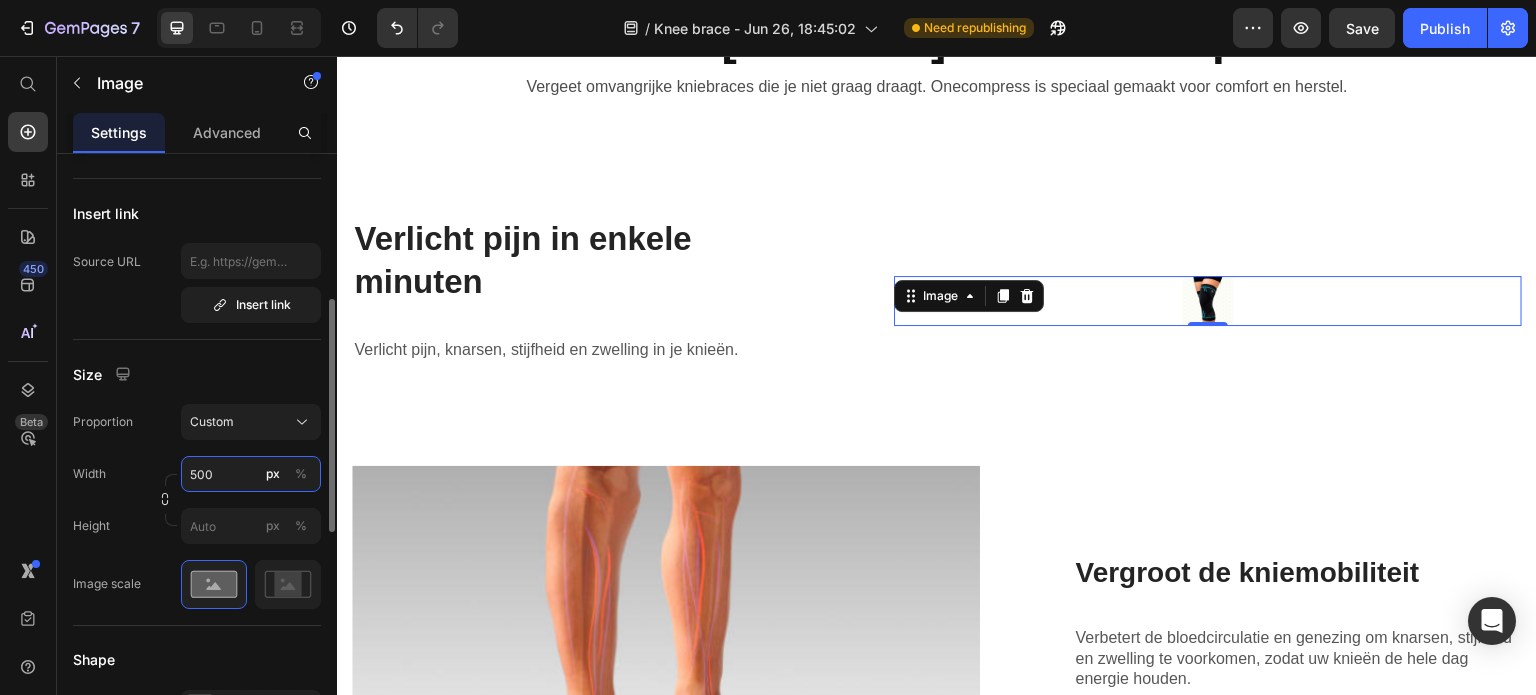 scroll, scrollTop: 1614, scrollLeft: 0, axis: vertical 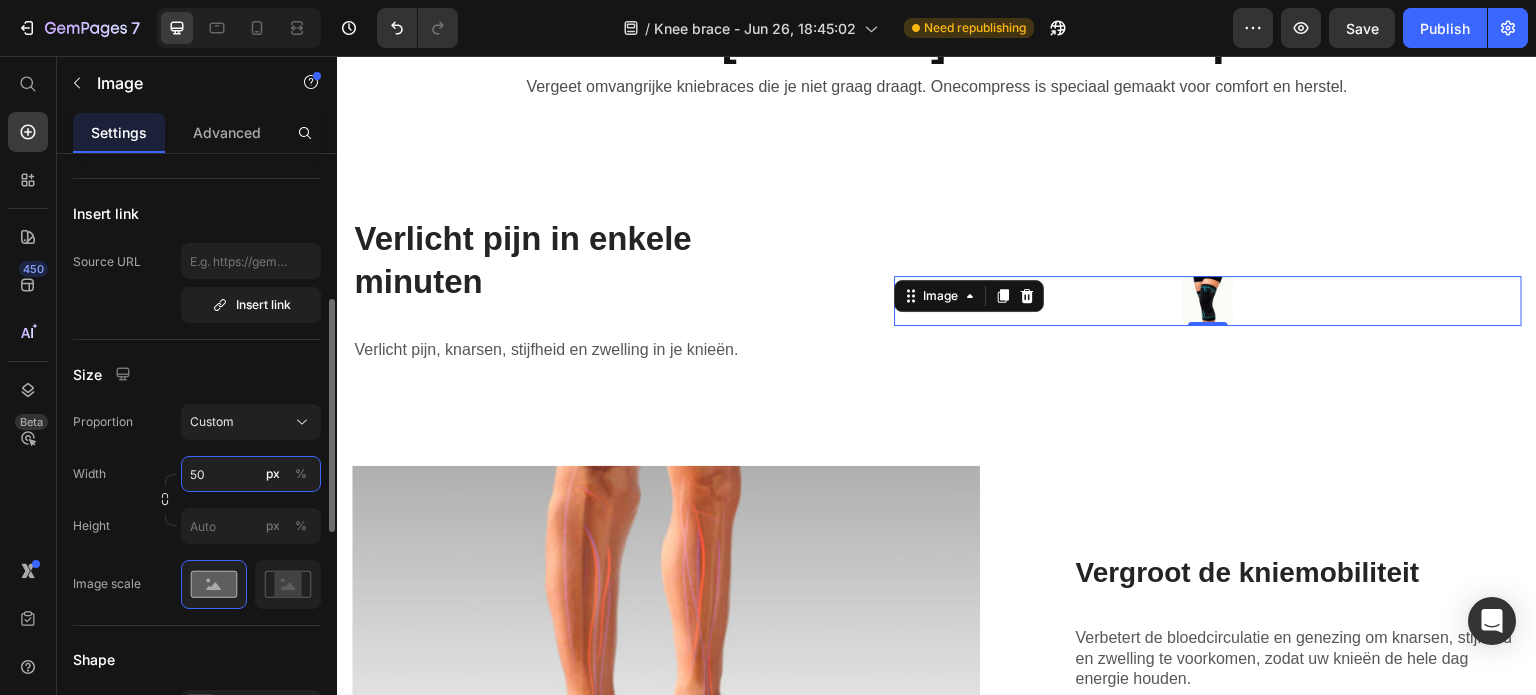 type on "5" 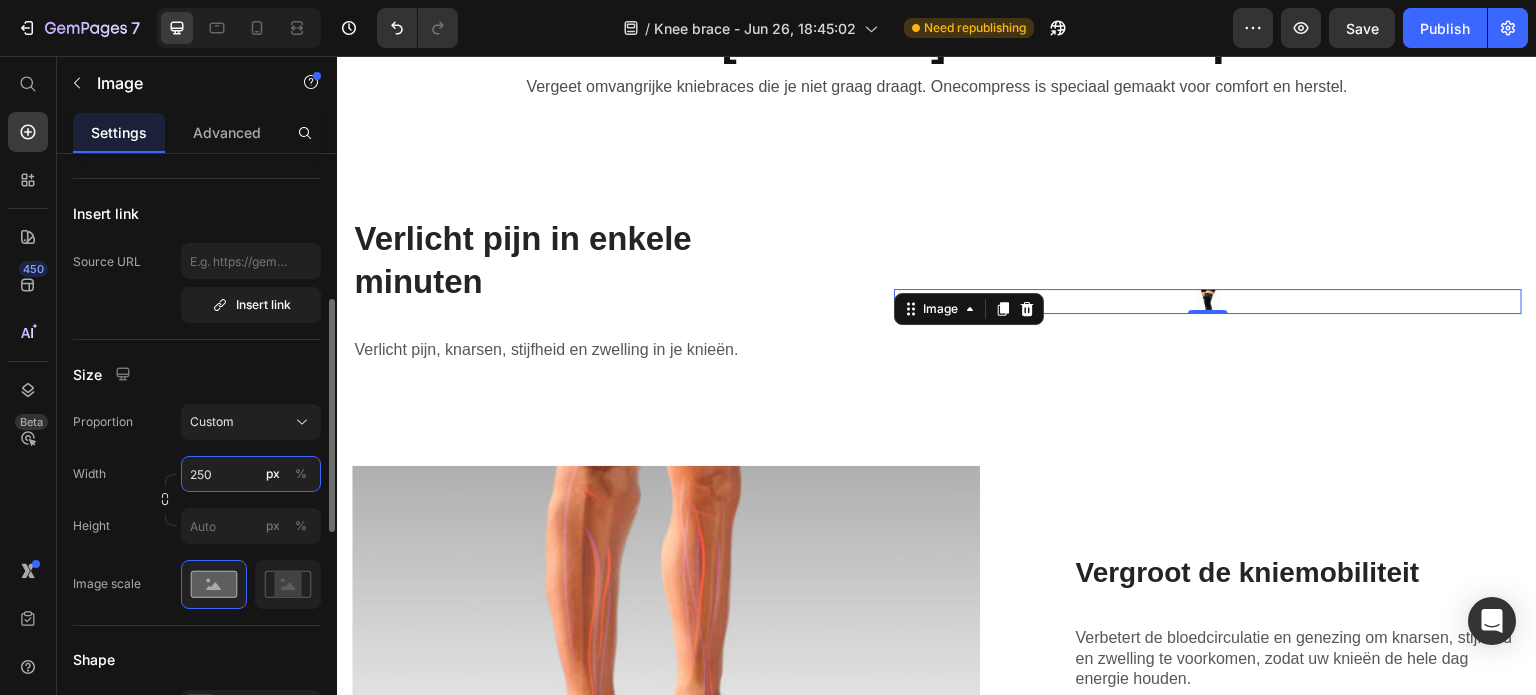 scroll, scrollTop: 1489, scrollLeft: 0, axis: vertical 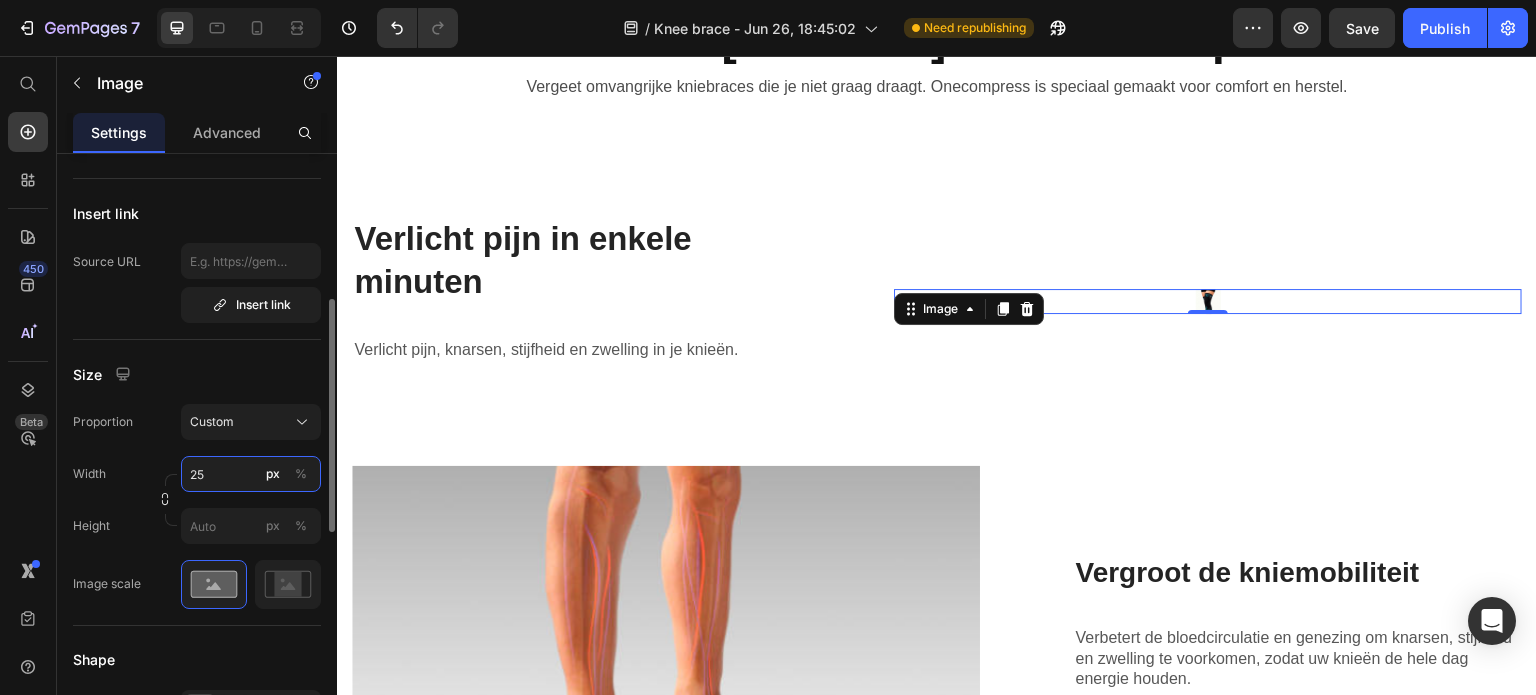 type on "2" 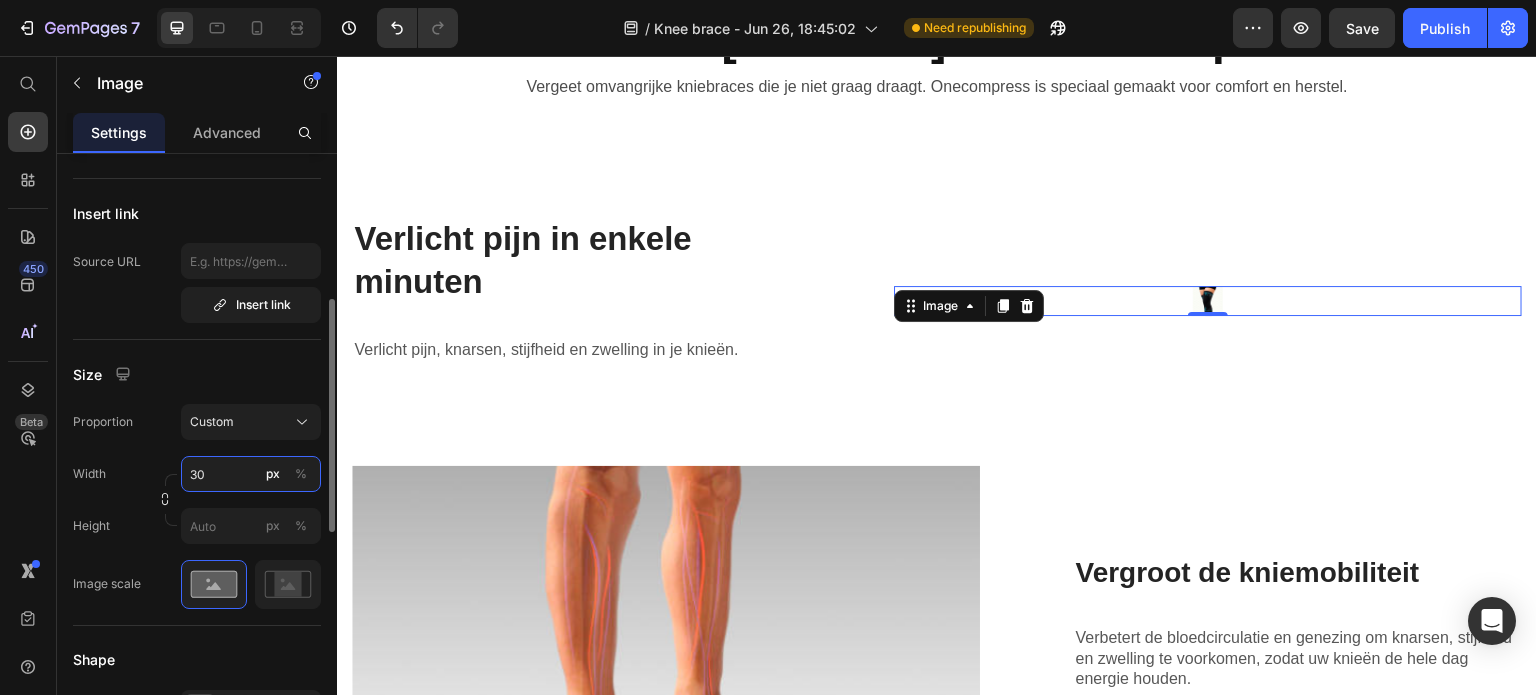 type on "300" 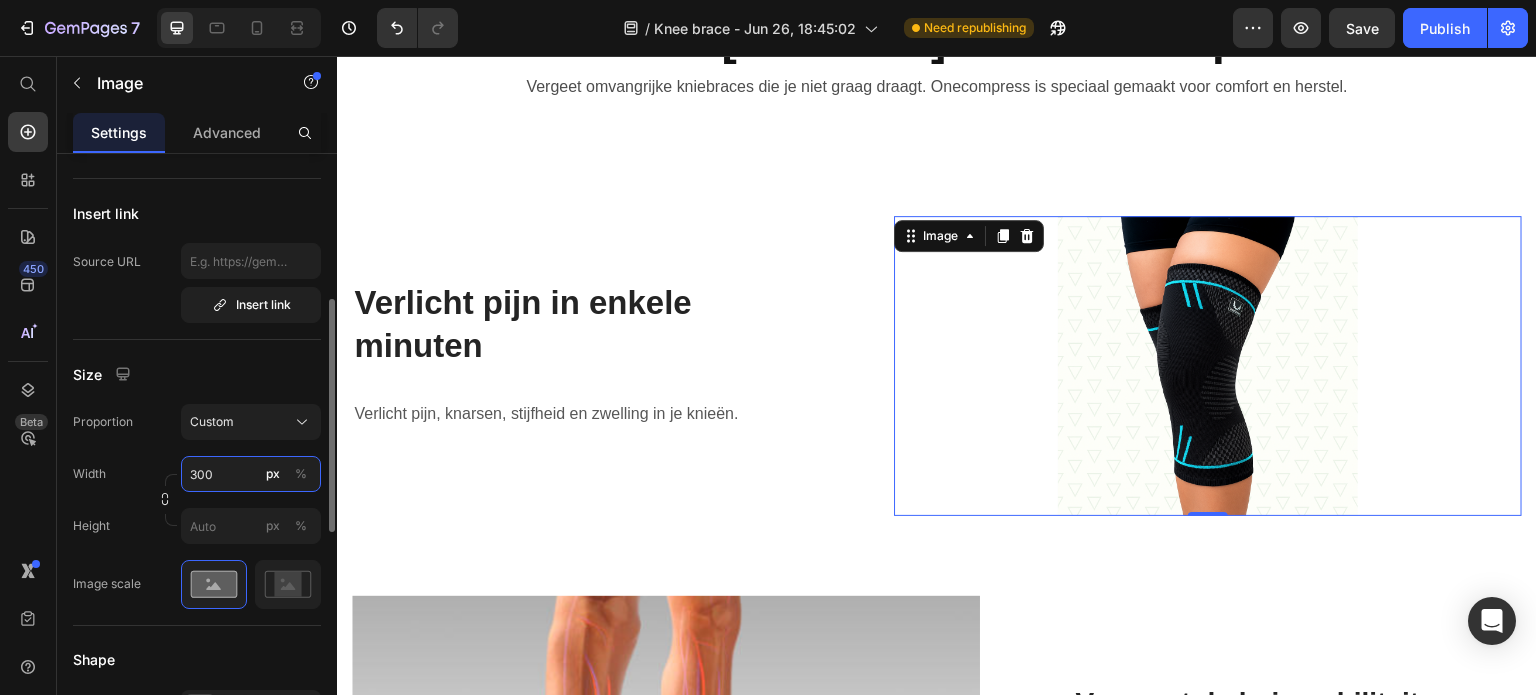 scroll, scrollTop: 1514, scrollLeft: 0, axis: vertical 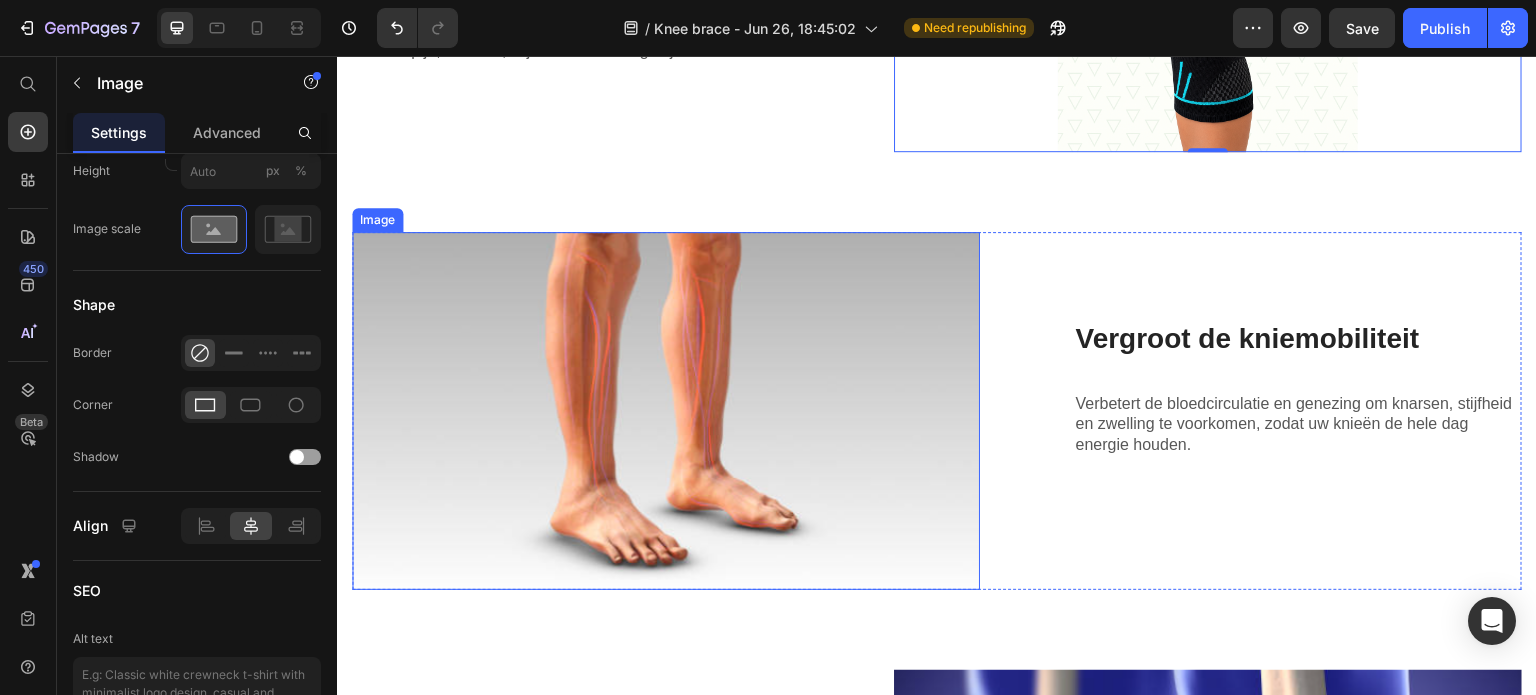 click at bounding box center (666, 411) 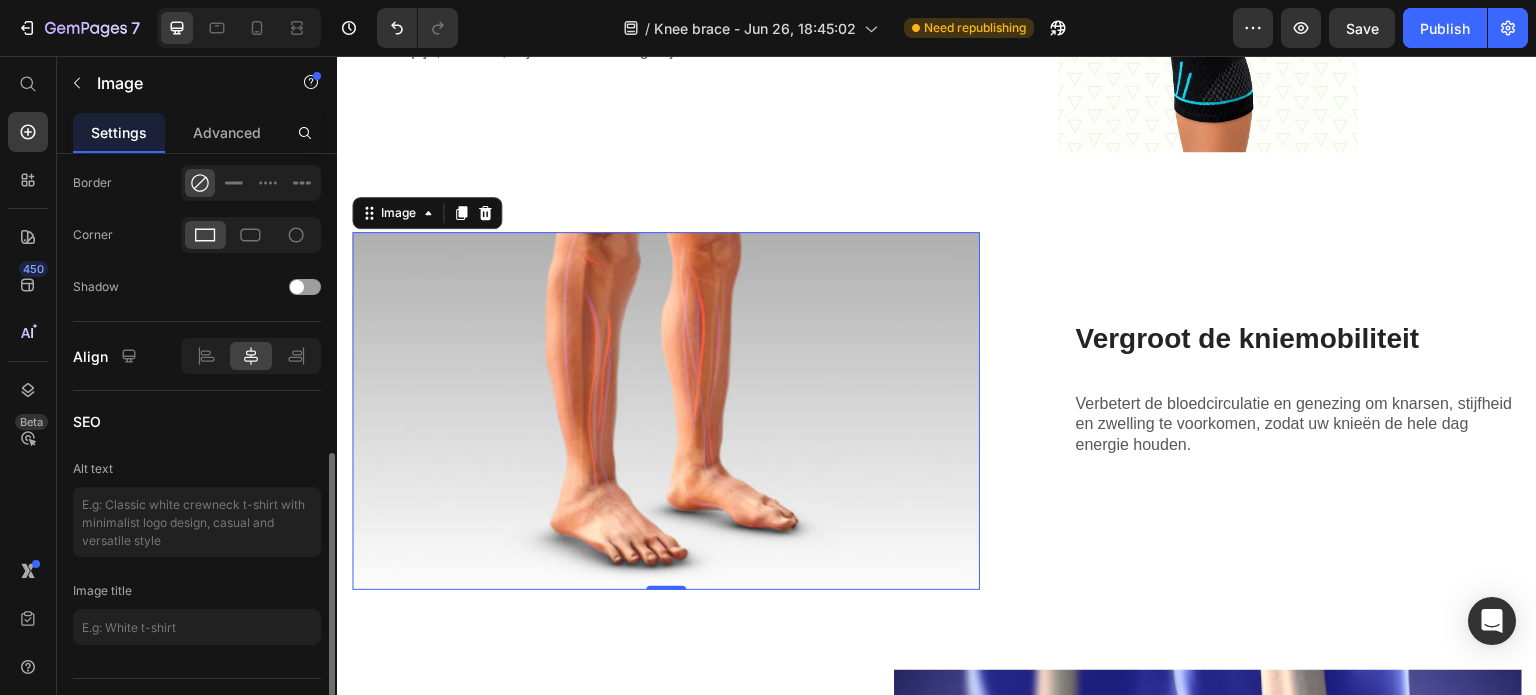 scroll, scrollTop: 848, scrollLeft: 0, axis: vertical 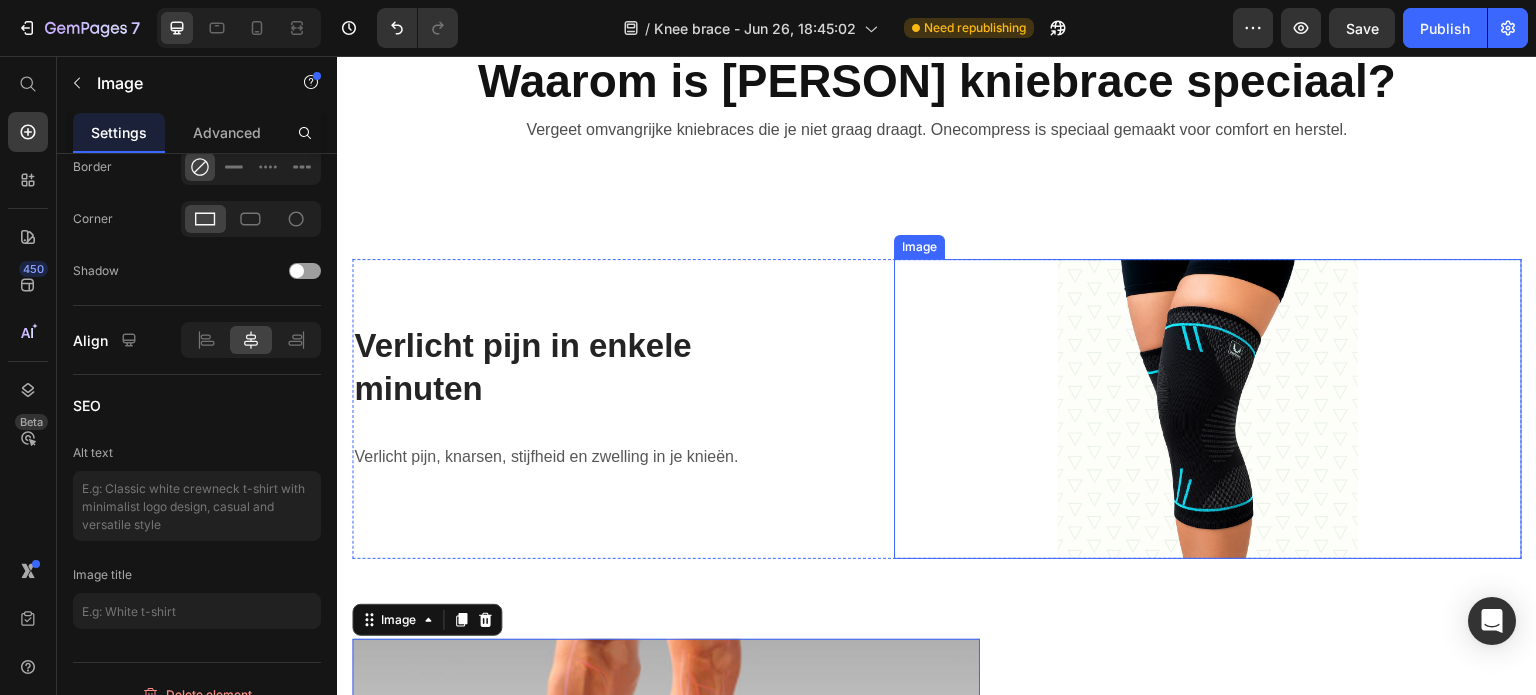 click at bounding box center (1208, 409) 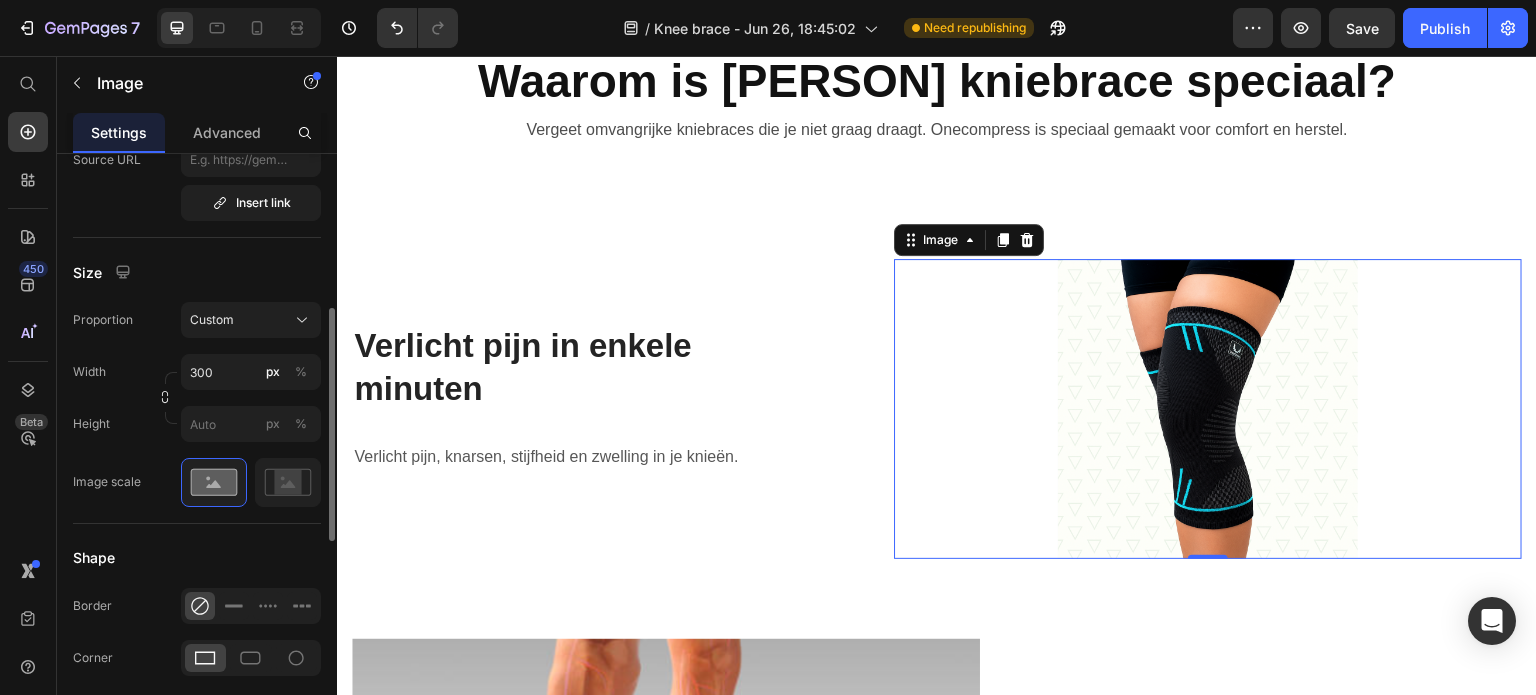 scroll, scrollTop: 452, scrollLeft: 0, axis: vertical 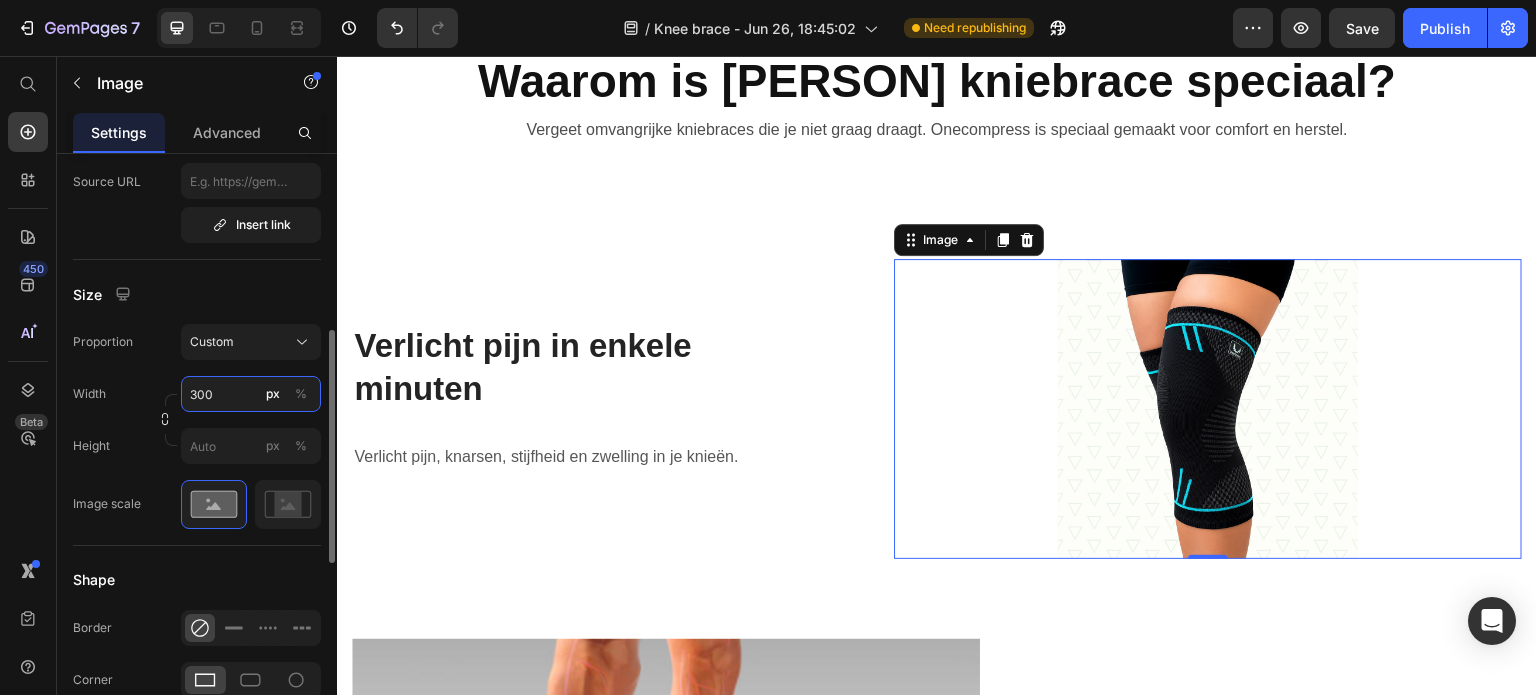 click on "300" at bounding box center (251, 394) 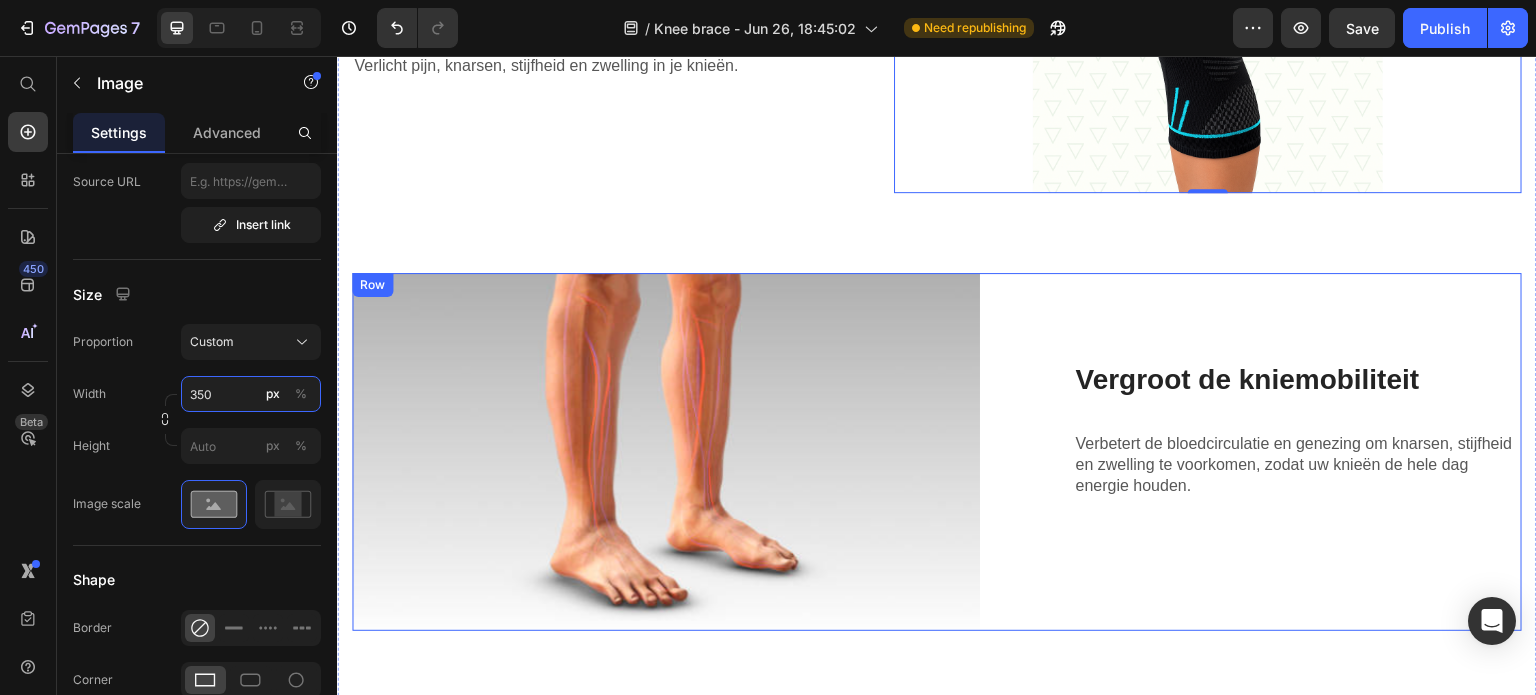 scroll, scrollTop: 1991, scrollLeft: 0, axis: vertical 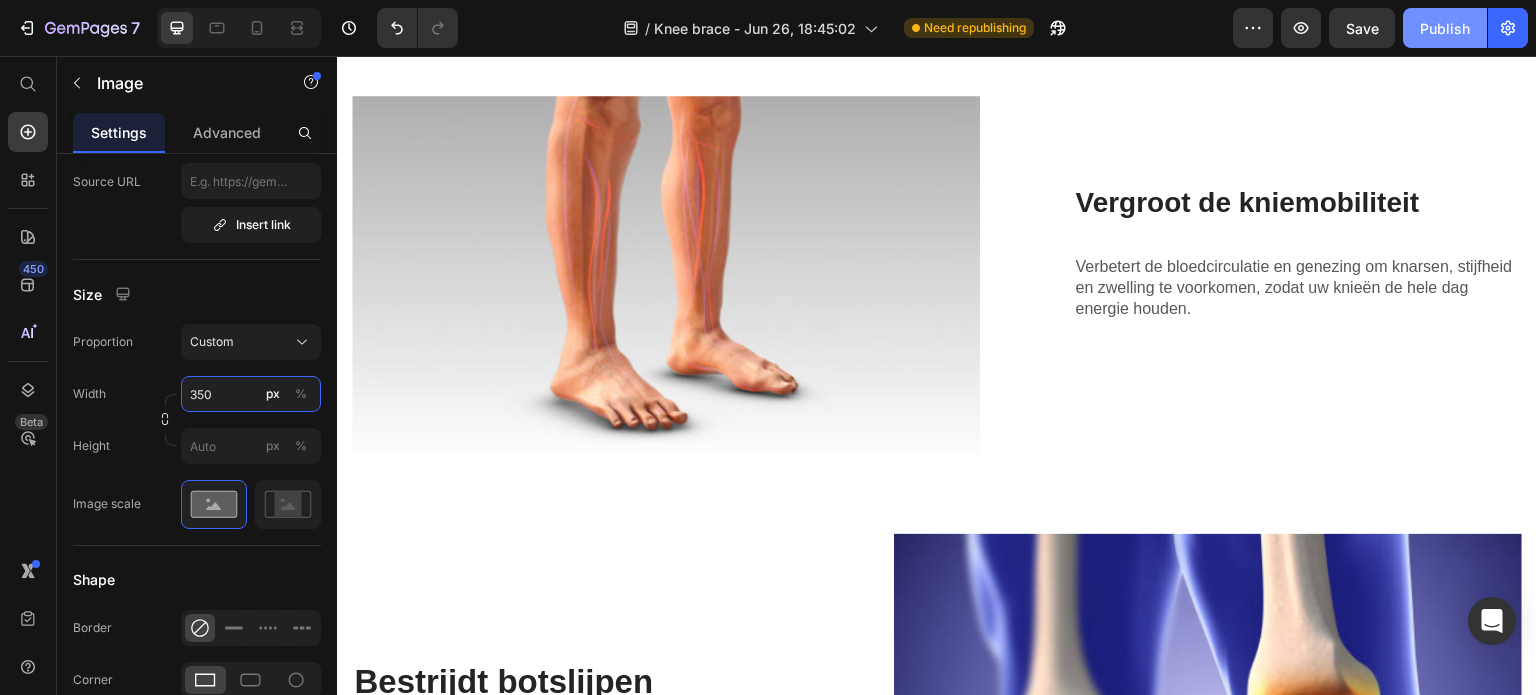 type on "350" 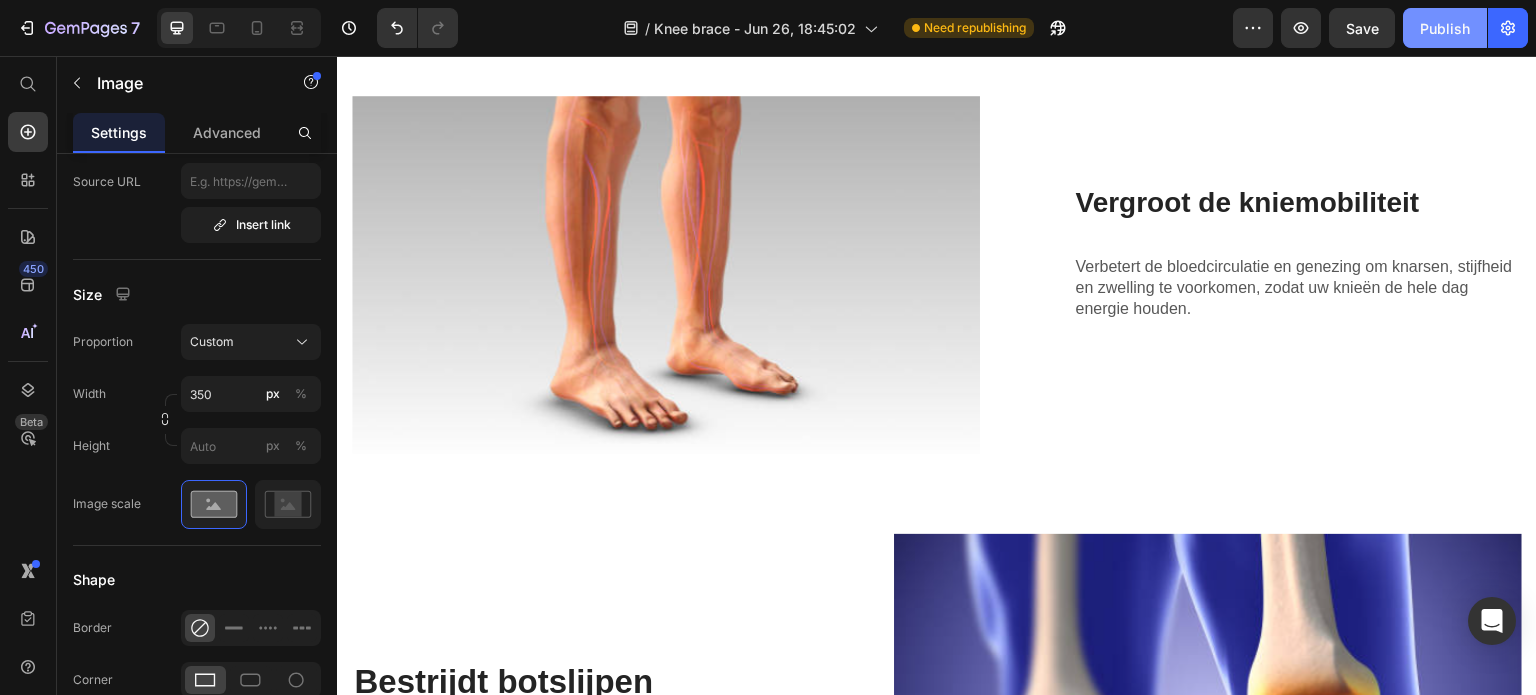 click on "Publish" 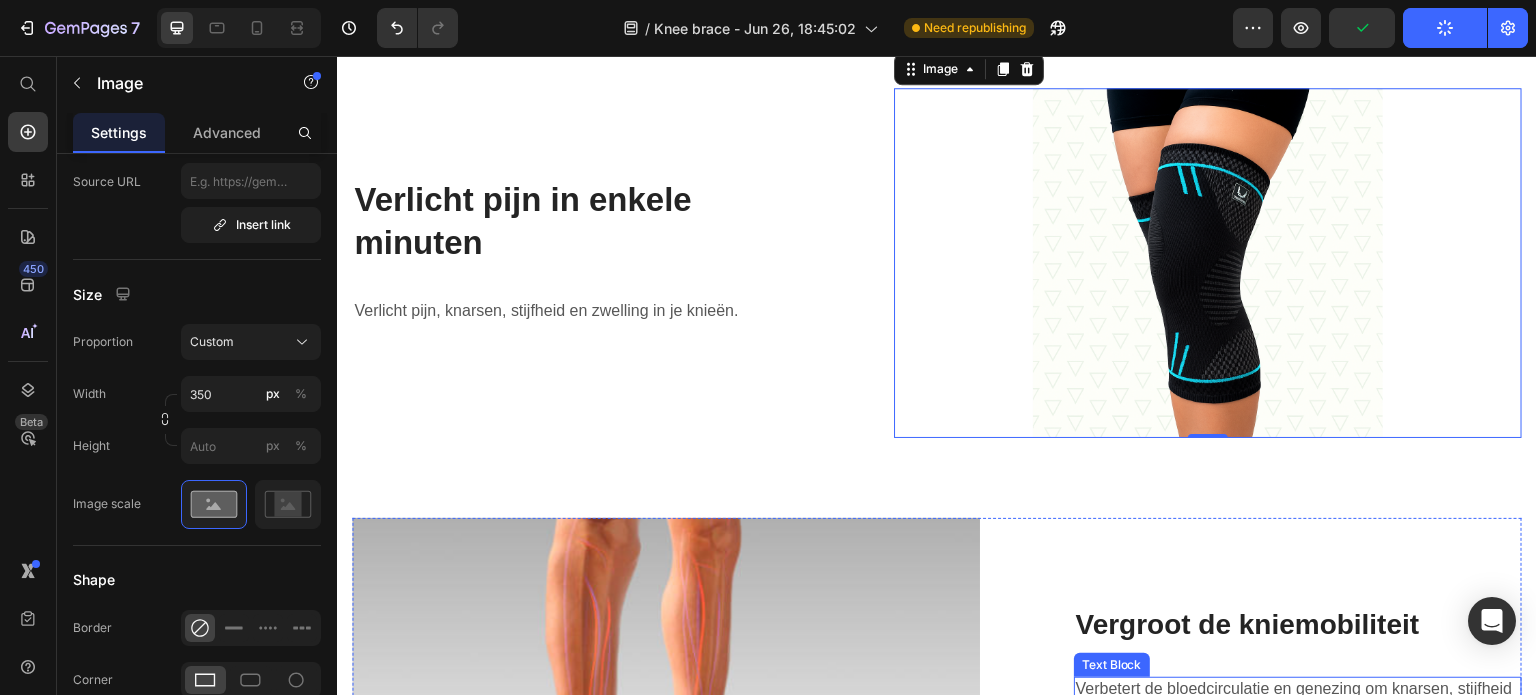 scroll, scrollTop: 1578, scrollLeft: 0, axis: vertical 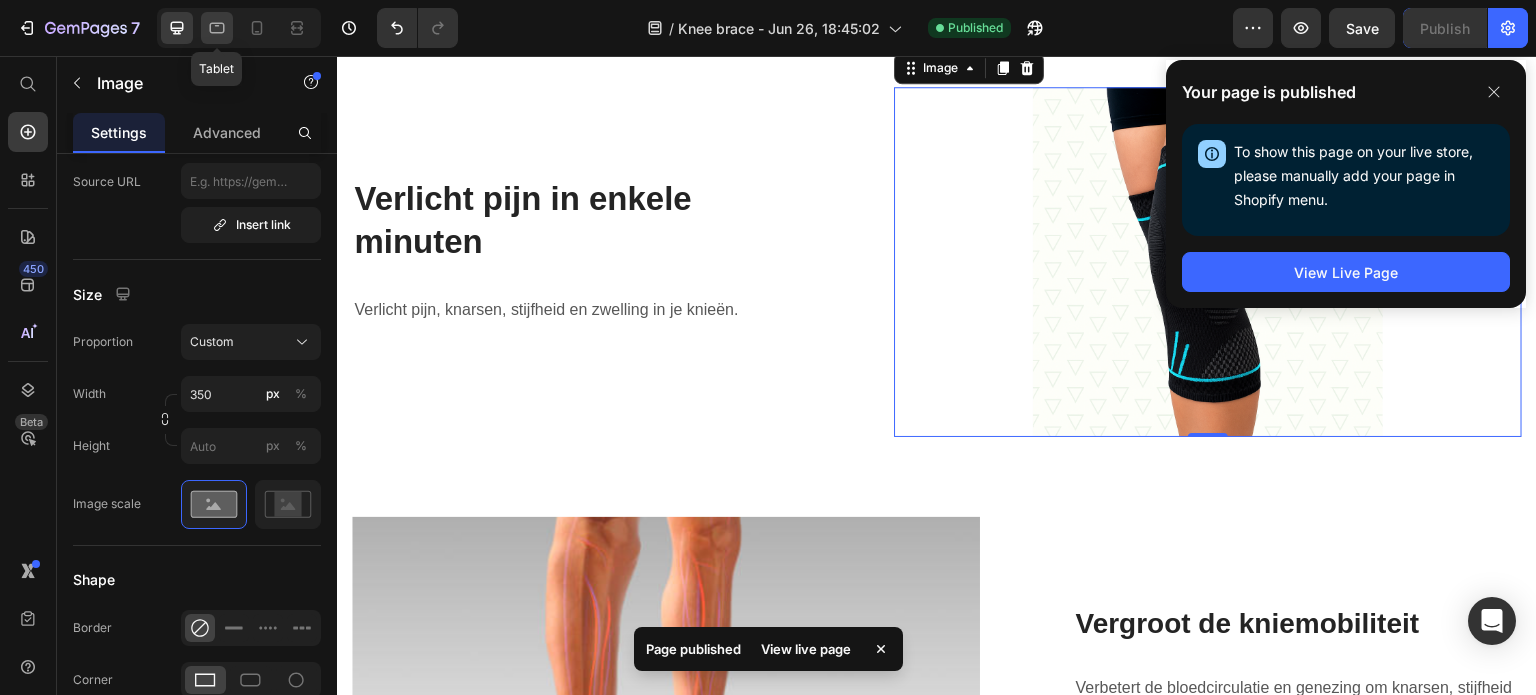 click 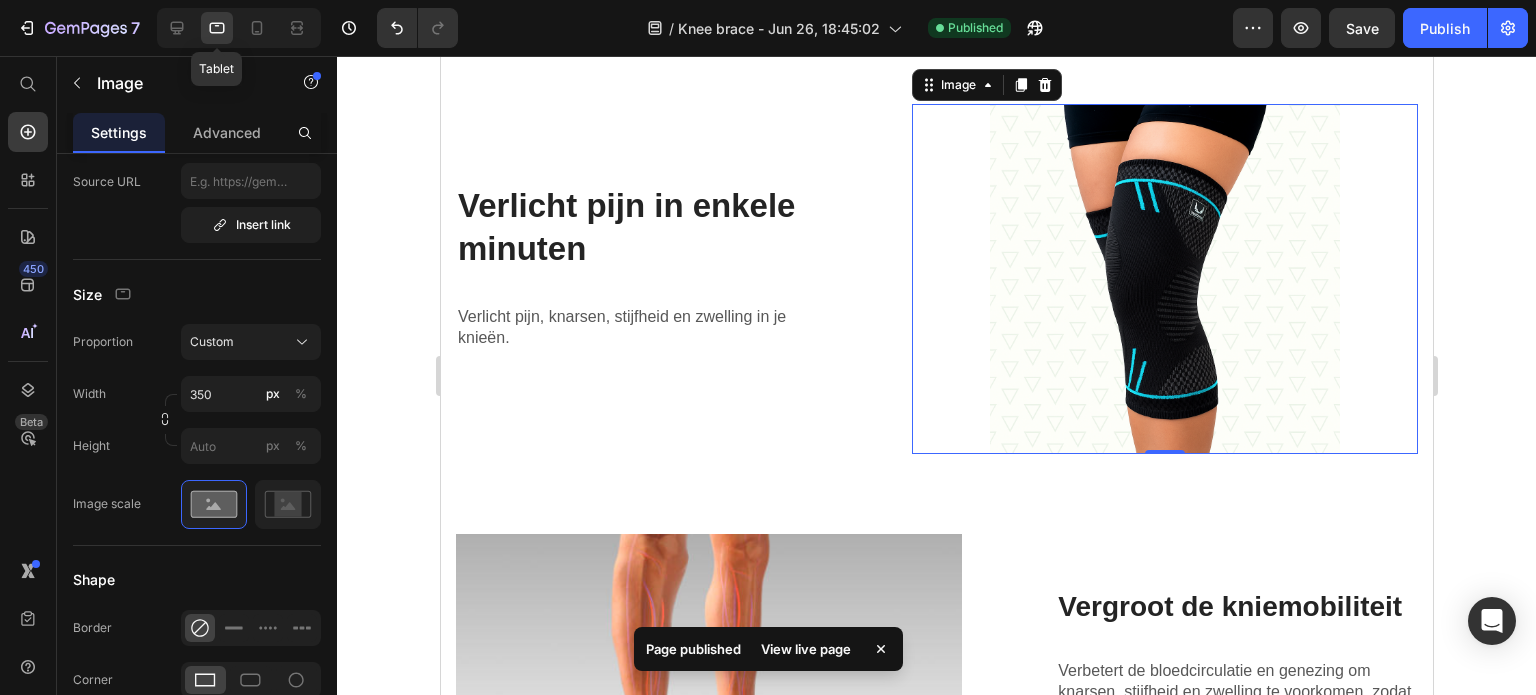 scroll, scrollTop: 1664, scrollLeft: 0, axis: vertical 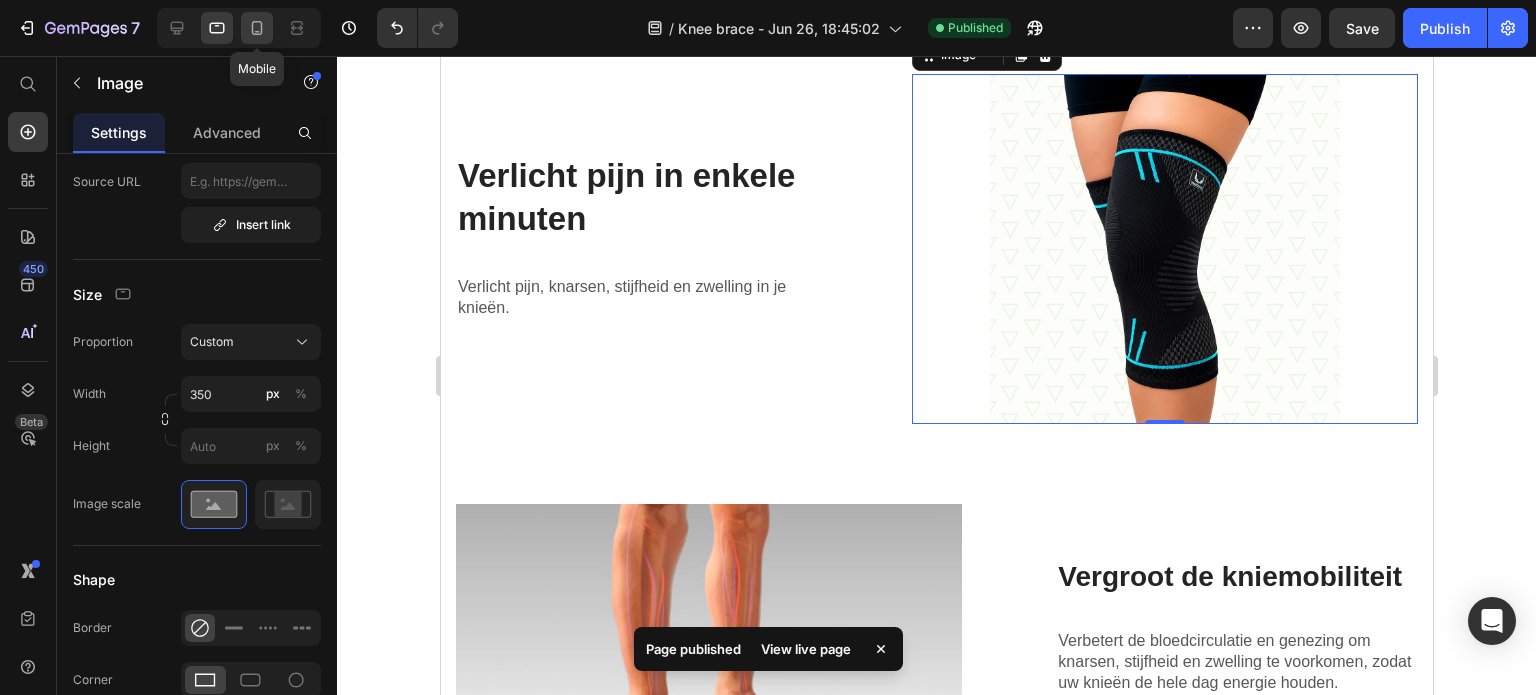 click 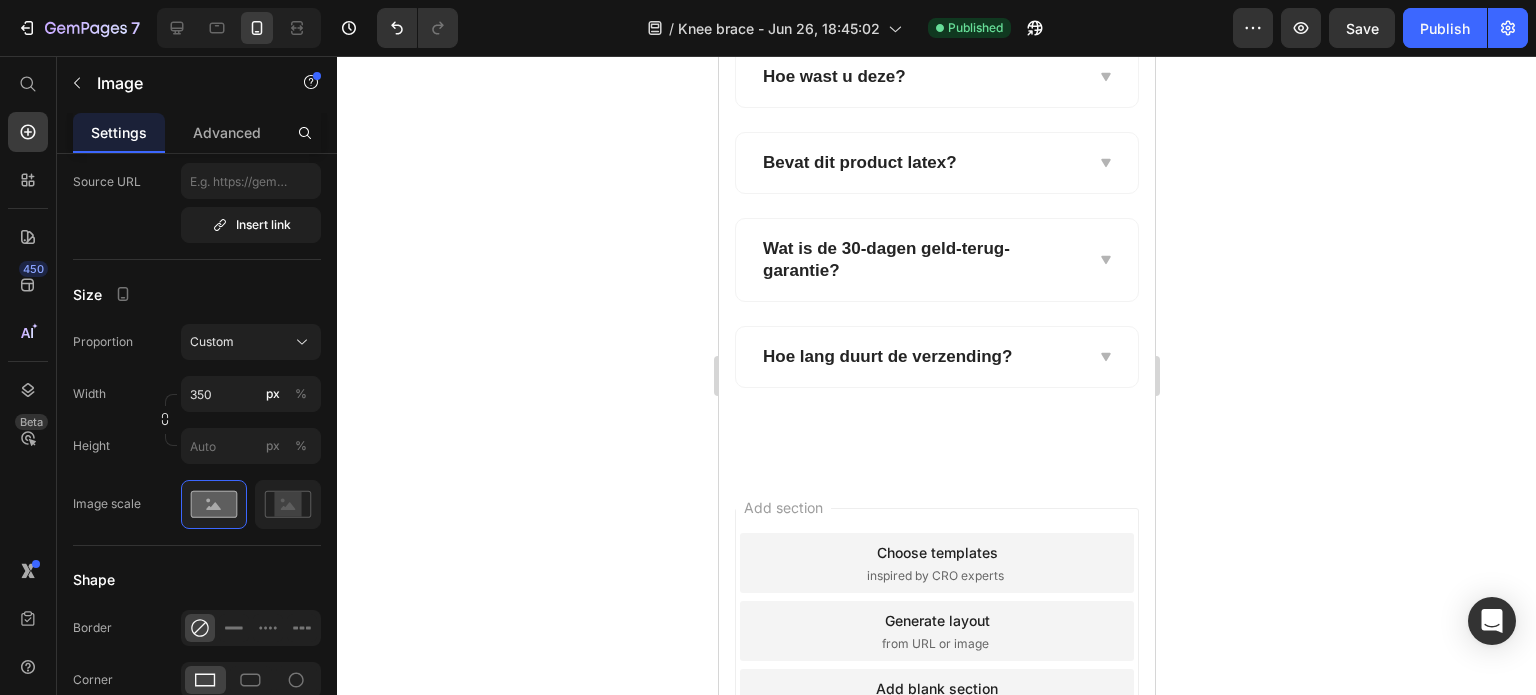 scroll, scrollTop: 4295, scrollLeft: 0, axis: vertical 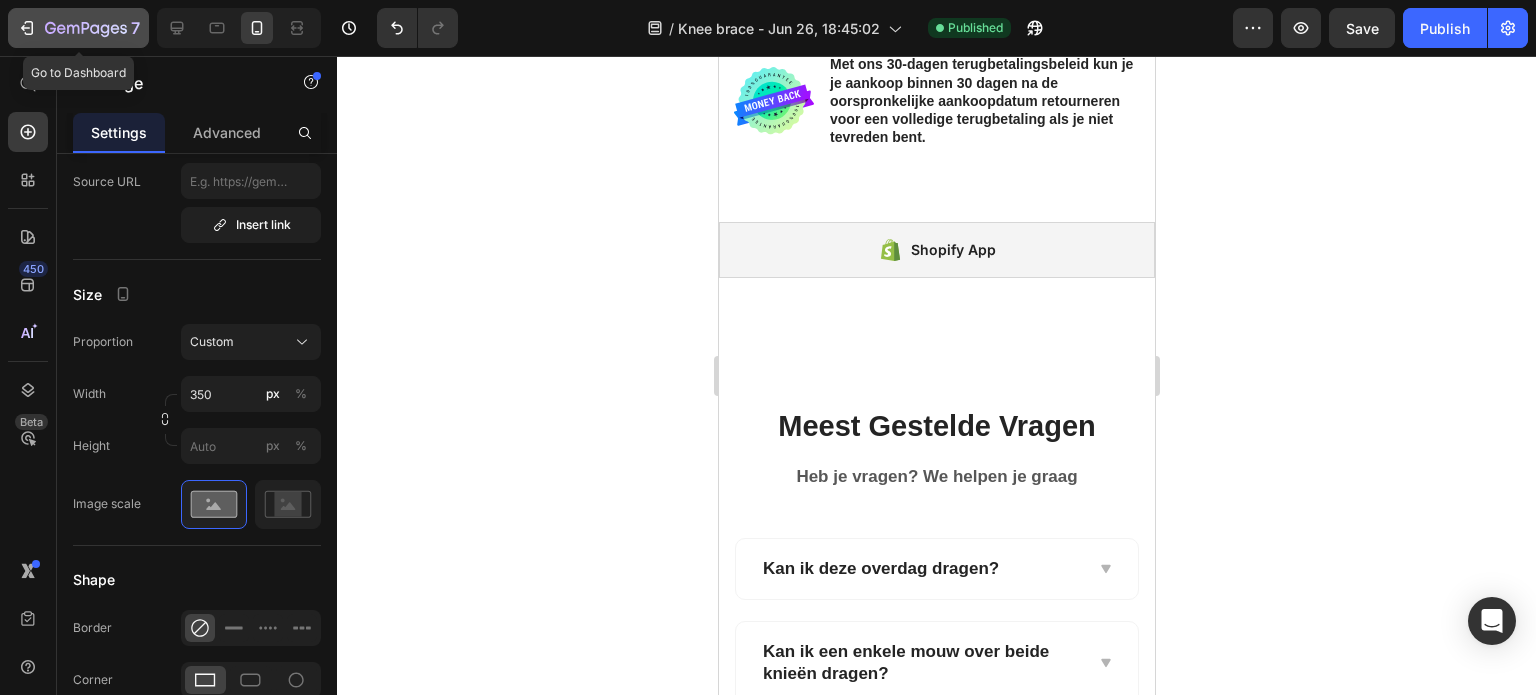 click 